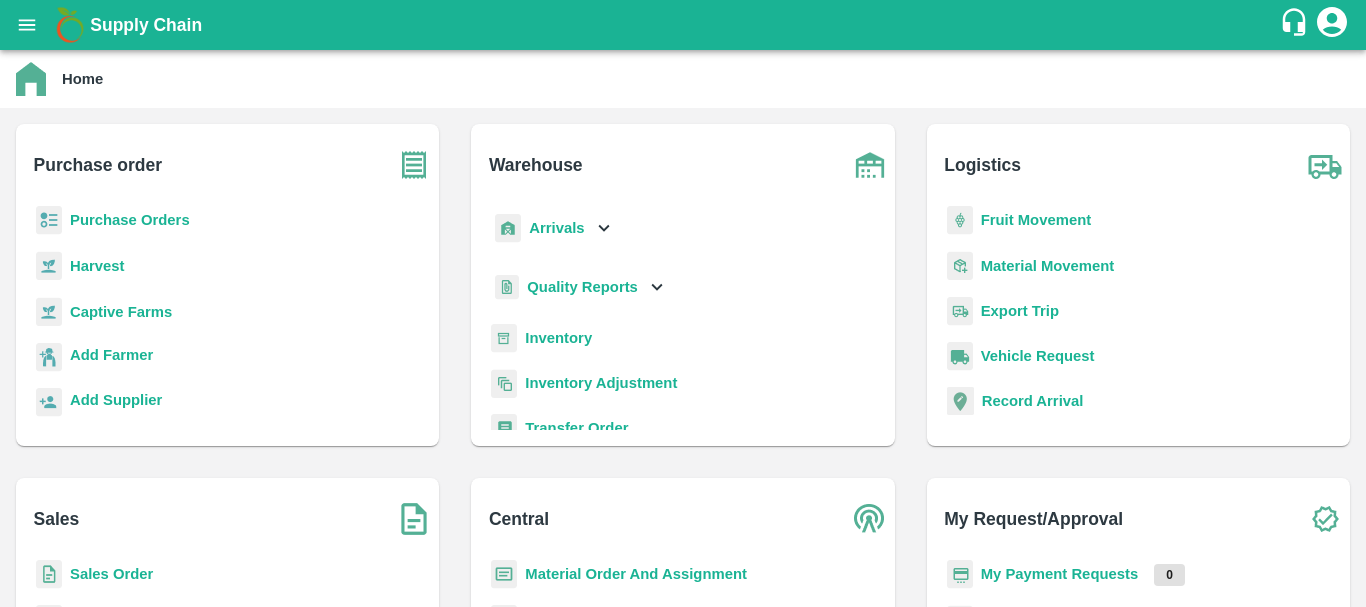 scroll, scrollTop: 0, scrollLeft: 0, axis: both 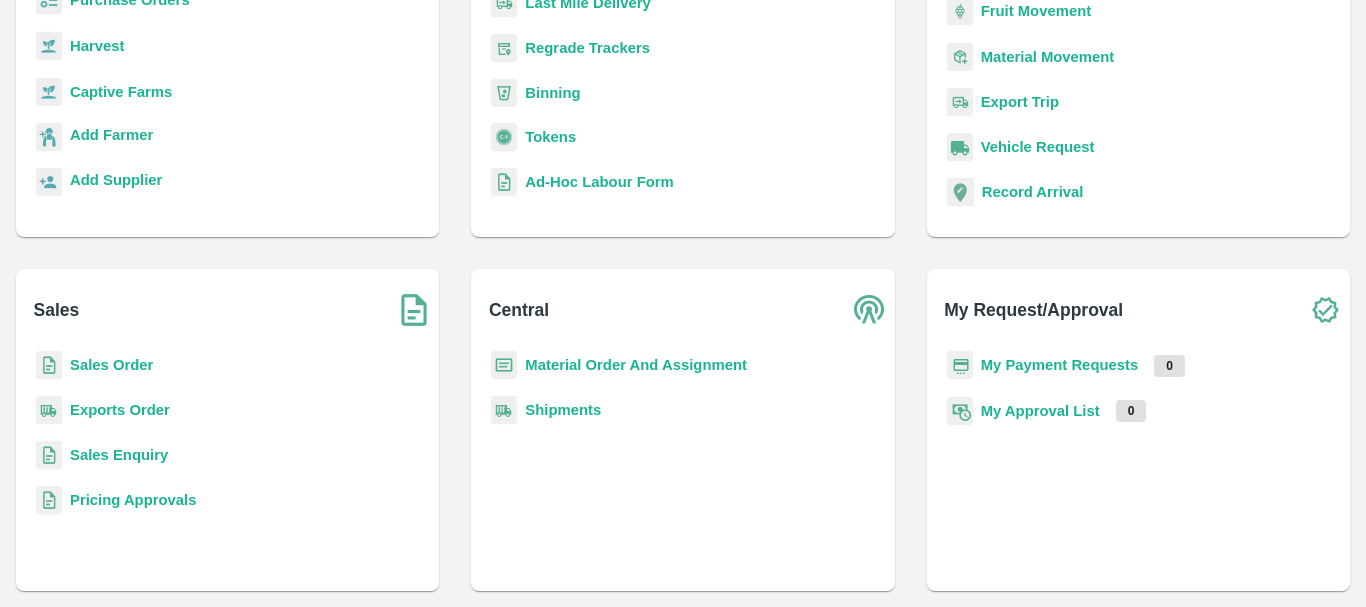 click on "Sales Order" at bounding box center (111, 365) 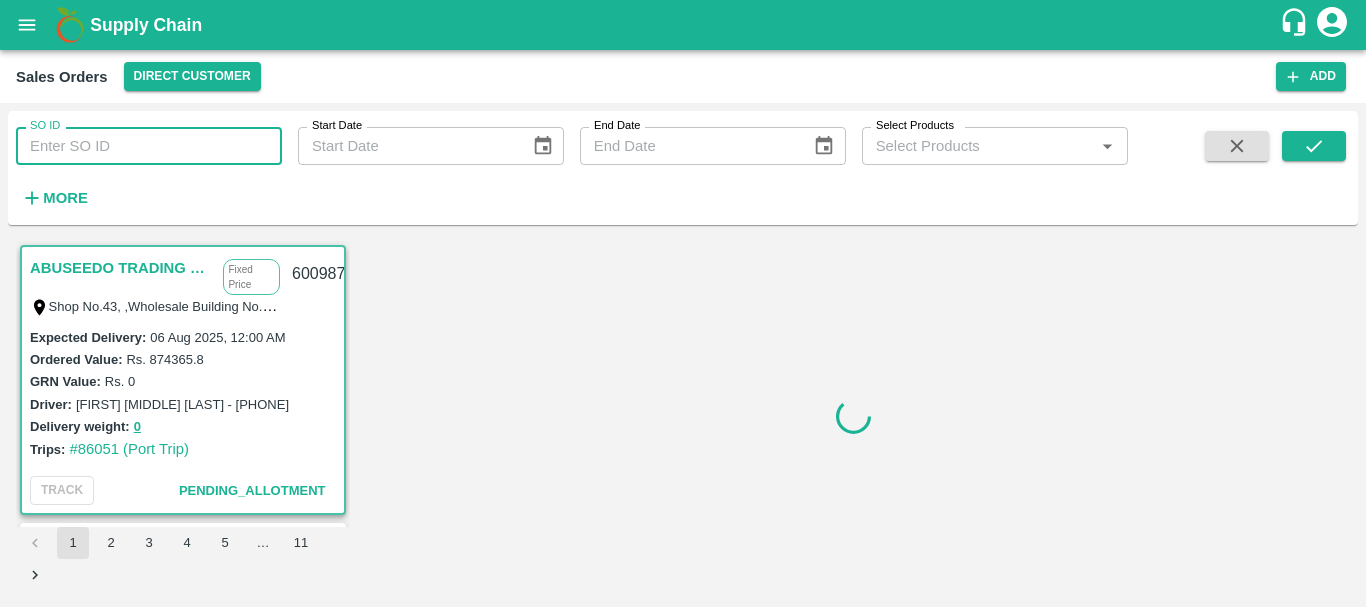 click on "SO ID" at bounding box center [149, 146] 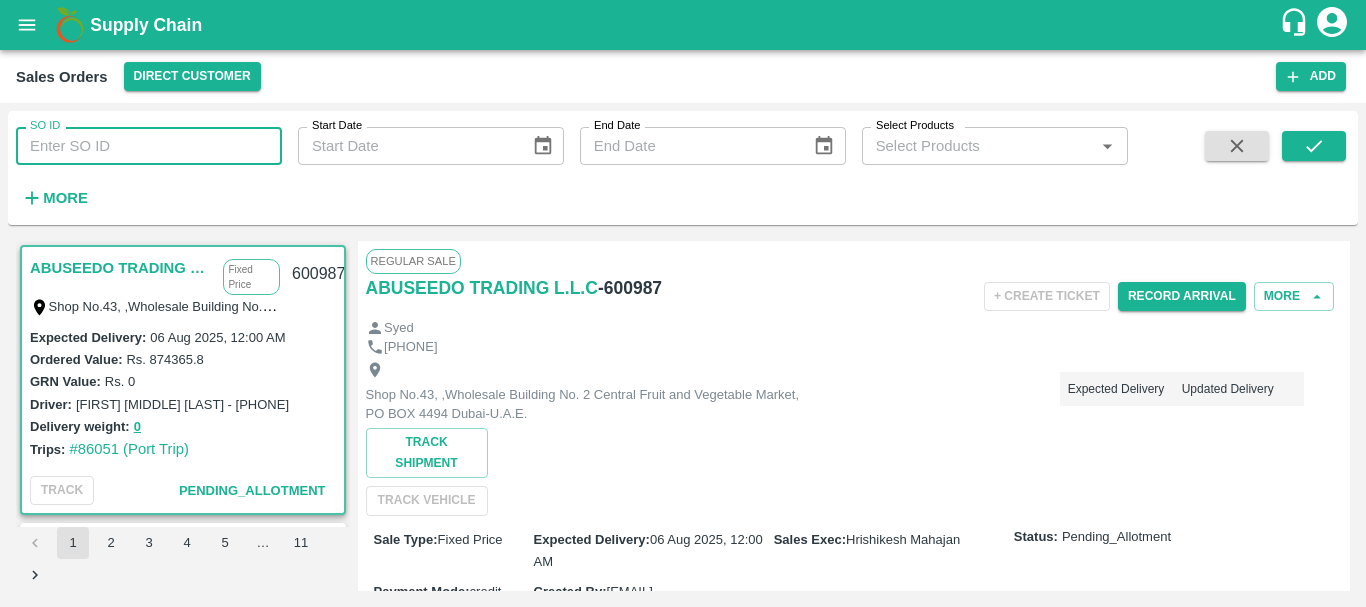 paste on "600120" 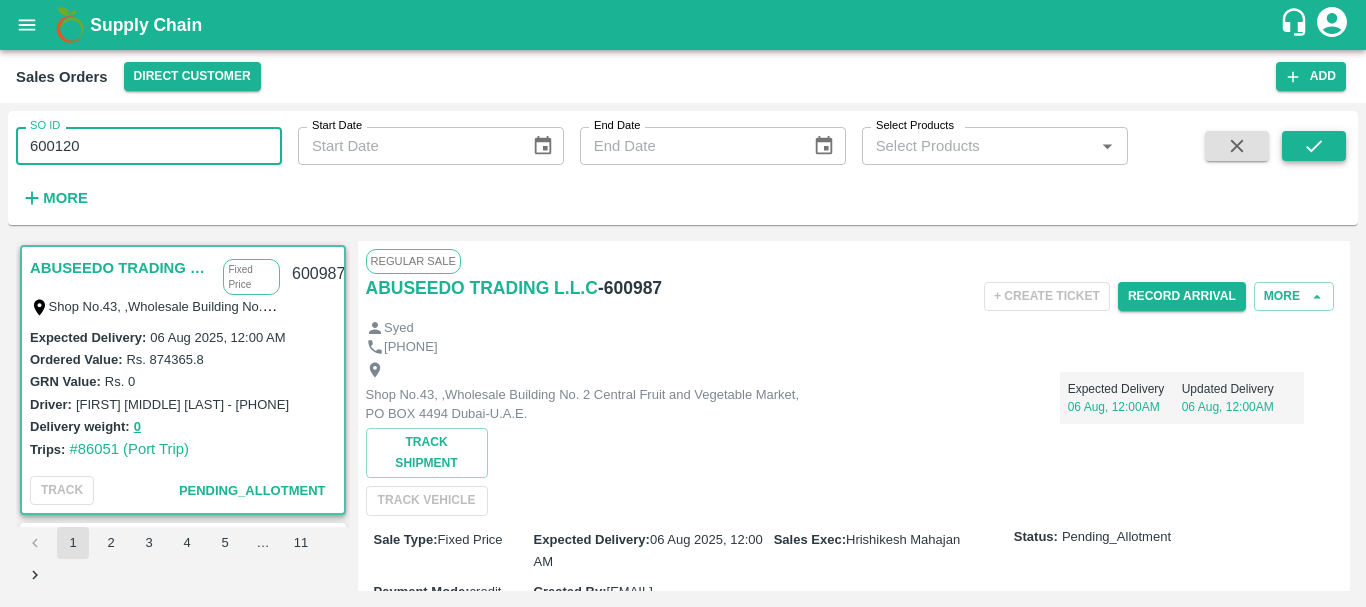 type on "600120" 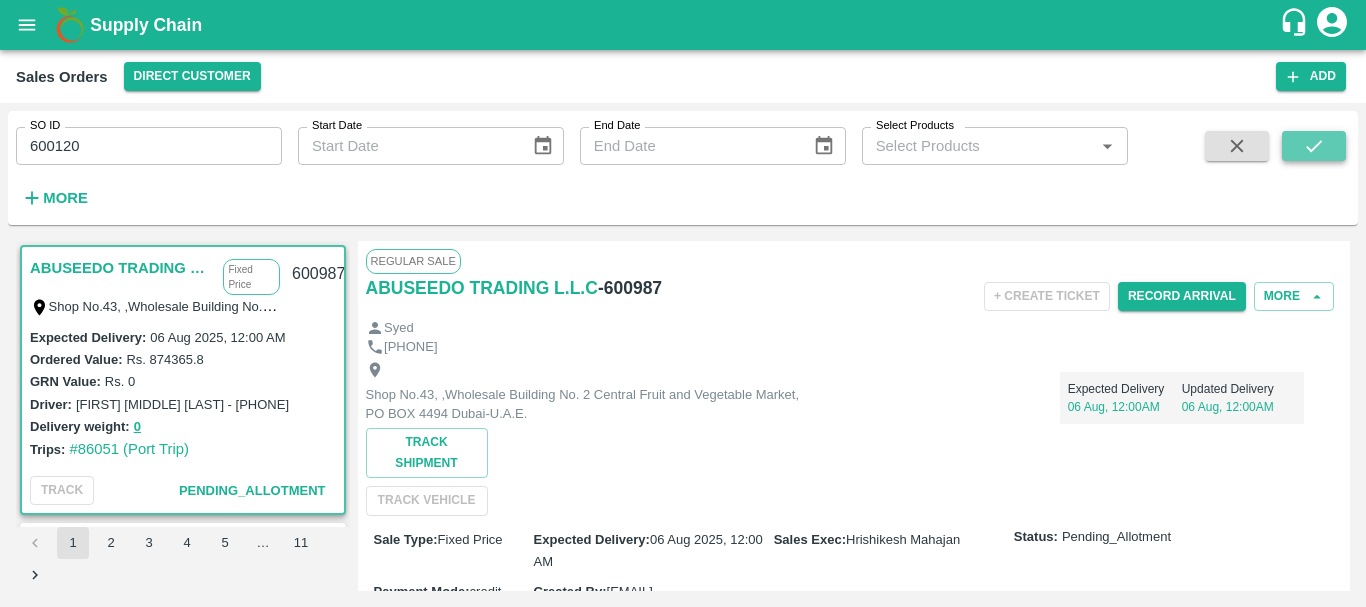 click at bounding box center (1314, 146) 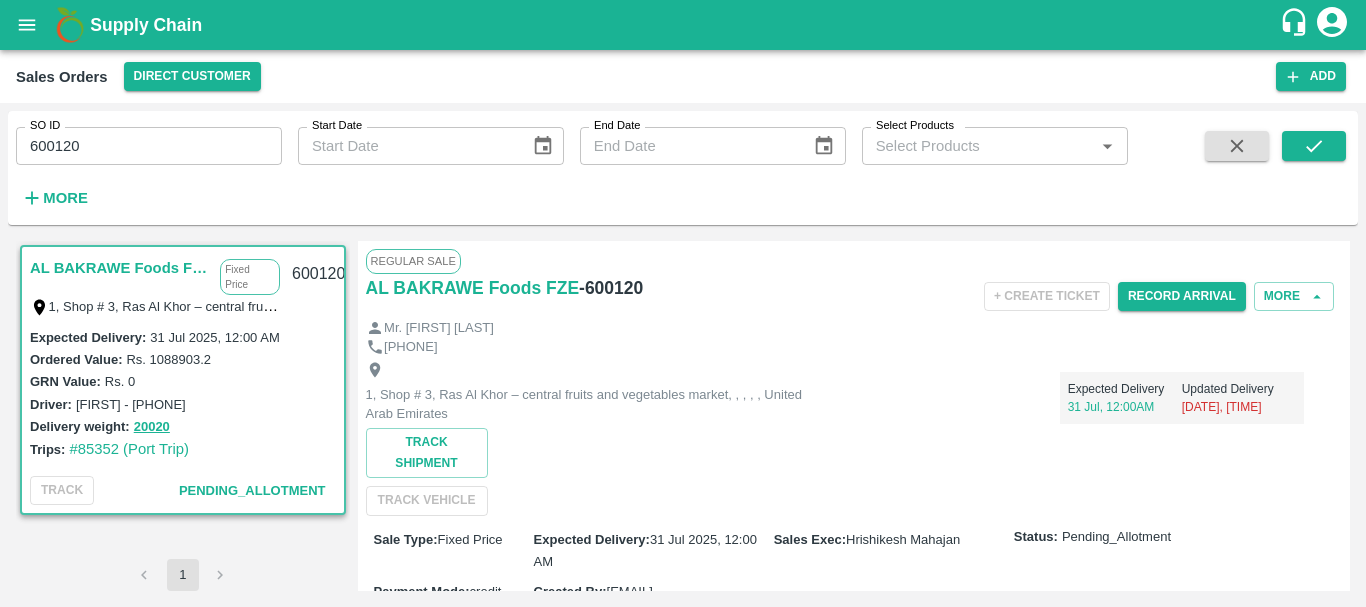 type 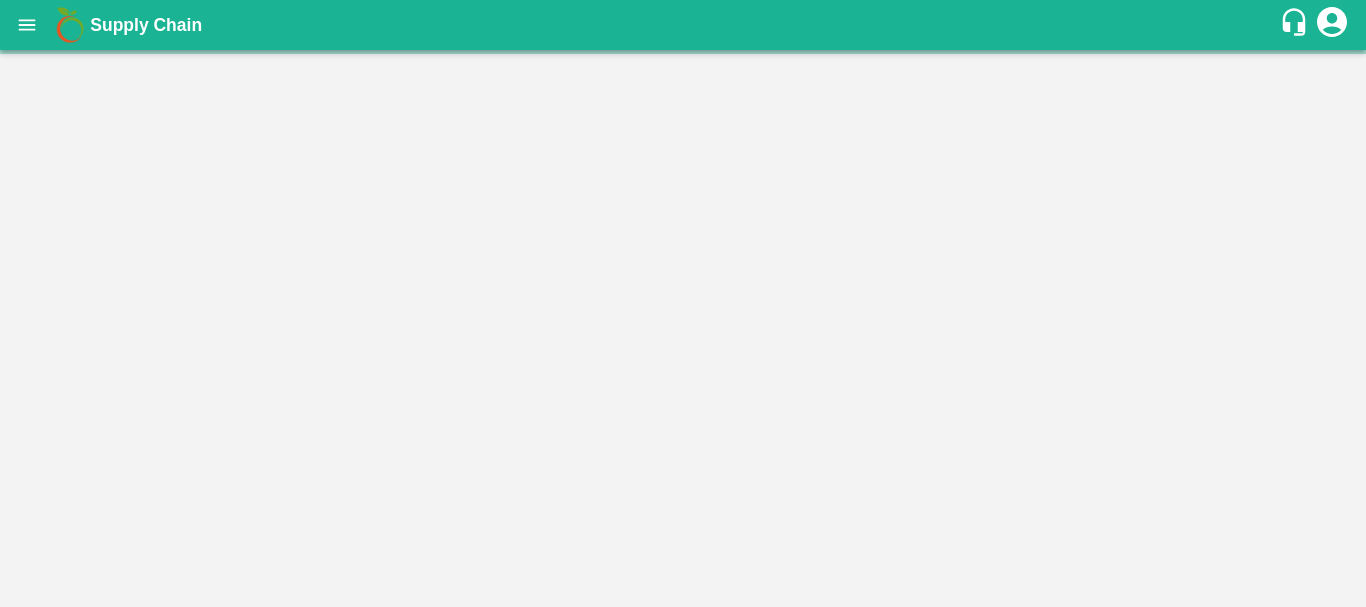 scroll, scrollTop: 0, scrollLeft: 0, axis: both 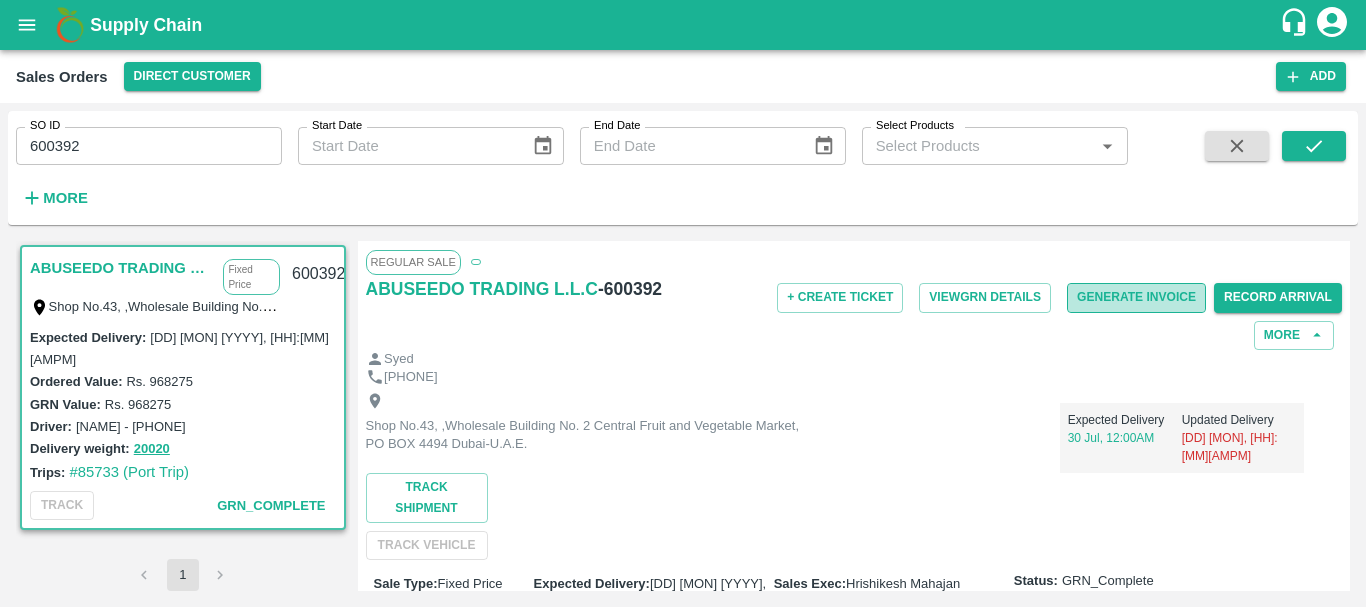 click on "Generate Invoice" at bounding box center [1136, 297] 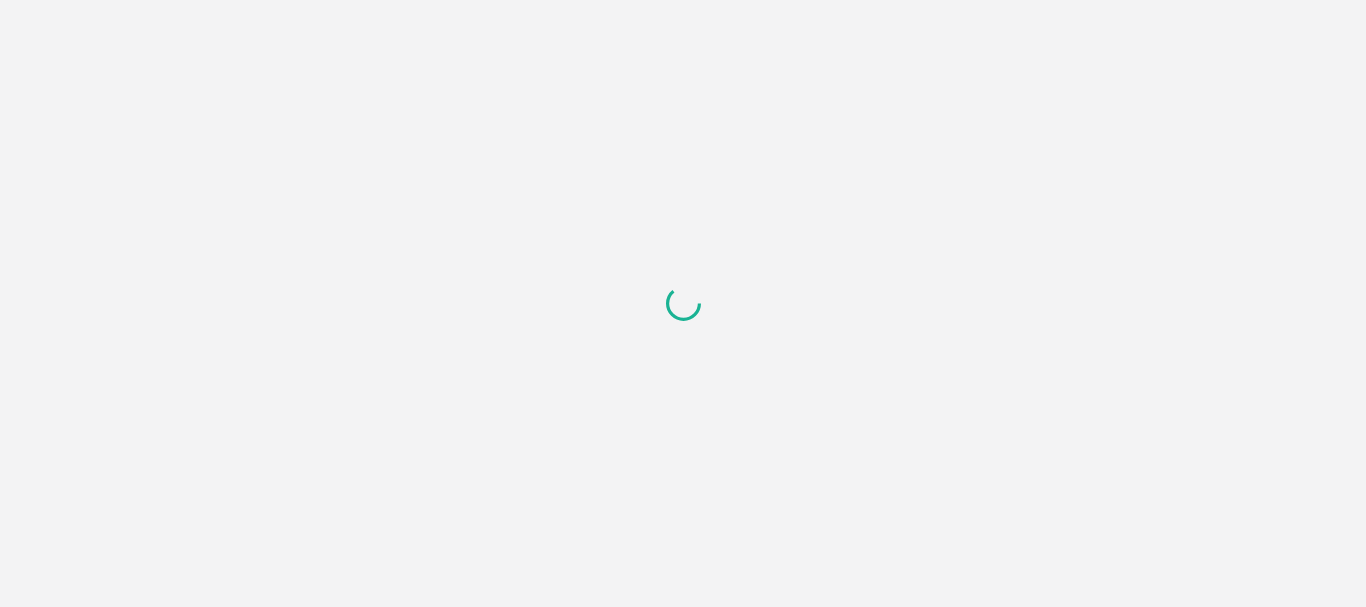 scroll, scrollTop: 0, scrollLeft: 0, axis: both 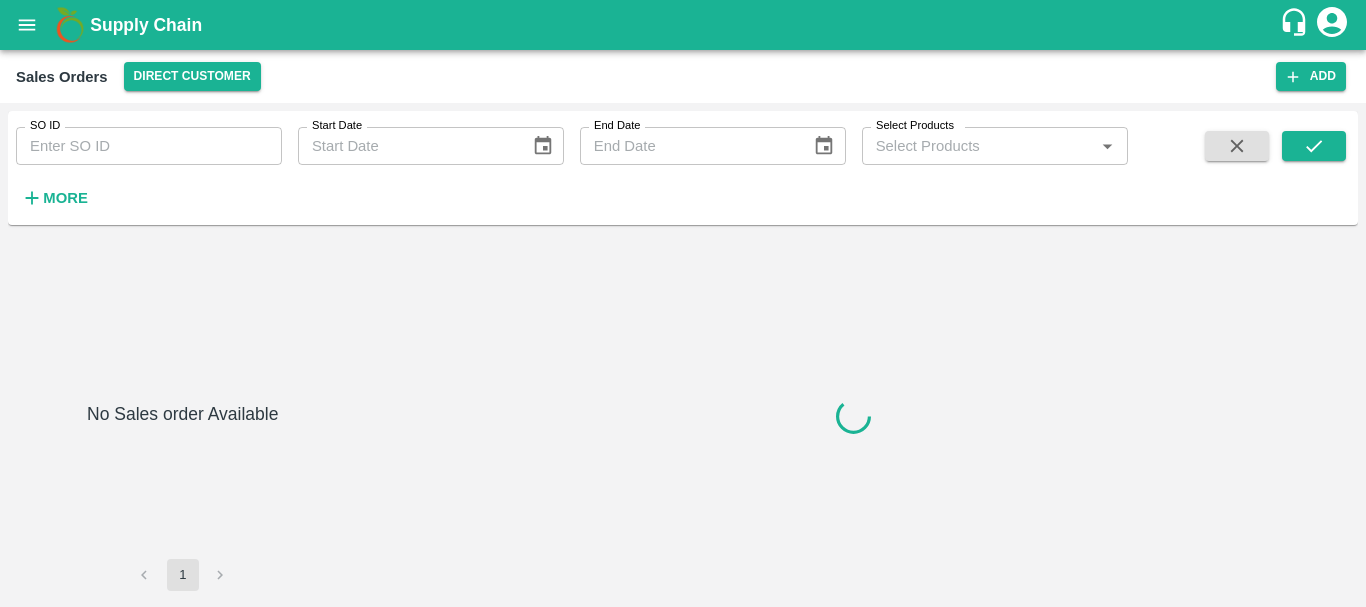 type on "600394" 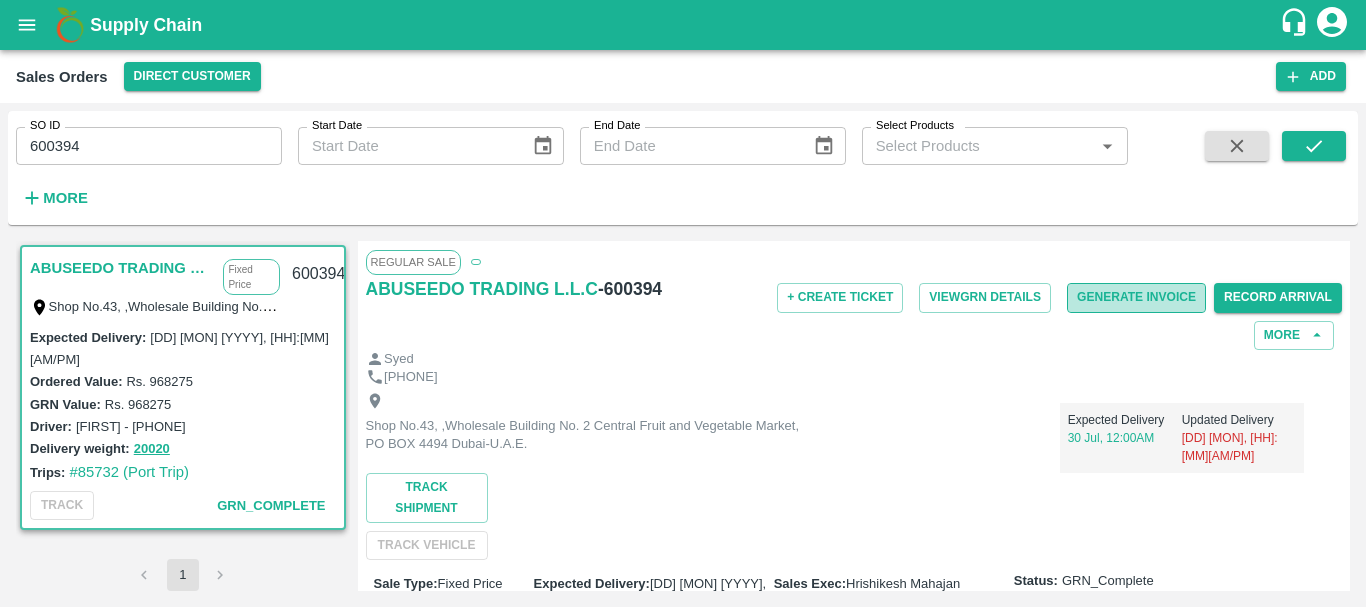 click on "Generate Invoice" at bounding box center (1136, 297) 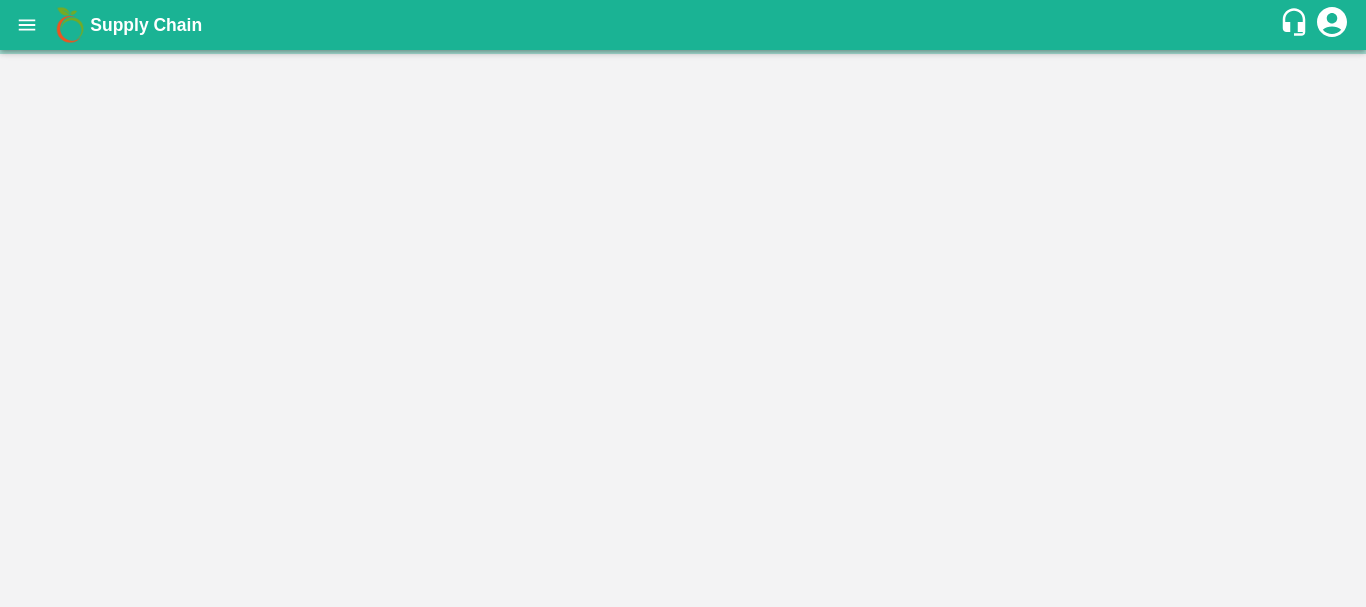 scroll, scrollTop: 0, scrollLeft: 0, axis: both 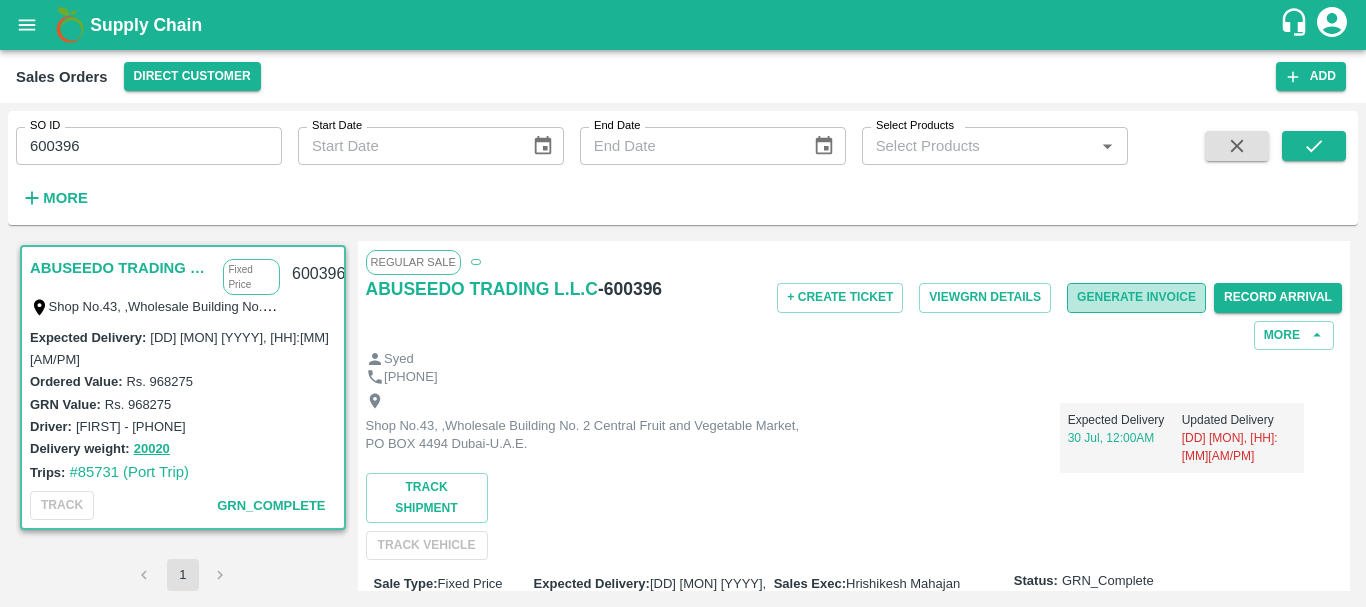 click on "Generate Invoice" at bounding box center (1136, 297) 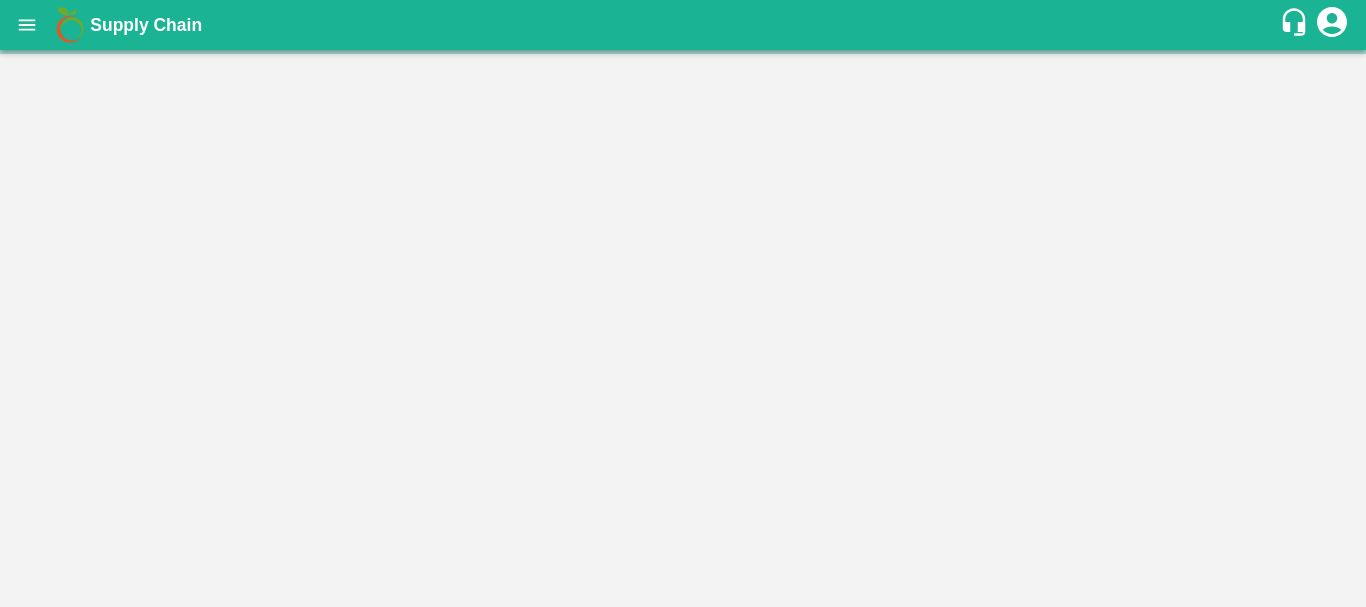 scroll, scrollTop: 0, scrollLeft: 0, axis: both 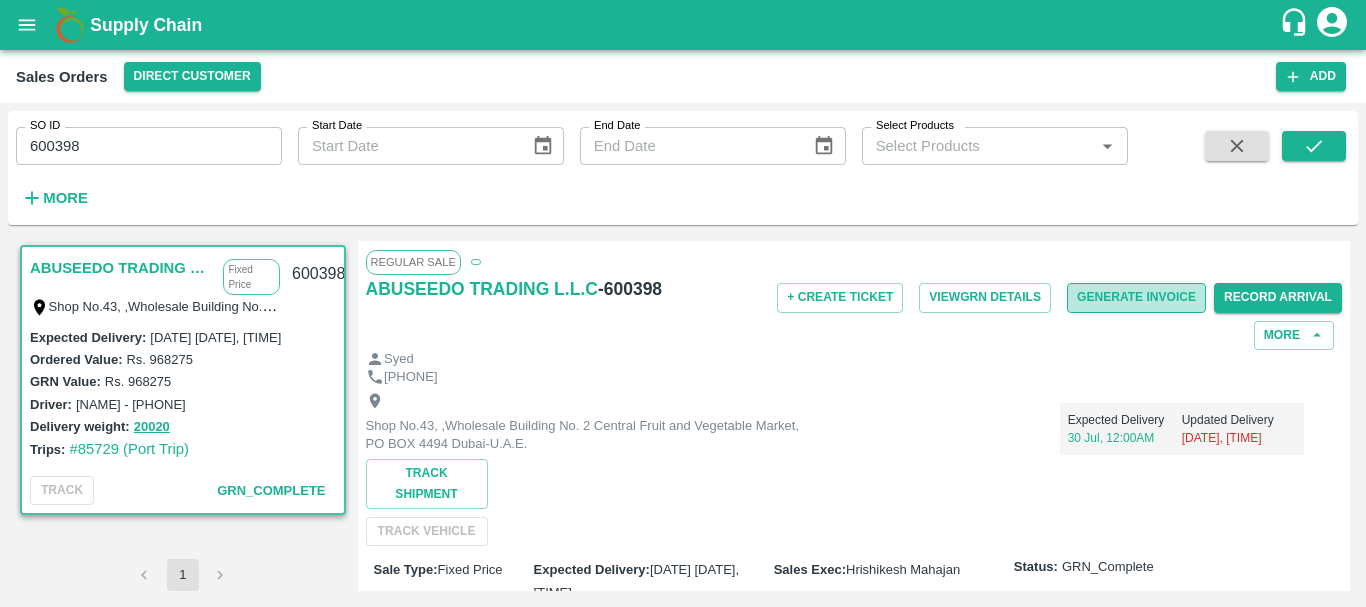 click on "Generate Invoice" at bounding box center (1136, 297) 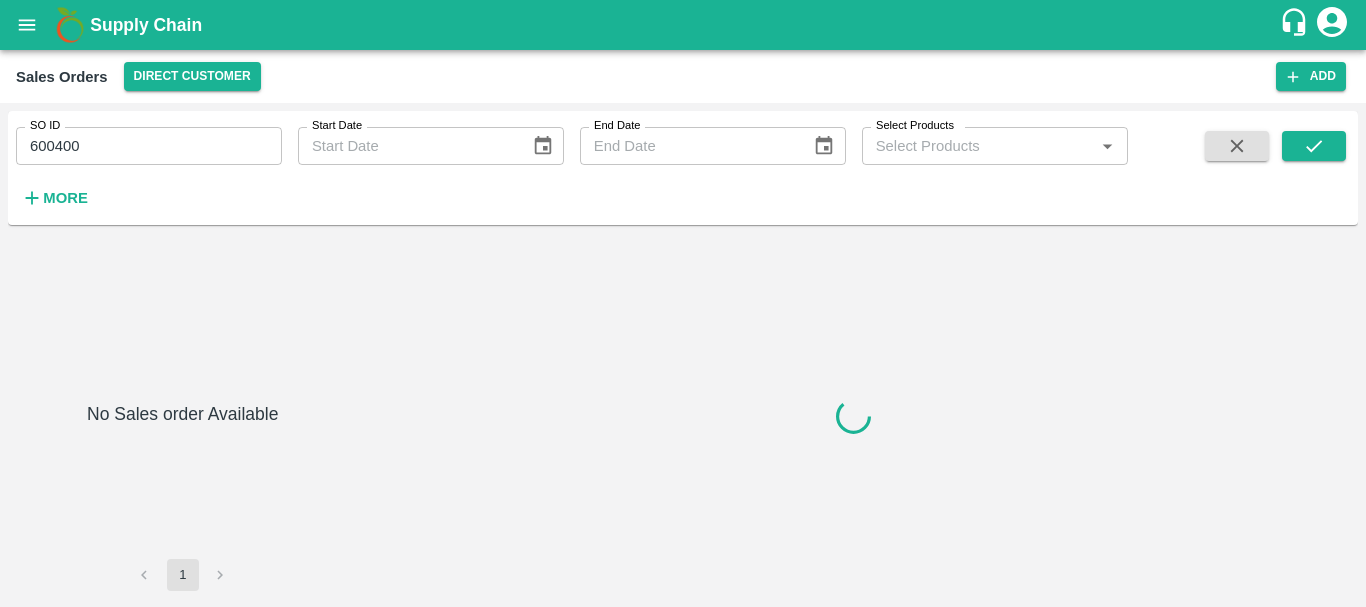 scroll, scrollTop: 0, scrollLeft: 0, axis: both 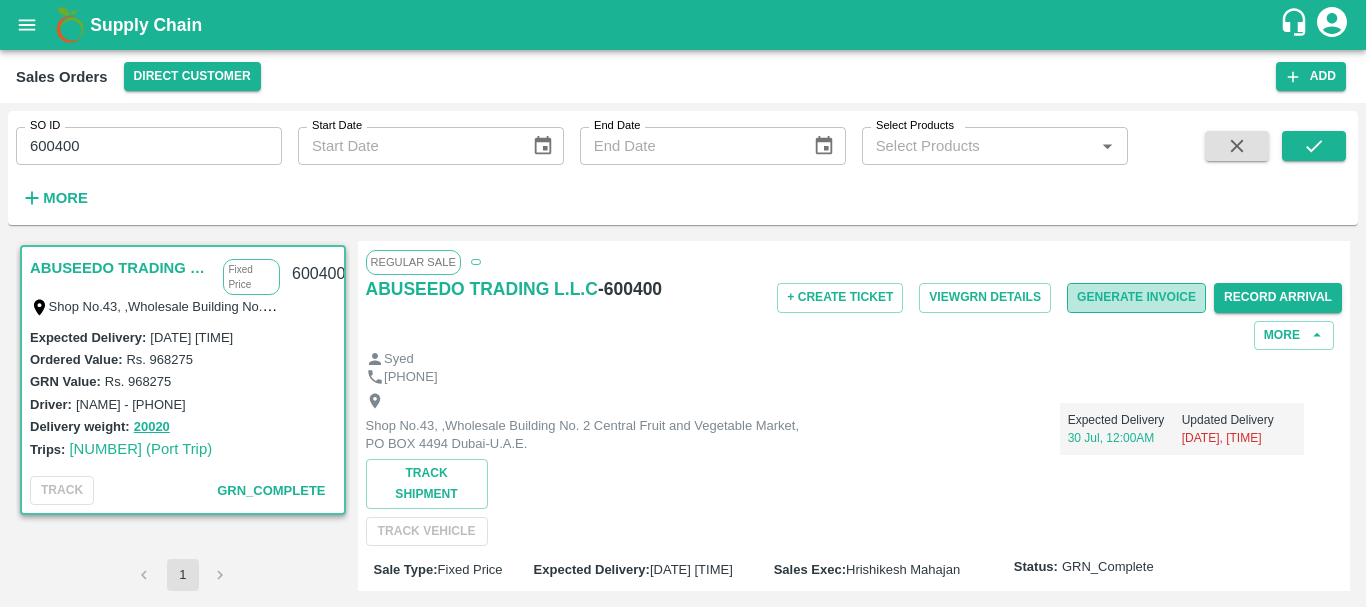 click on "Generate Invoice" at bounding box center [1136, 297] 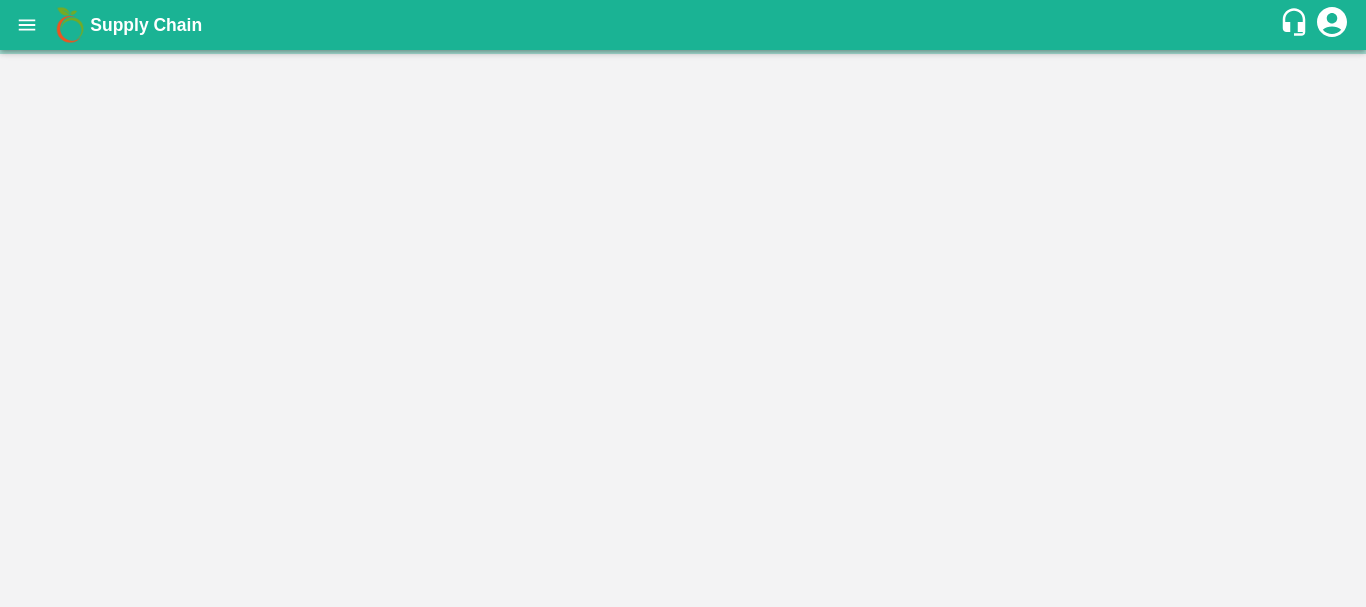 scroll, scrollTop: 0, scrollLeft: 0, axis: both 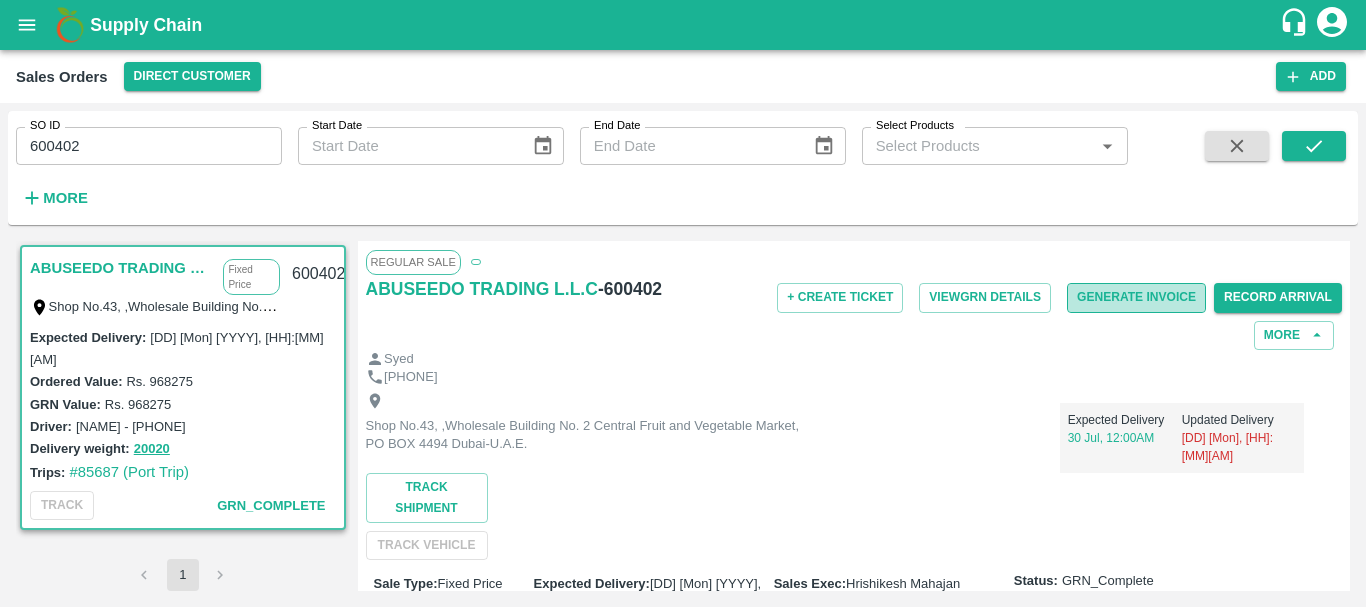 click on "Generate Invoice" at bounding box center [1136, 297] 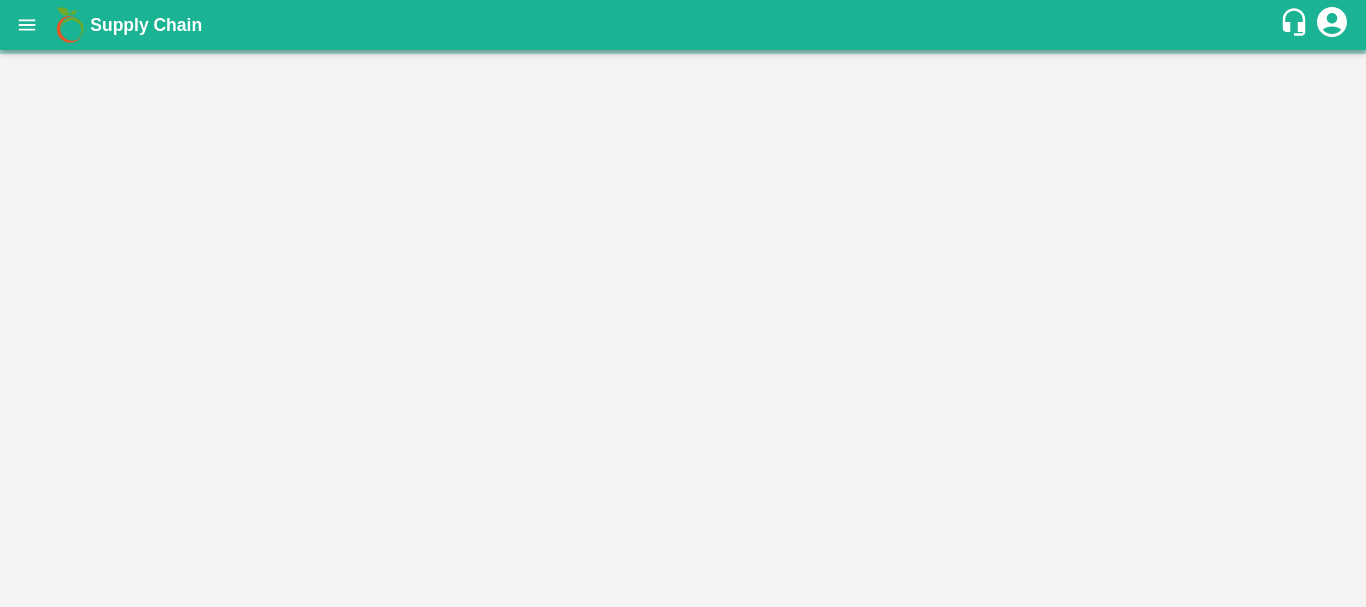 scroll, scrollTop: 0, scrollLeft: 0, axis: both 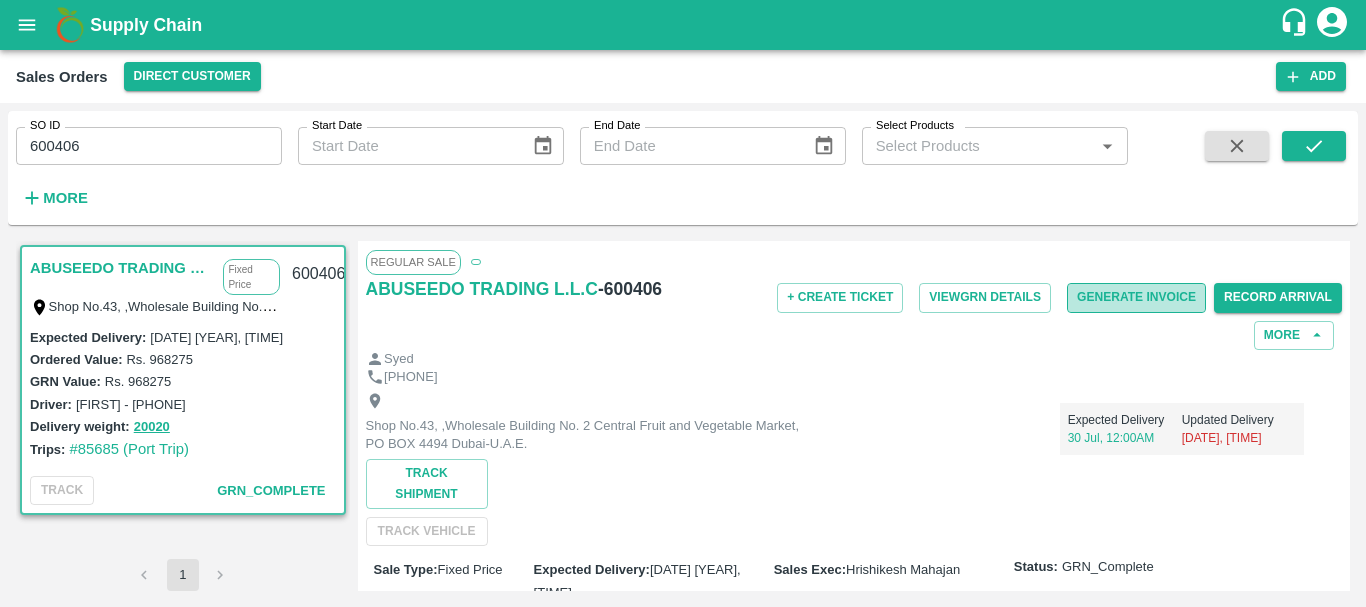click on "Generate Invoice" at bounding box center (1136, 297) 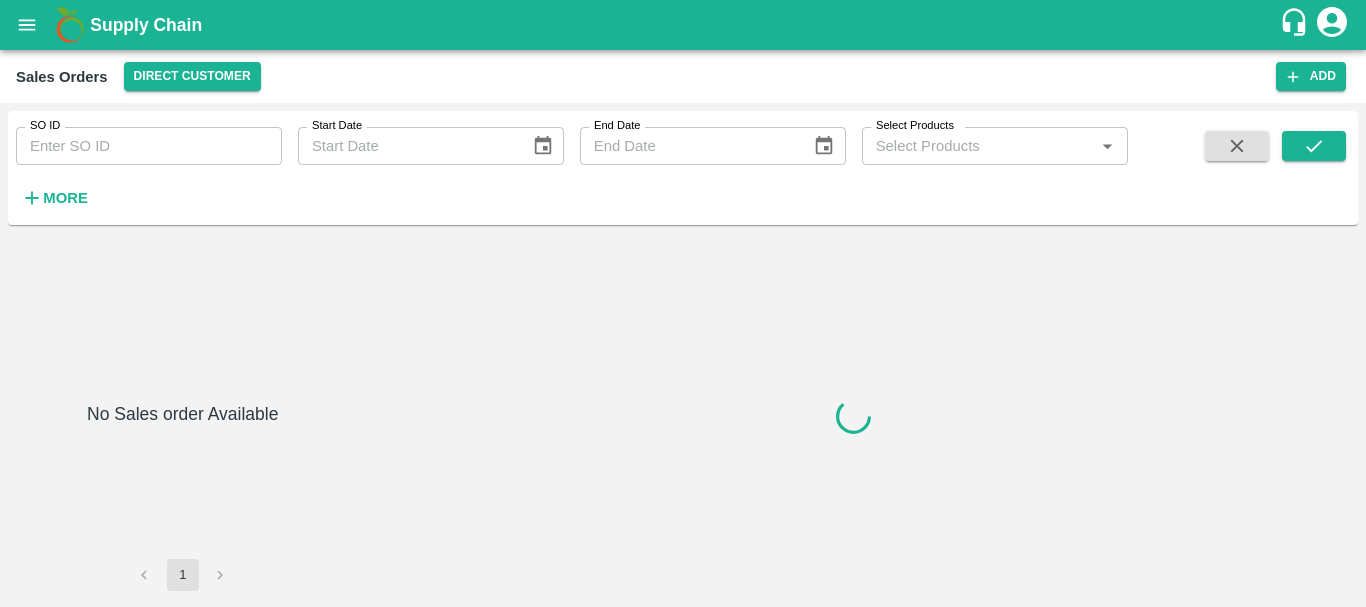 type on "600405" 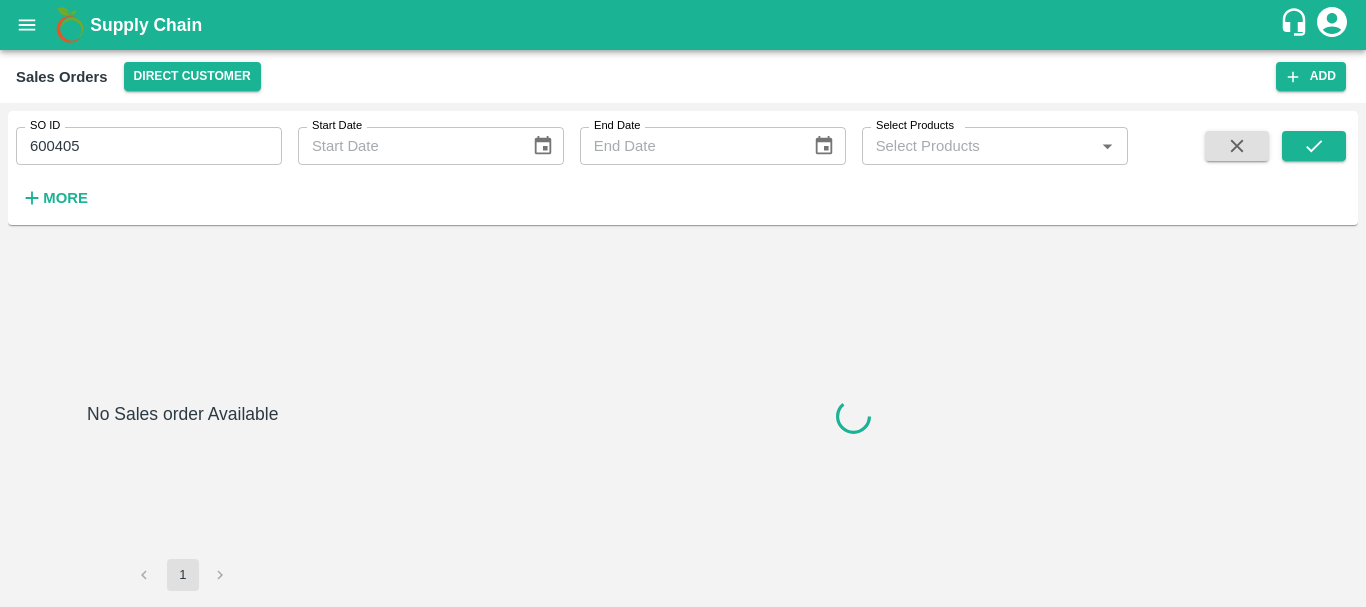 scroll, scrollTop: 0, scrollLeft: 0, axis: both 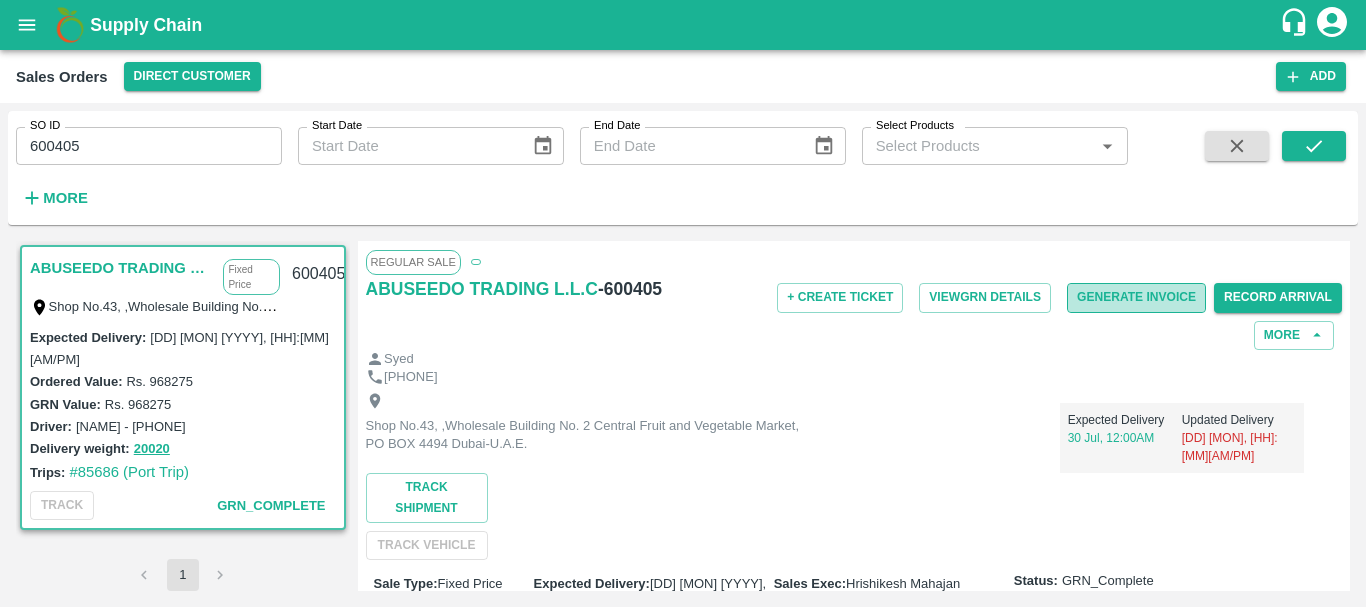 click on "Generate Invoice" at bounding box center [1136, 297] 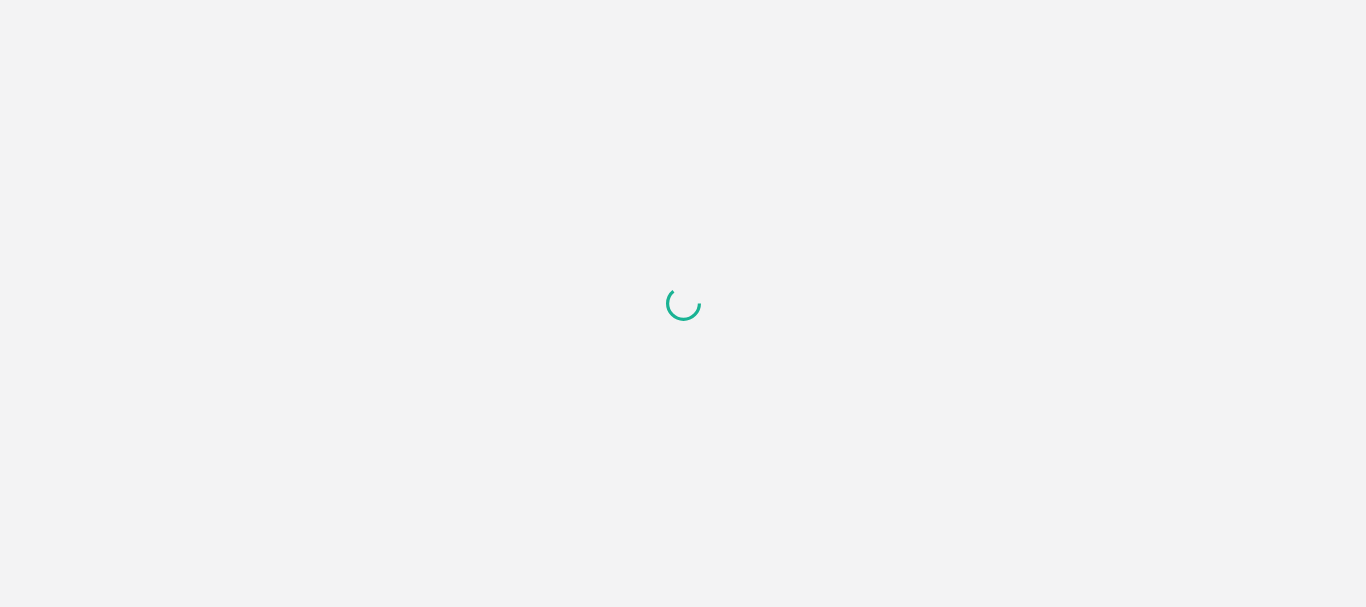 scroll, scrollTop: 0, scrollLeft: 0, axis: both 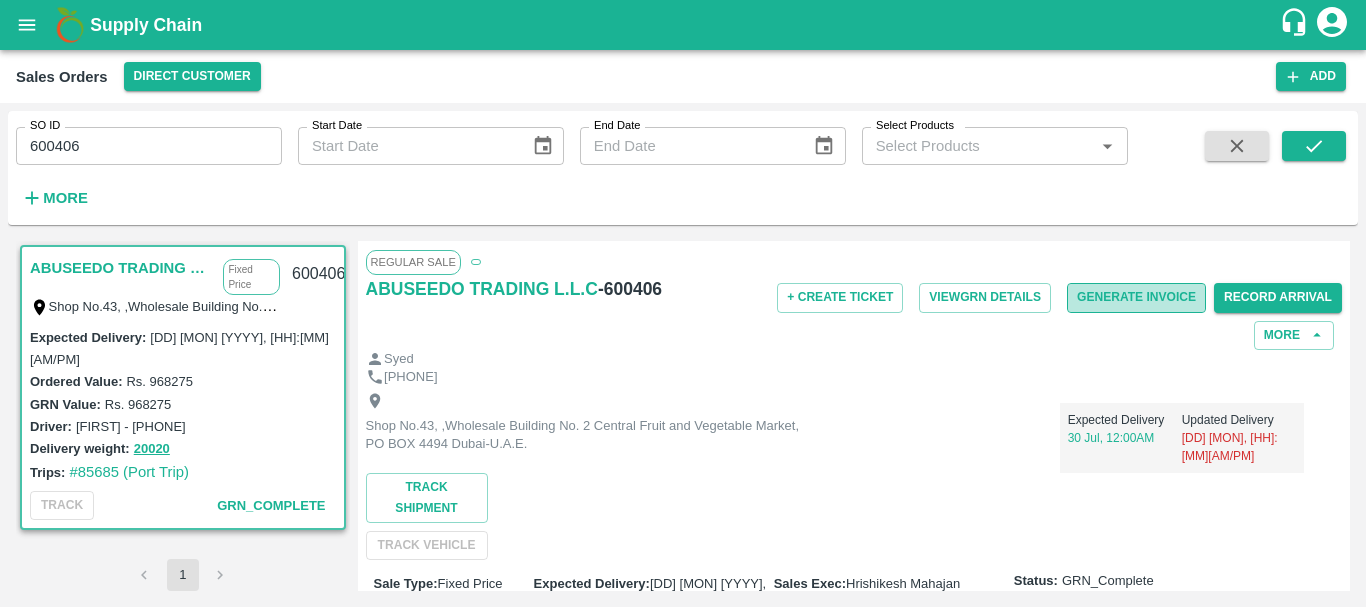 click on "Generate Invoice" at bounding box center [1136, 297] 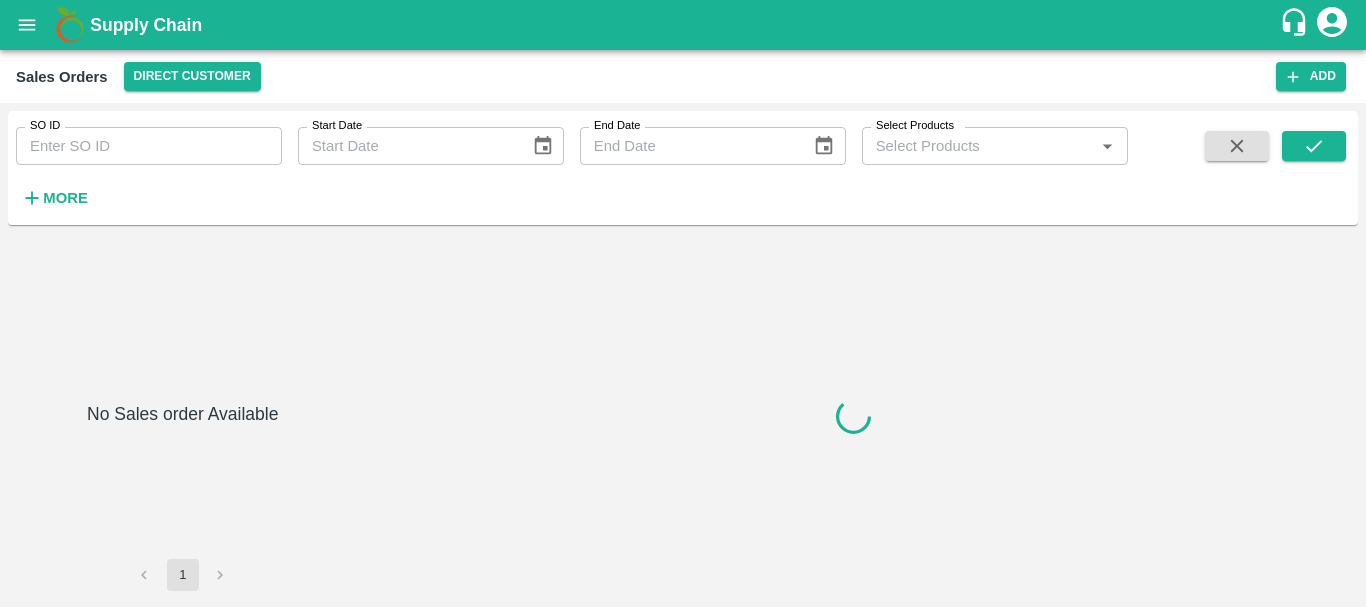type on "600407" 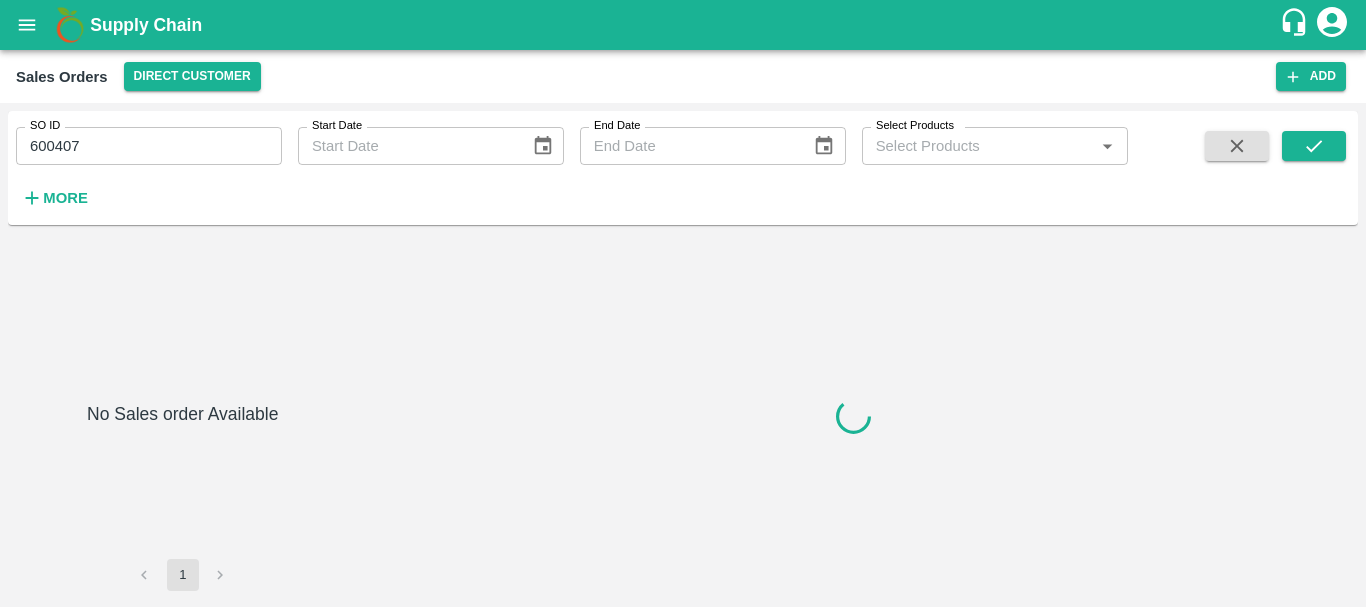 scroll, scrollTop: 0, scrollLeft: 0, axis: both 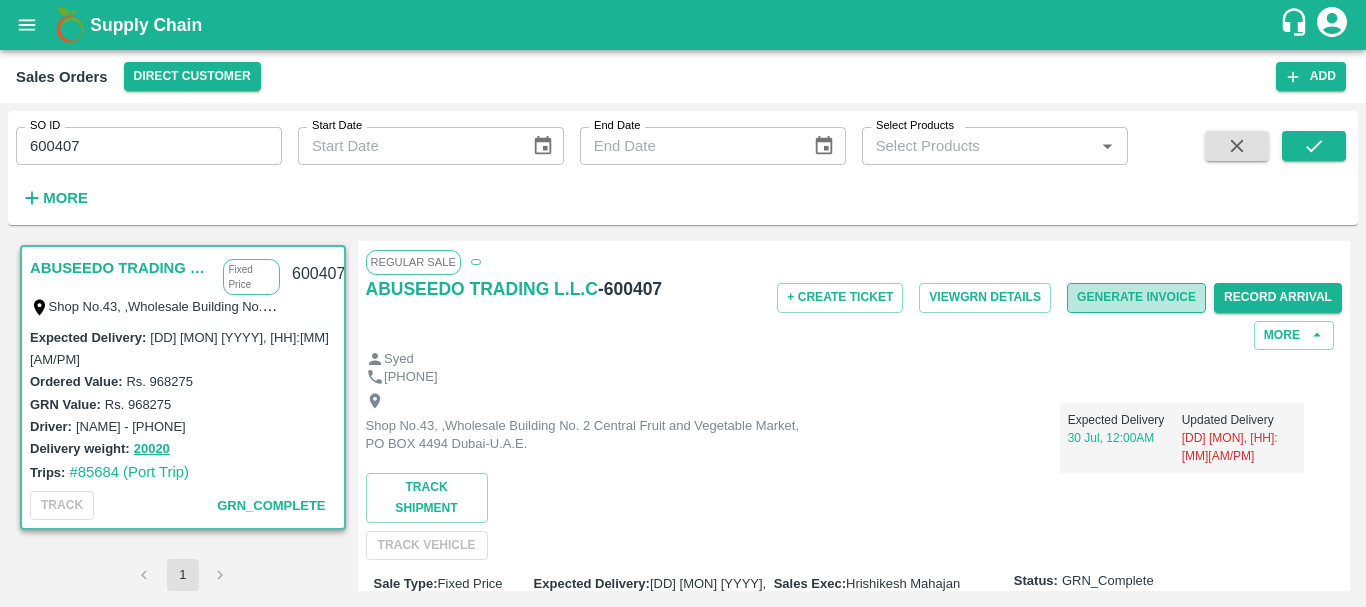 click on "Generate Invoice" at bounding box center [1136, 297] 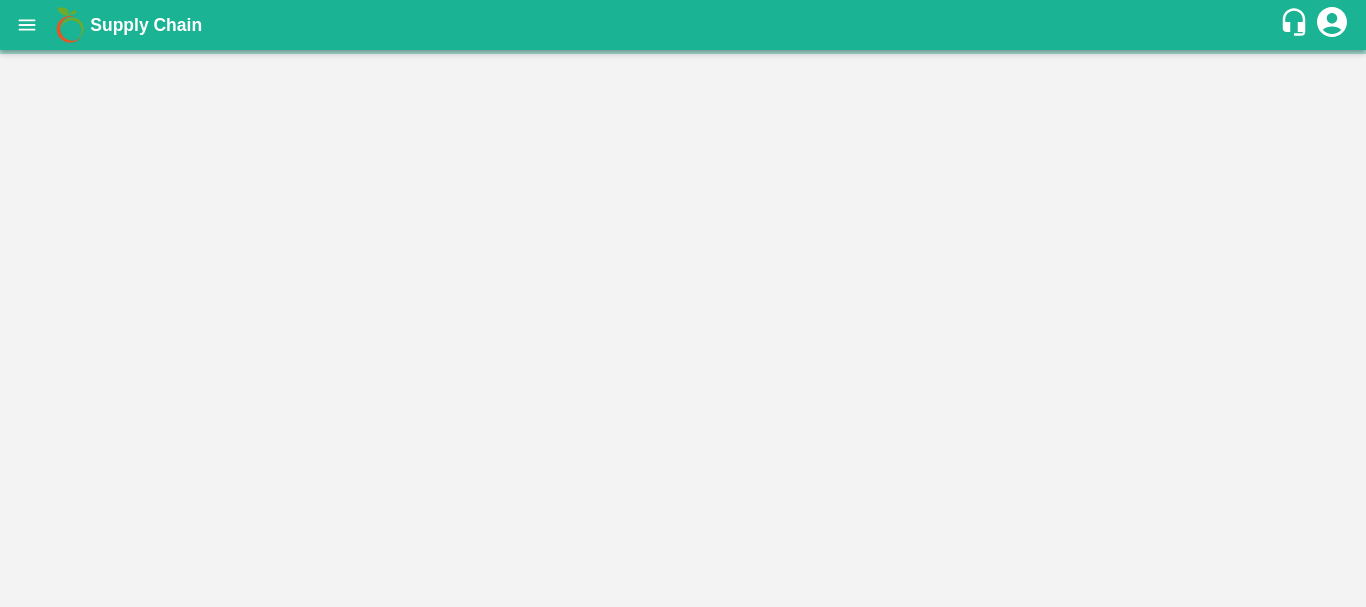 scroll, scrollTop: 0, scrollLeft: 0, axis: both 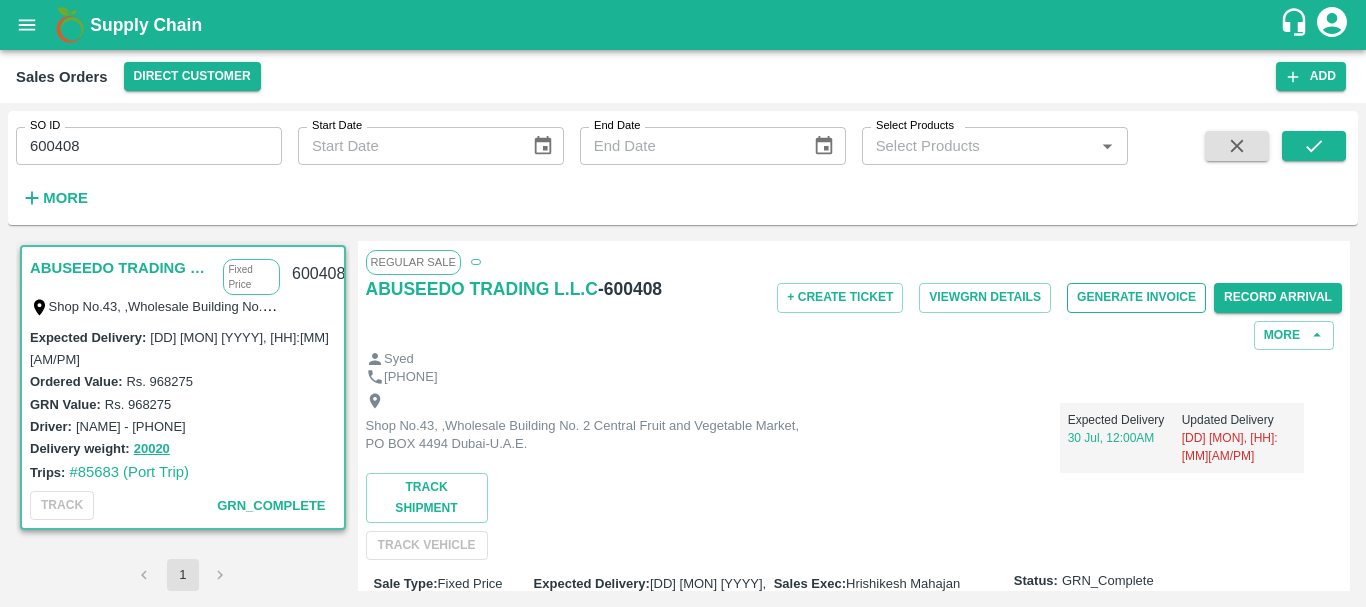 click on "Generate Invoice" at bounding box center (1136, 297) 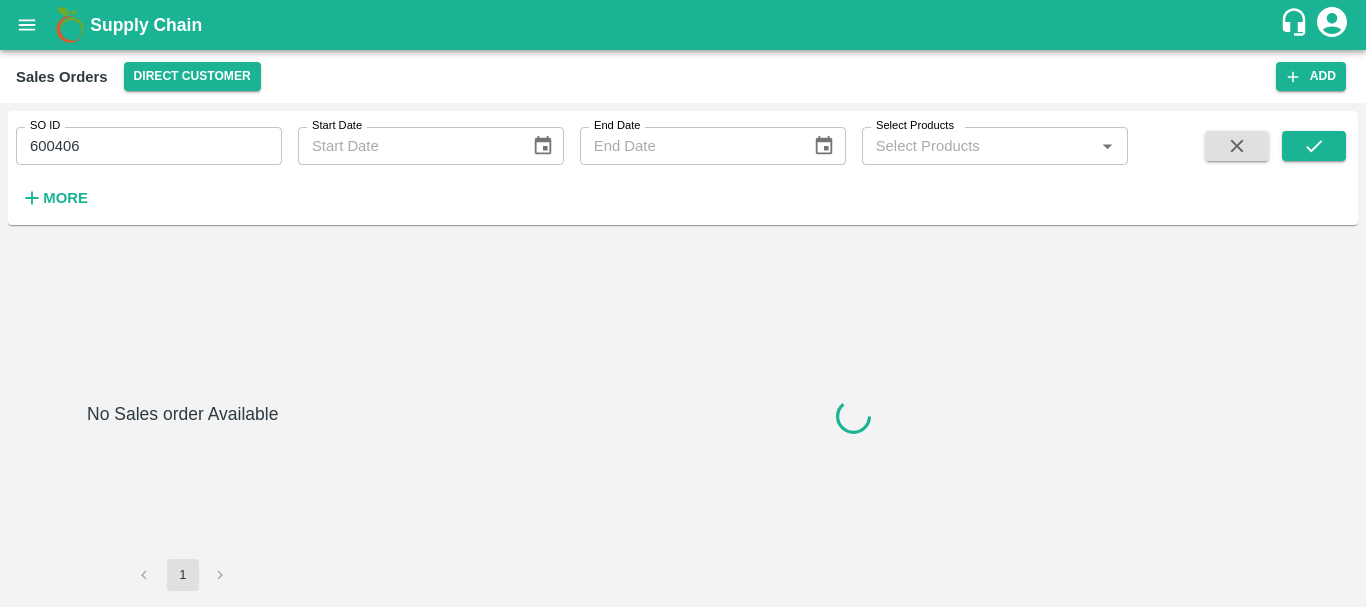 scroll, scrollTop: 0, scrollLeft: 0, axis: both 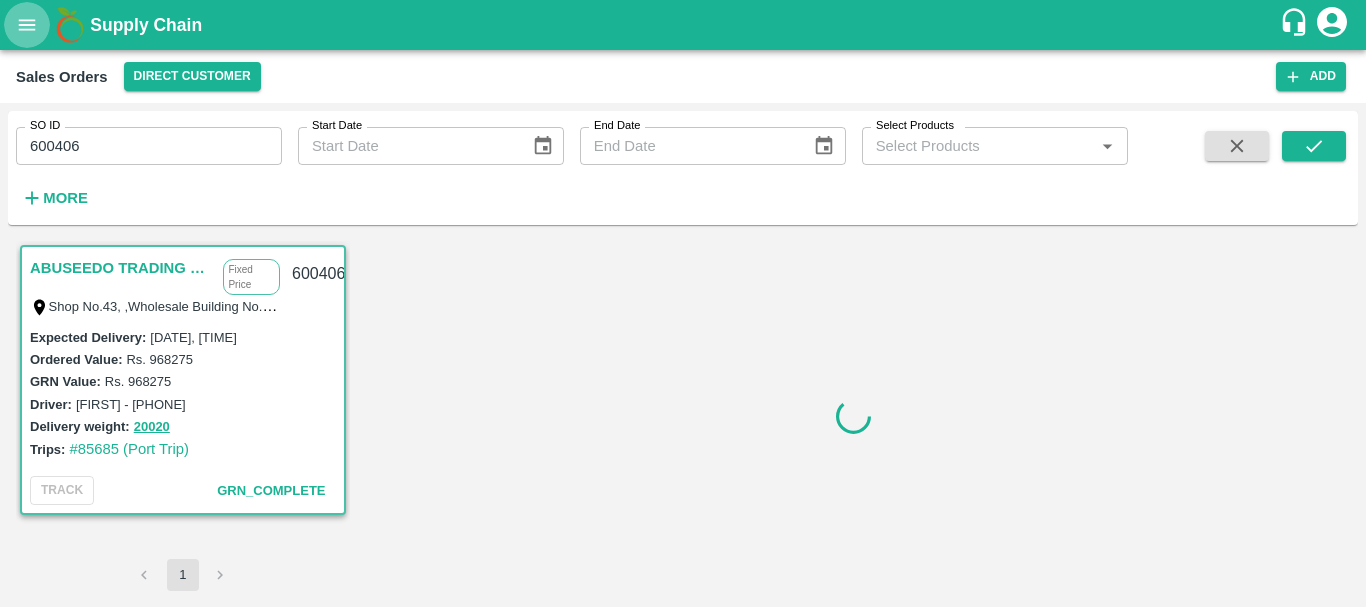 click 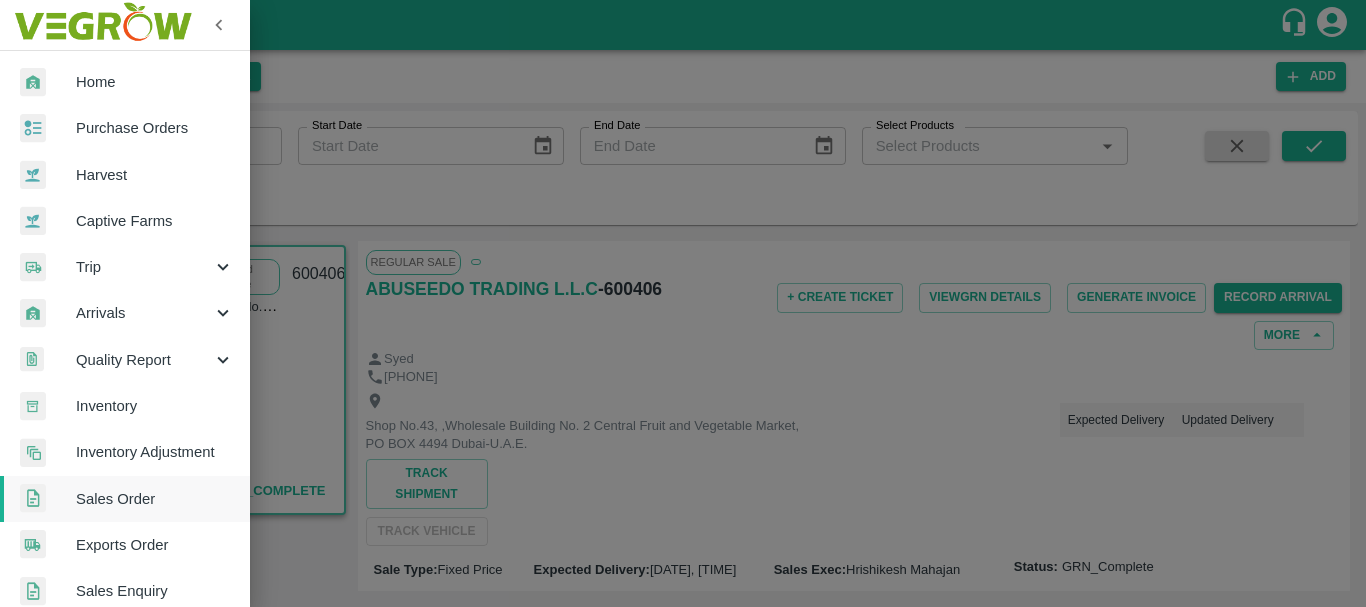 scroll, scrollTop: 197, scrollLeft: 0, axis: vertical 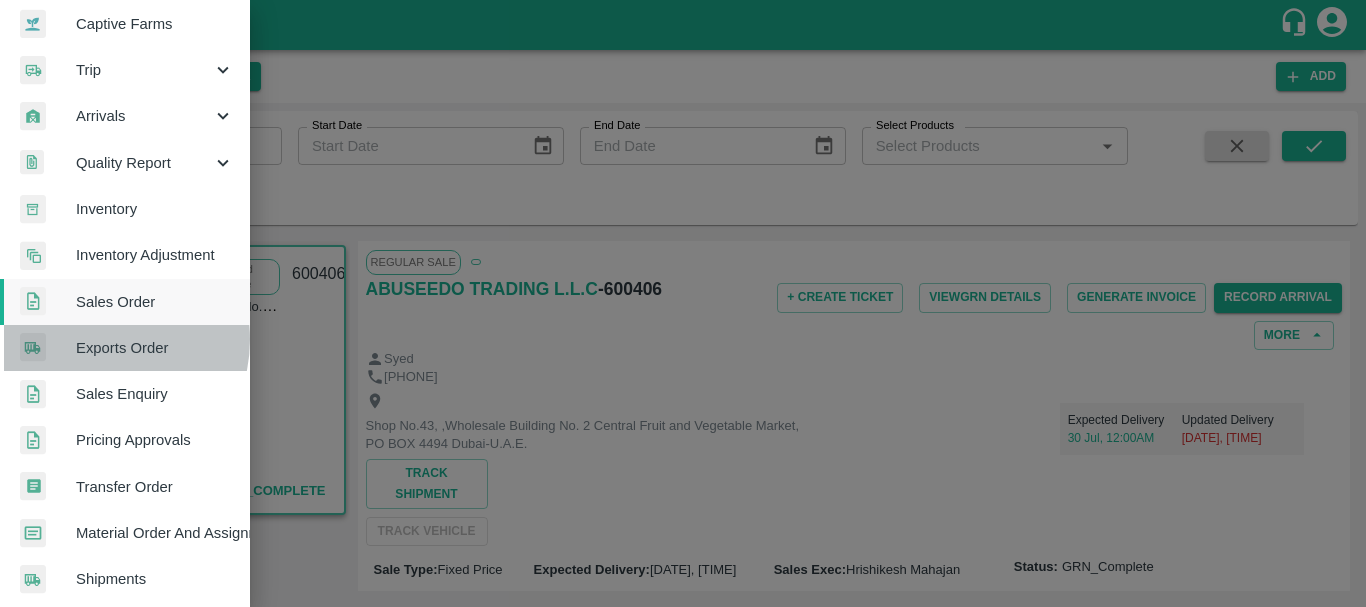 click on "Exports Order" at bounding box center [155, 348] 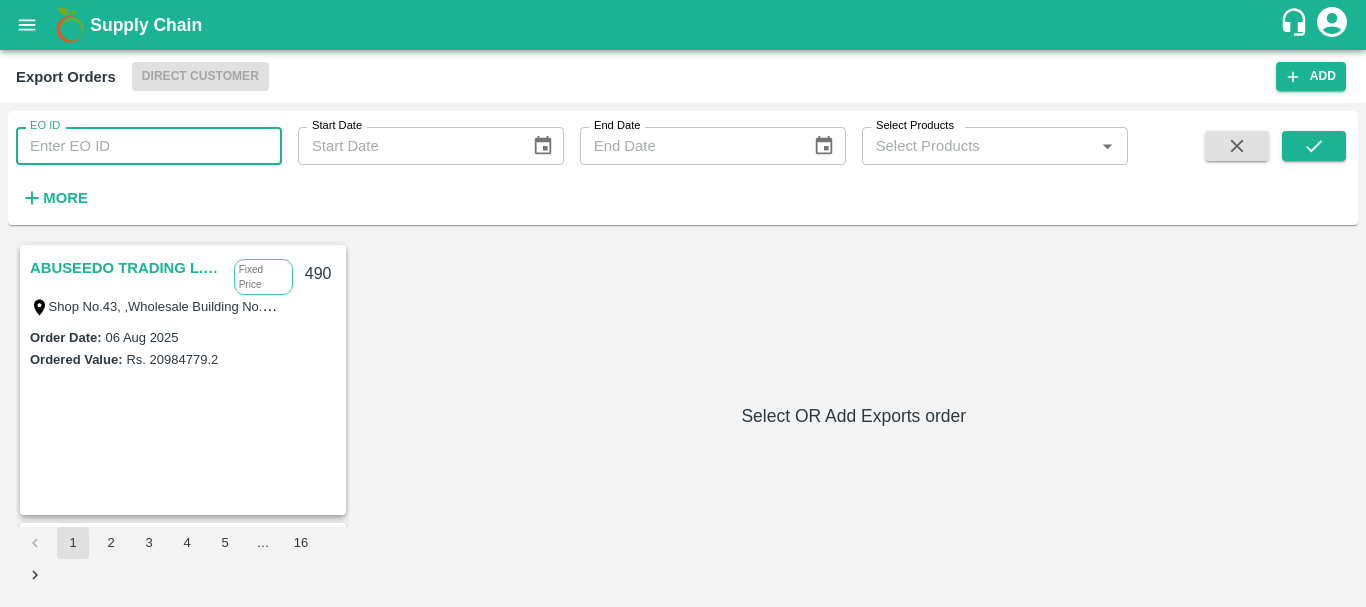 click on "EO ID" at bounding box center [149, 146] 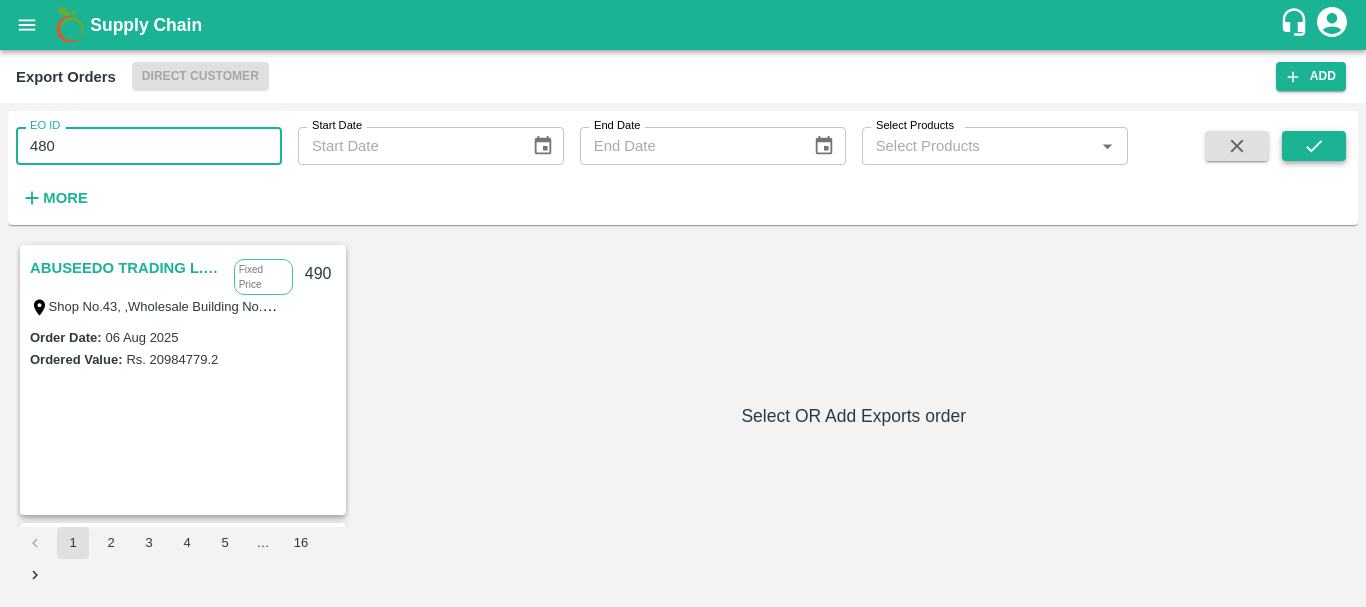 type on "480" 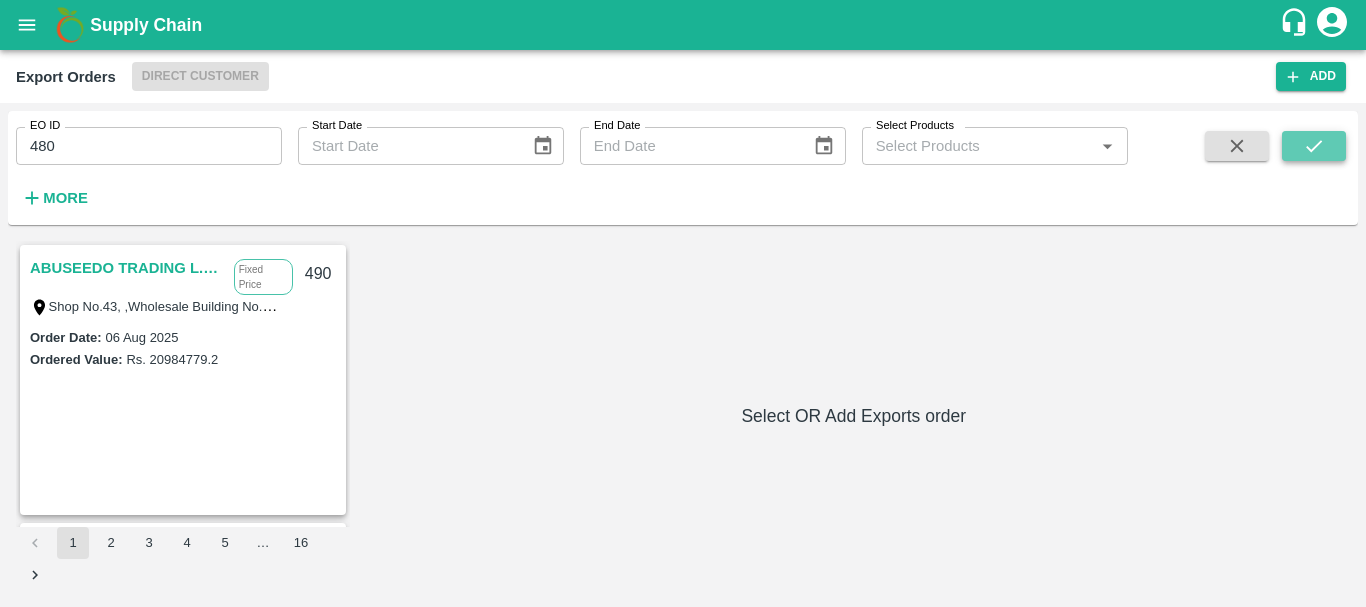 click 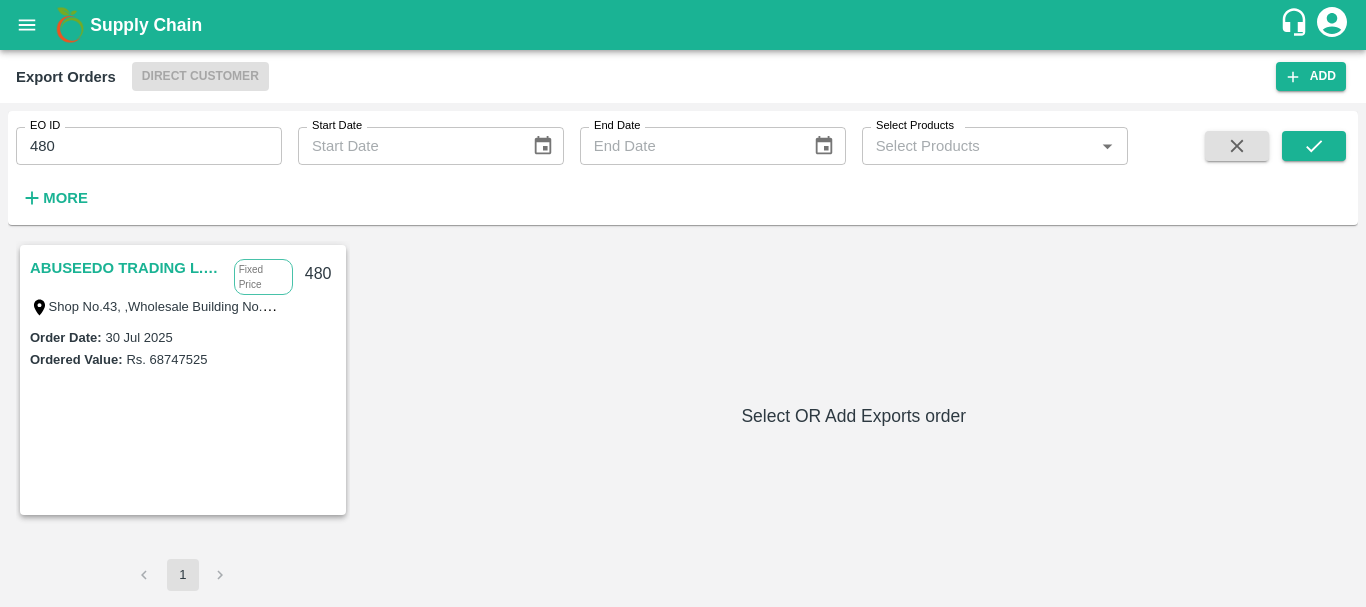 click on "ABUSEEDO TRADING L.L.C" at bounding box center [127, 268] 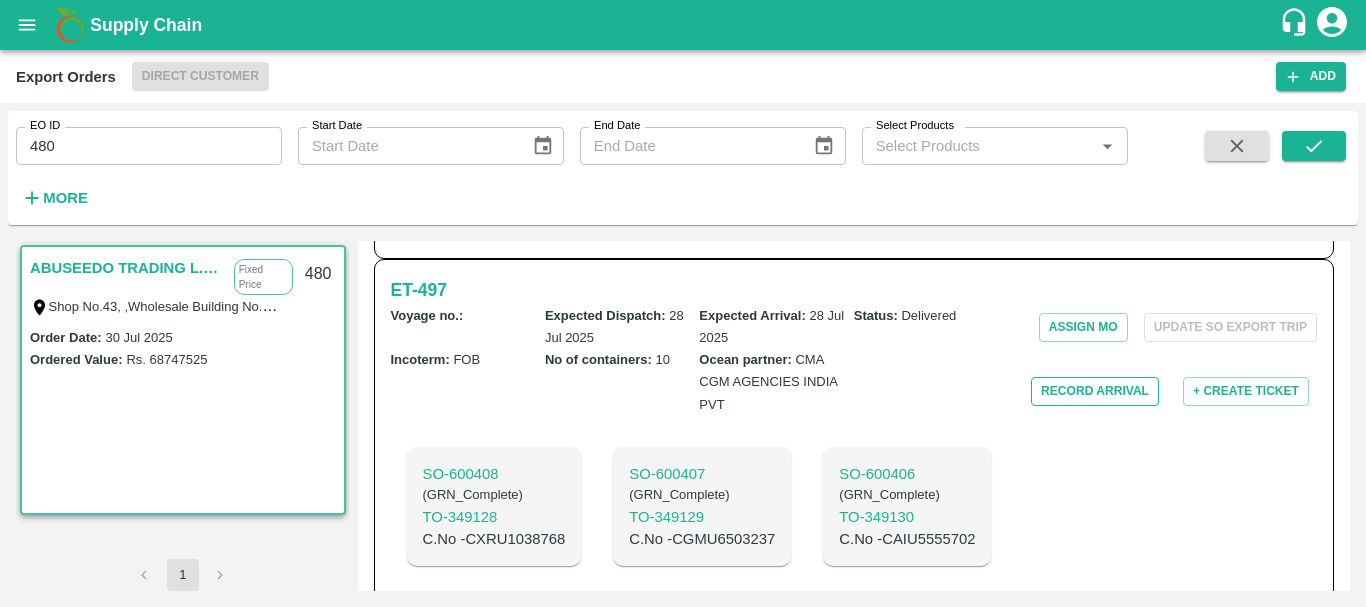 scroll, scrollTop: 5098, scrollLeft: 0, axis: vertical 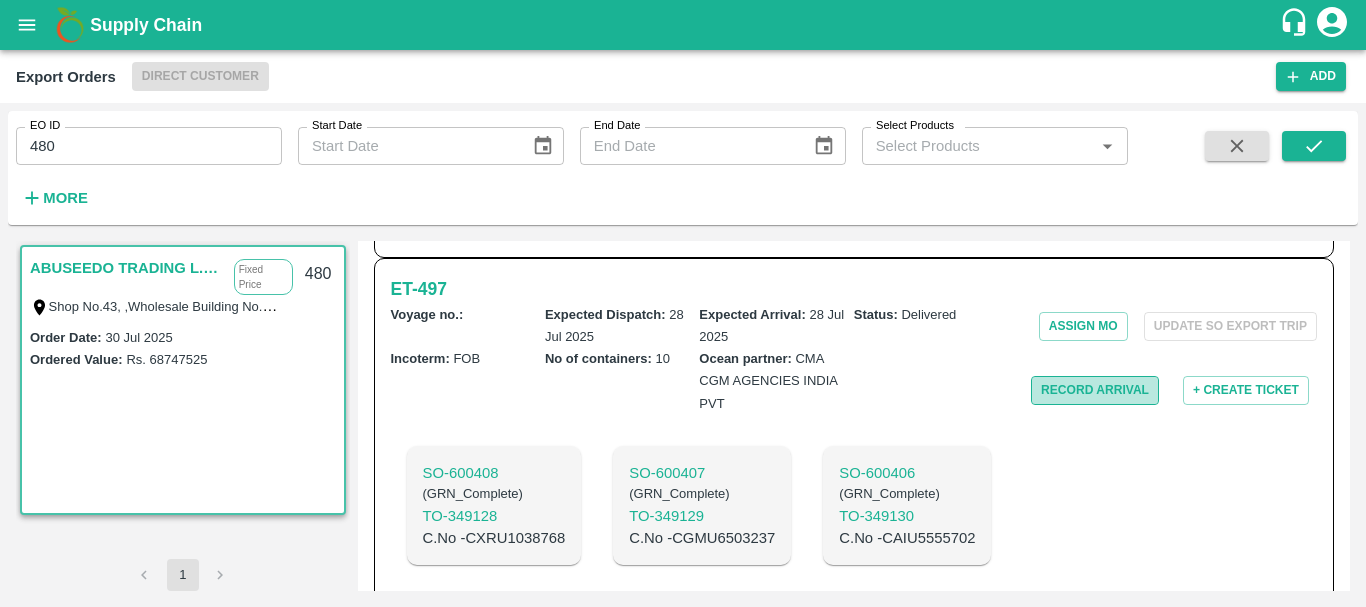 click on "Record Arrival" at bounding box center (1095, 390) 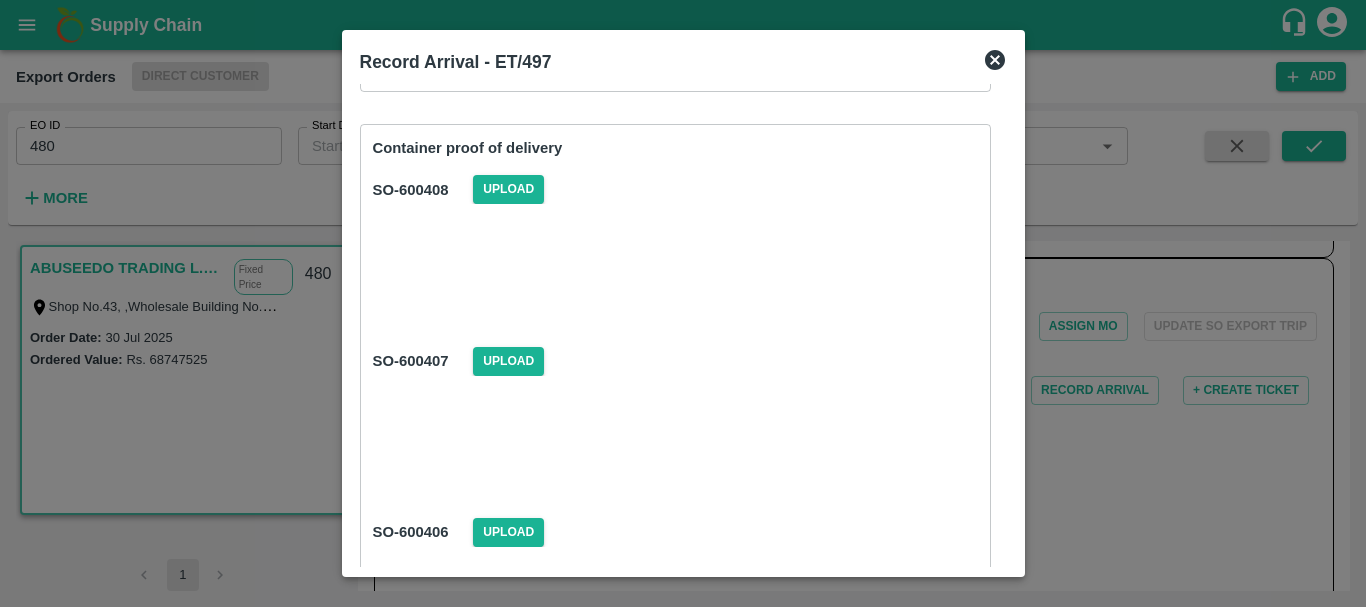 scroll, scrollTop: 363, scrollLeft: 0, axis: vertical 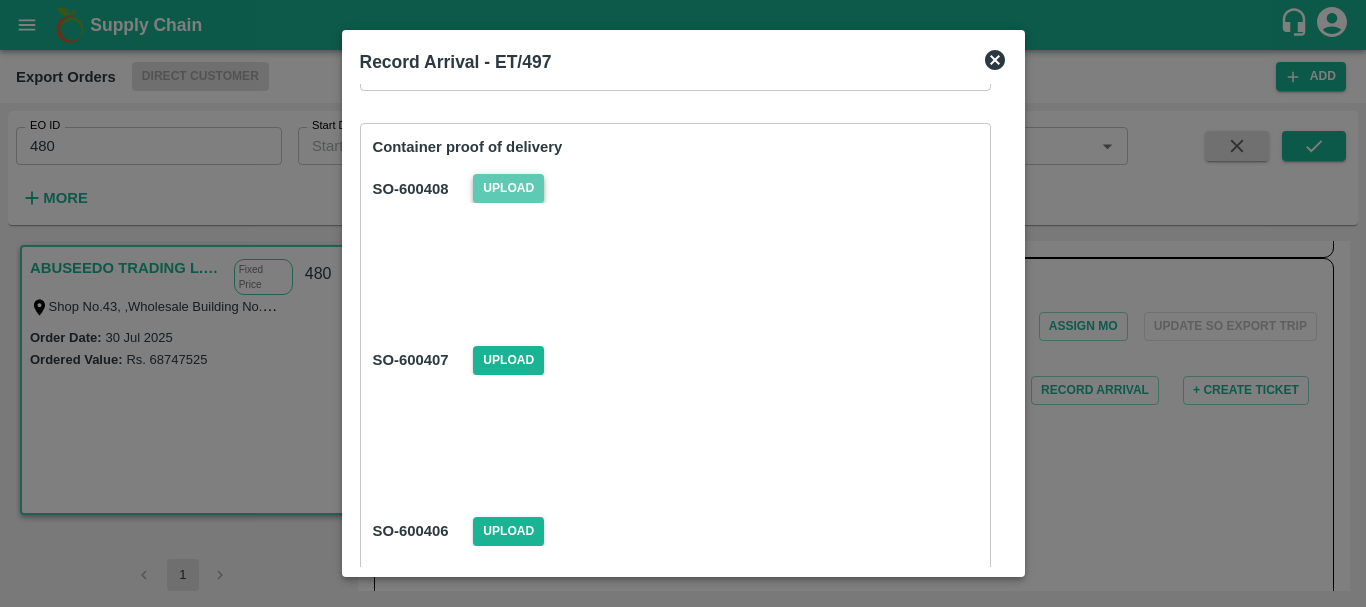 click on "Upload" at bounding box center [508, 188] 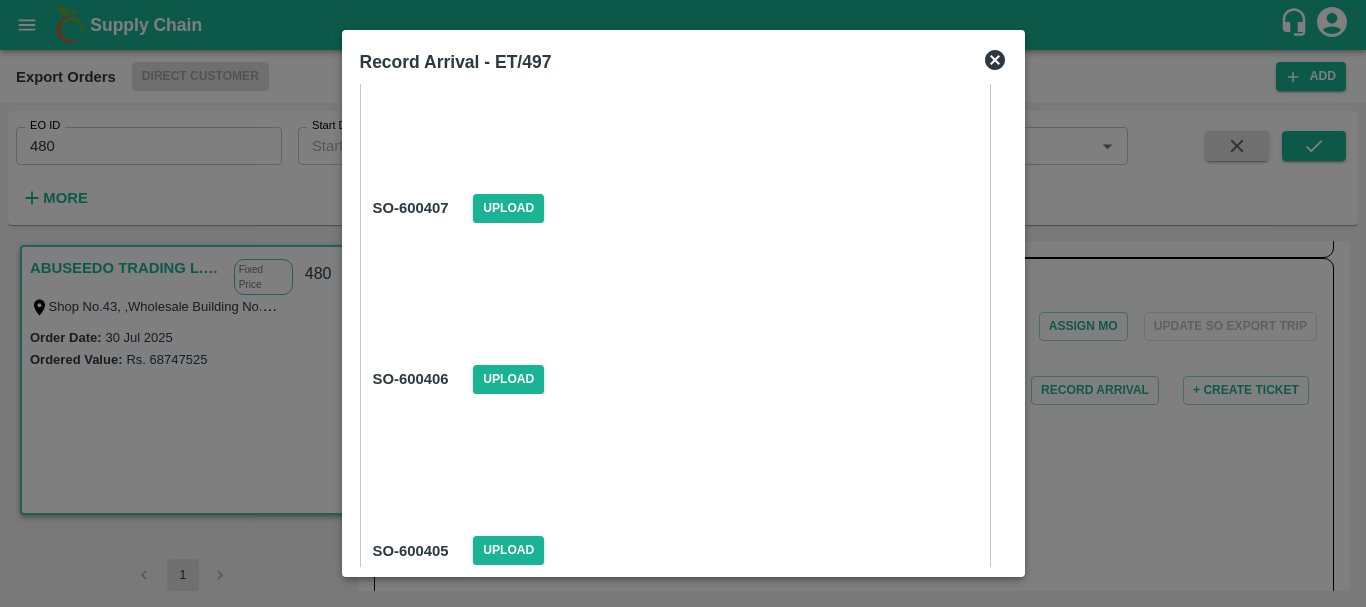 scroll, scrollTop: 516, scrollLeft: 0, axis: vertical 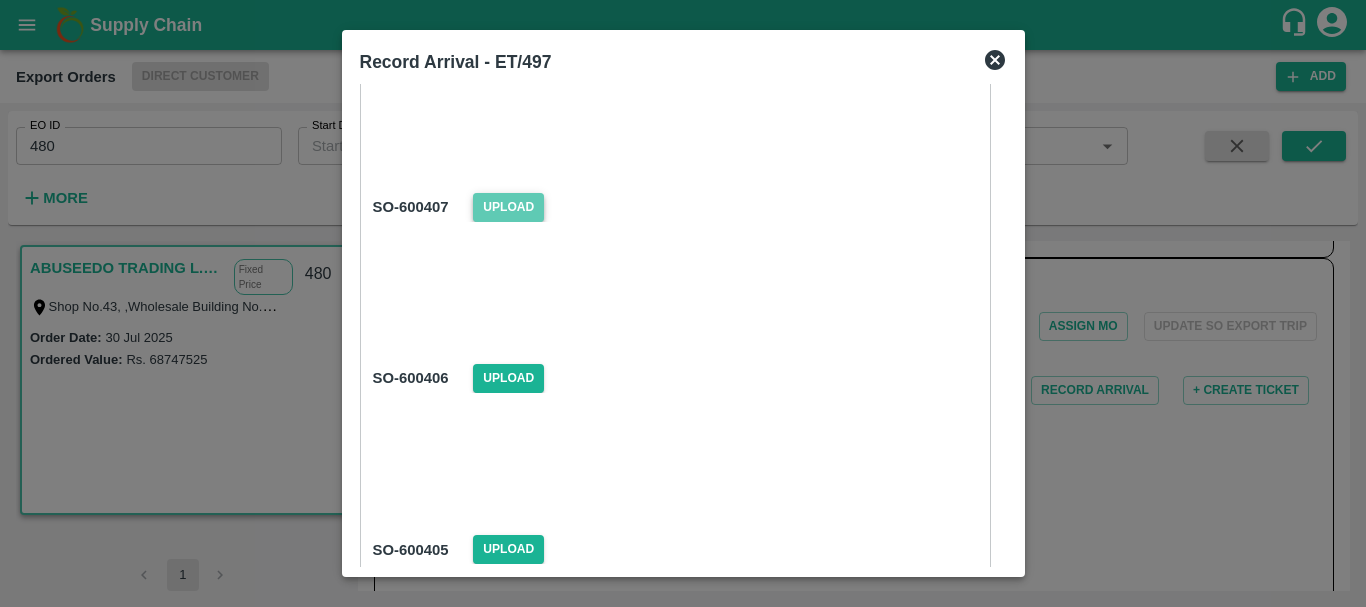 click on "Upload" at bounding box center [508, 207] 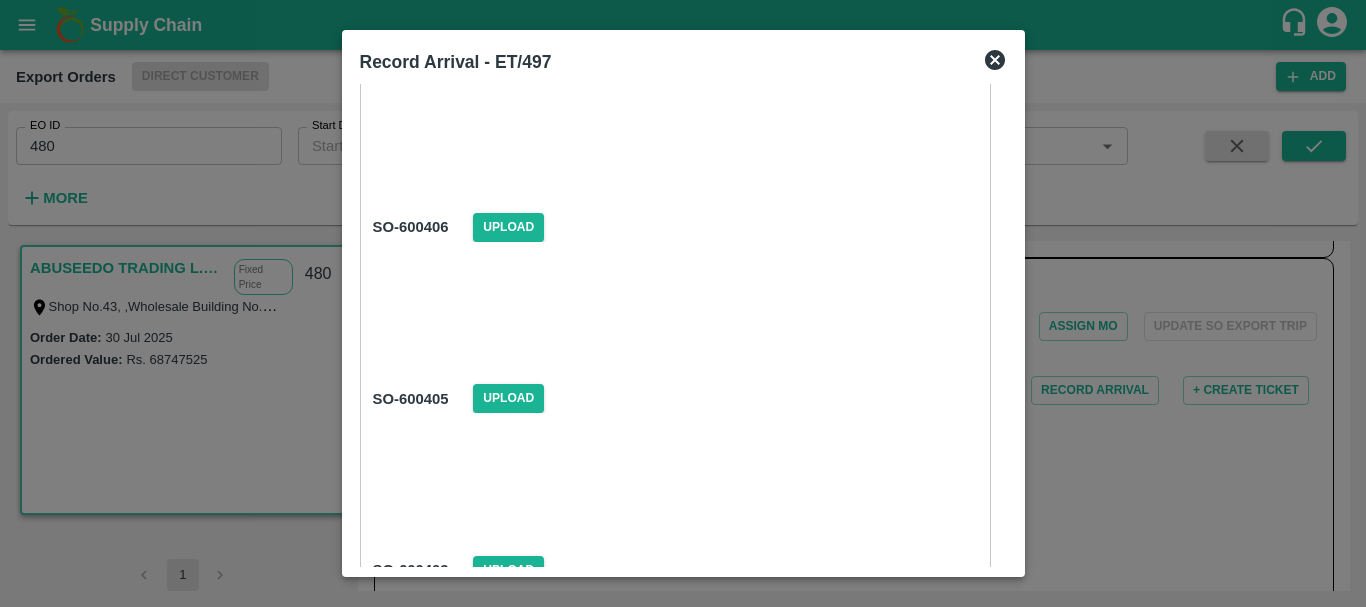 scroll, scrollTop: 670, scrollLeft: 0, axis: vertical 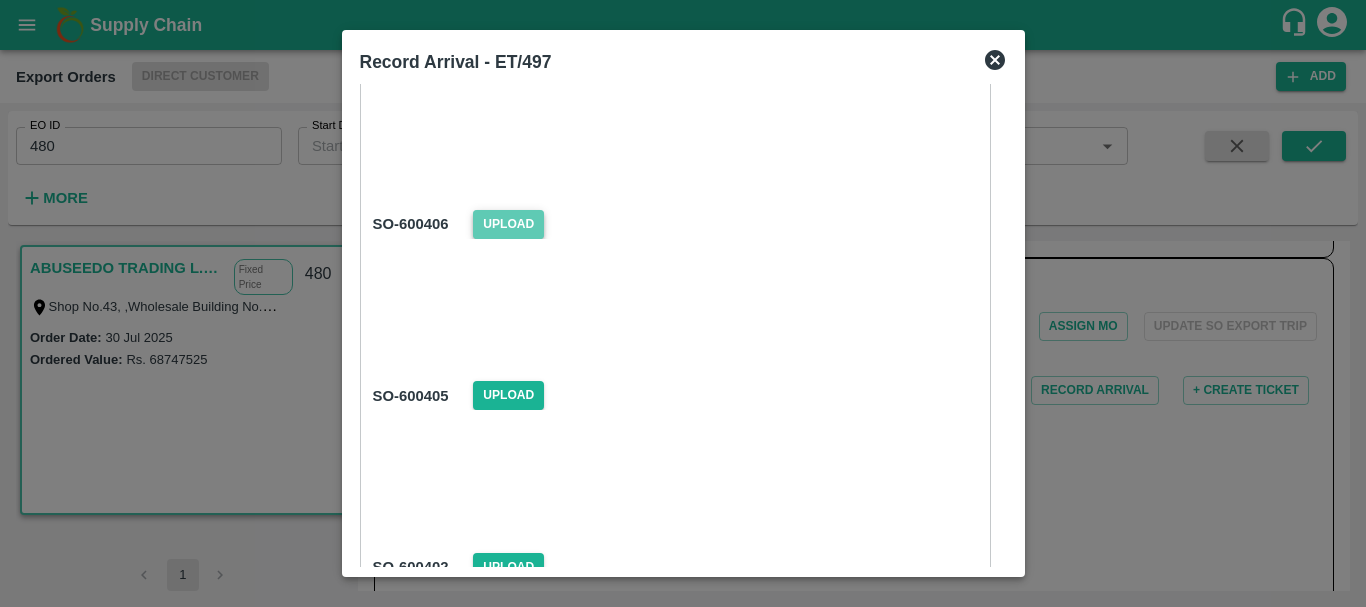 click on "Upload" at bounding box center [508, 224] 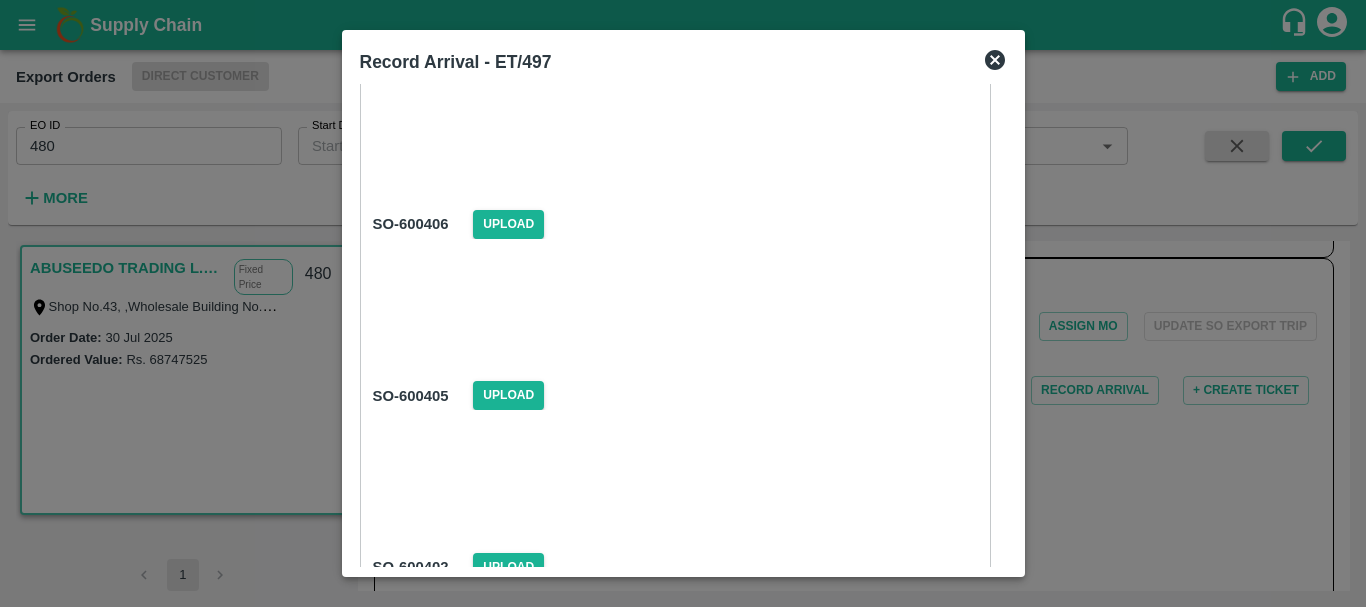 scroll, scrollTop: 778, scrollLeft: 0, axis: vertical 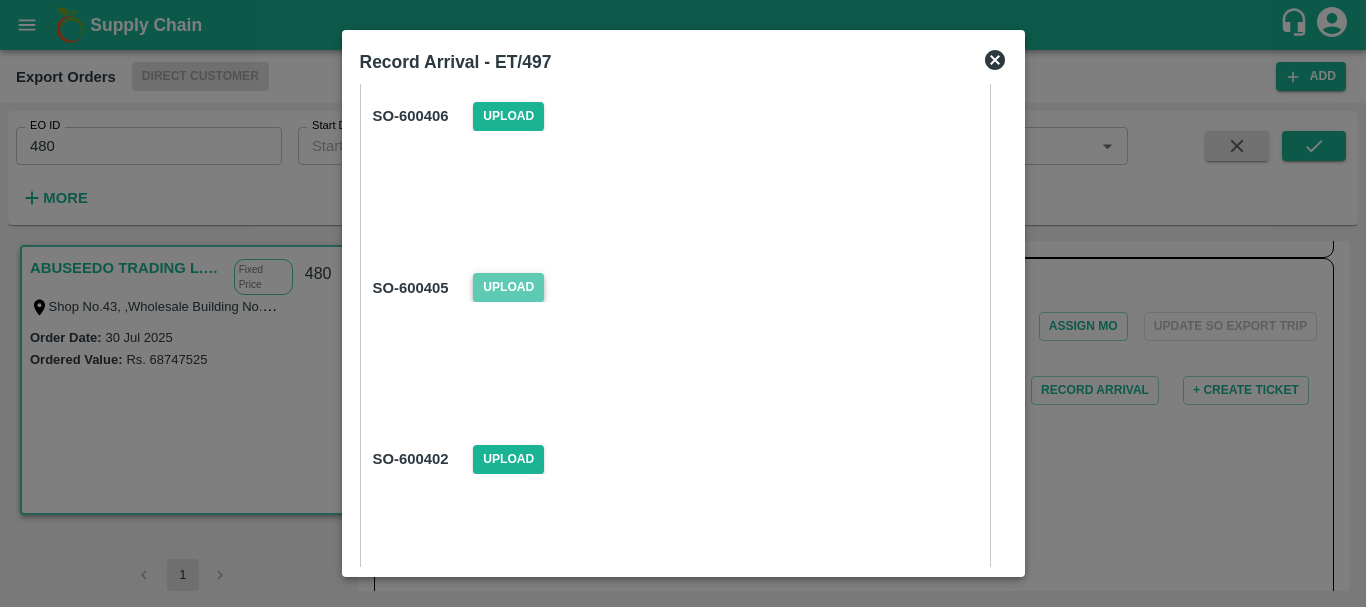 click on "Upload" at bounding box center [508, 287] 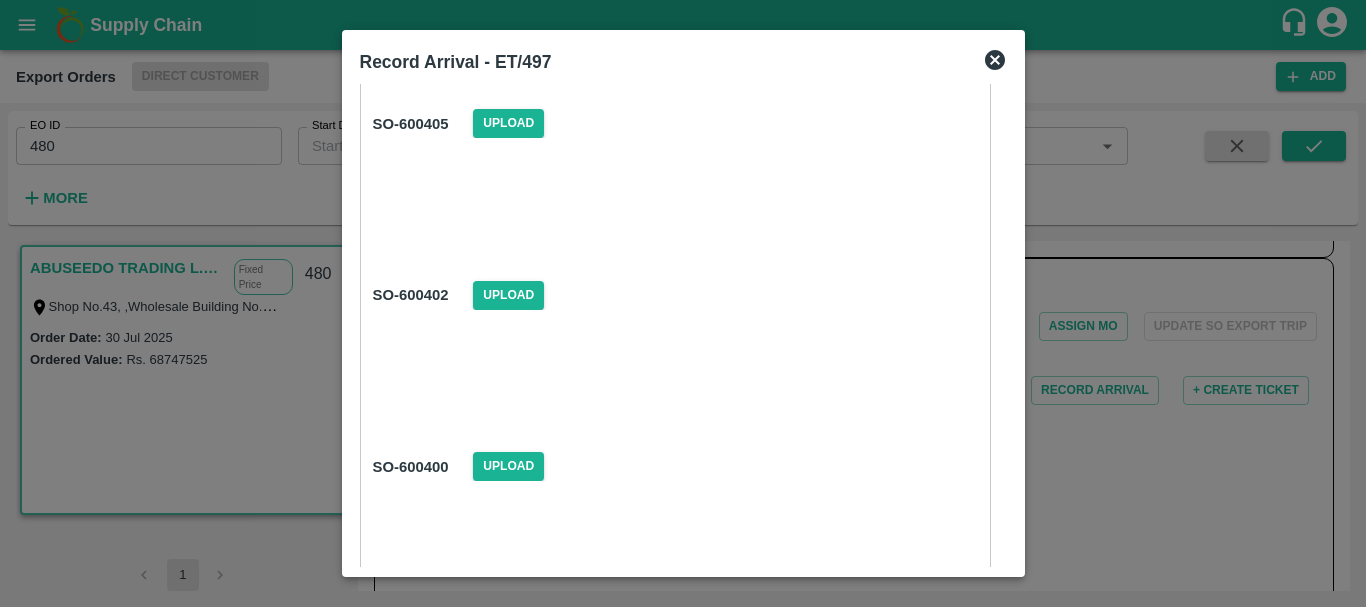 scroll, scrollTop: 943, scrollLeft: 0, axis: vertical 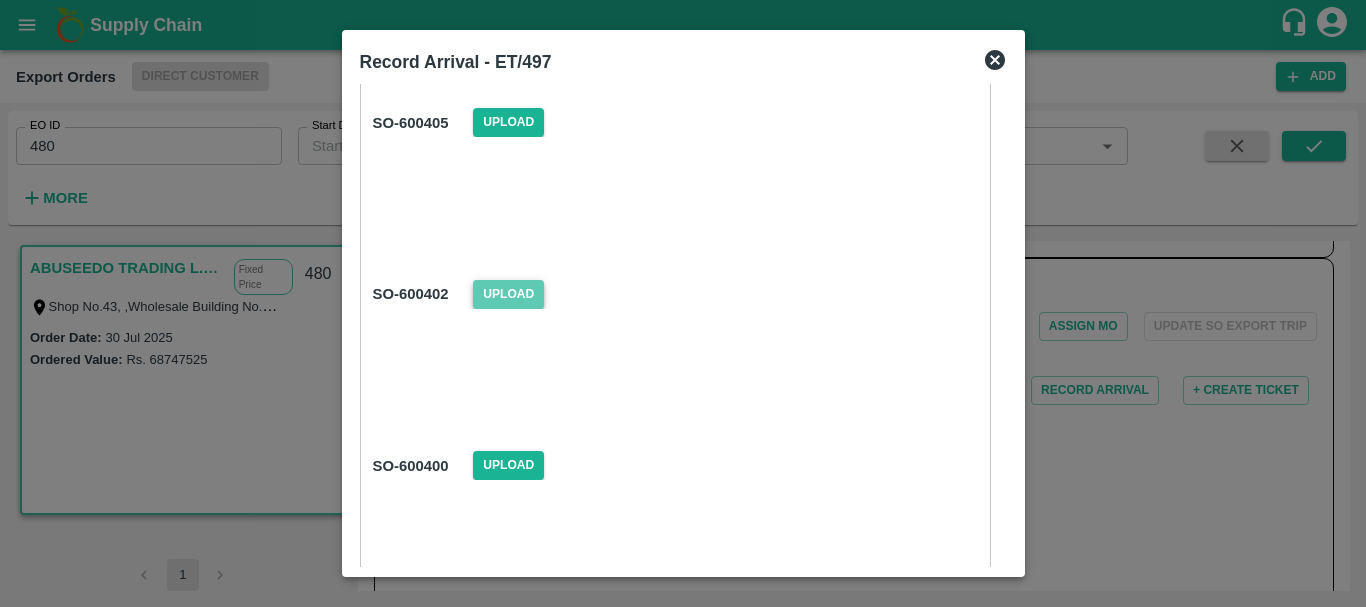 click on "Upload" at bounding box center [508, 294] 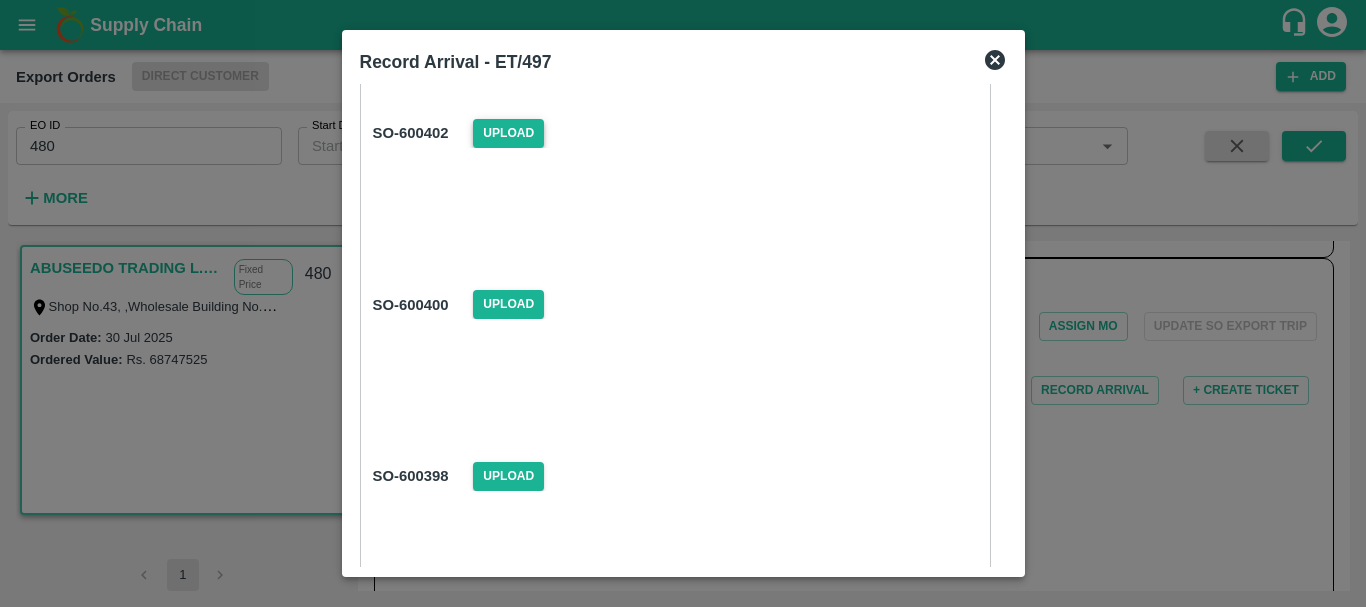 scroll, scrollTop: 1105, scrollLeft: 0, axis: vertical 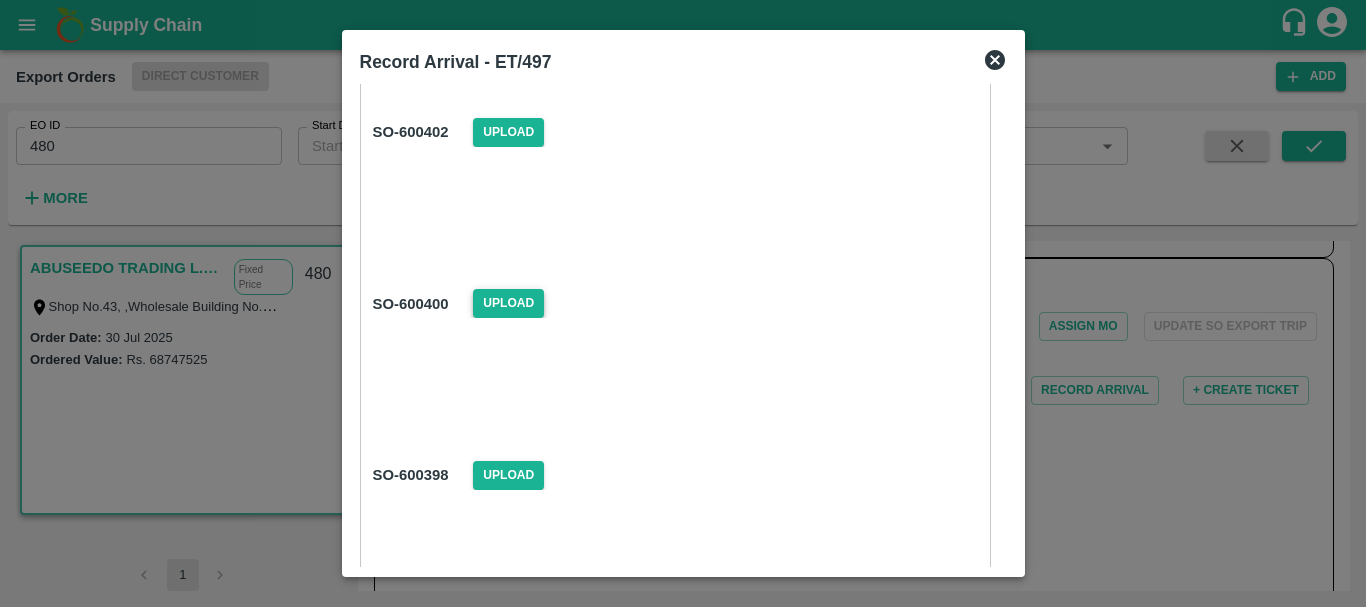 click on "Upload" at bounding box center (508, 303) 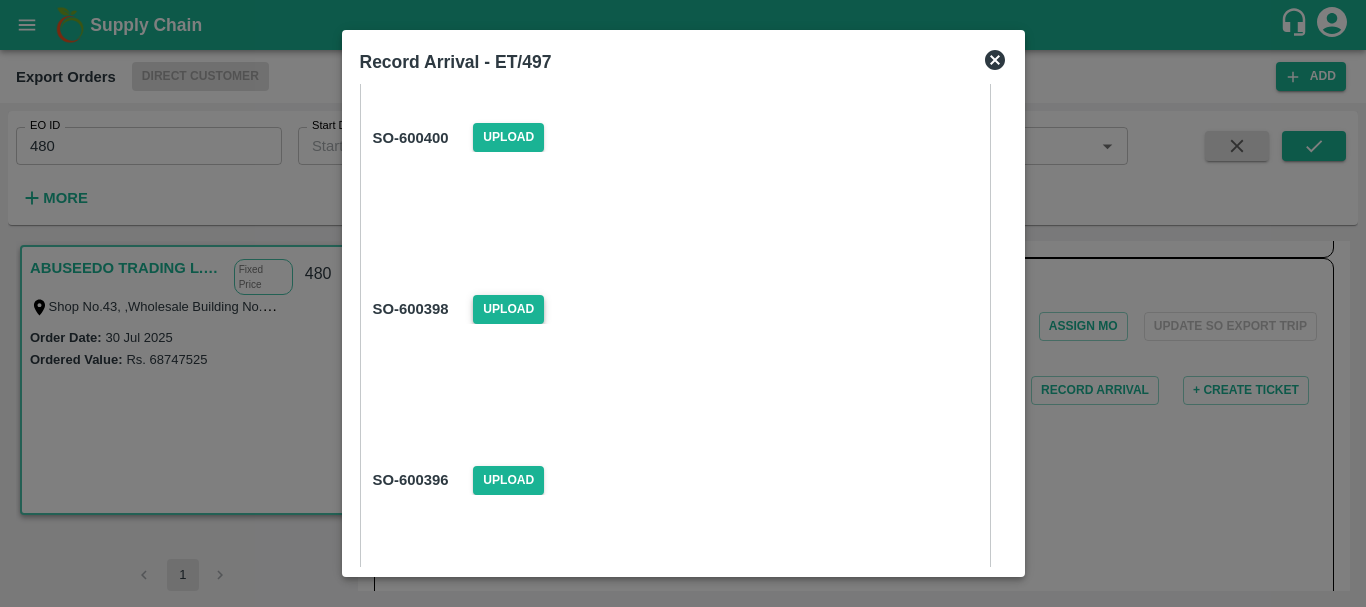 scroll, scrollTop: 1272, scrollLeft: 0, axis: vertical 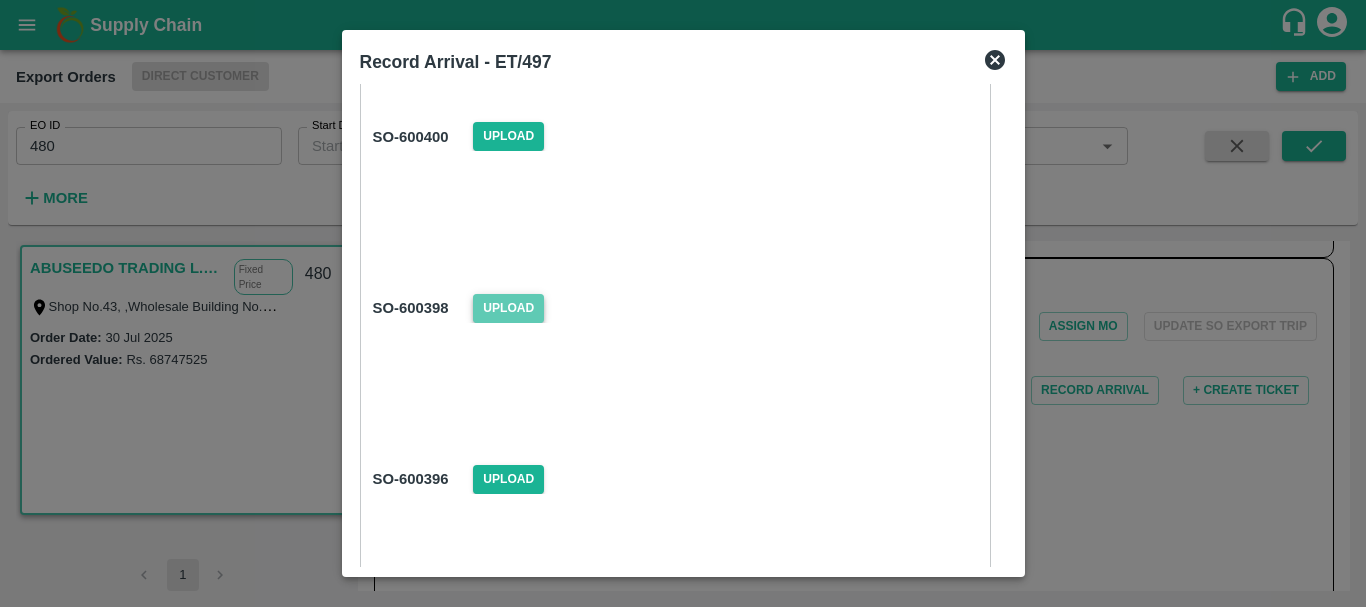 click on "Upload" at bounding box center (508, 308) 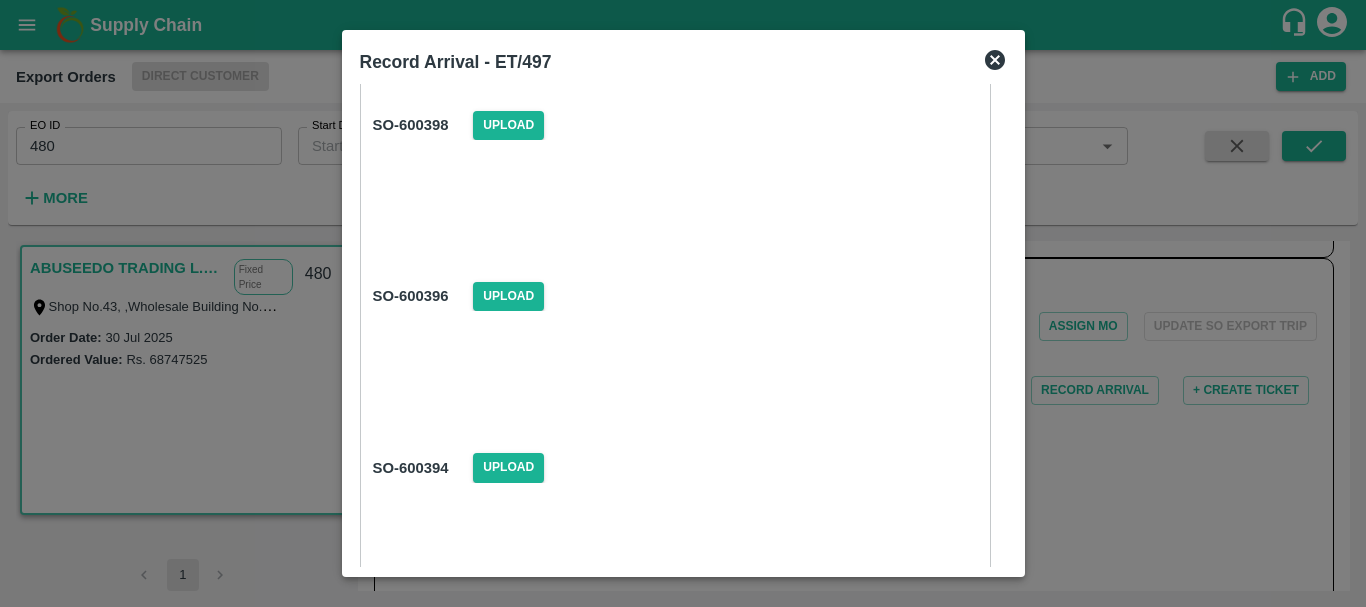 scroll, scrollTop: 1457, scrollLeft: 0, axis: vertical 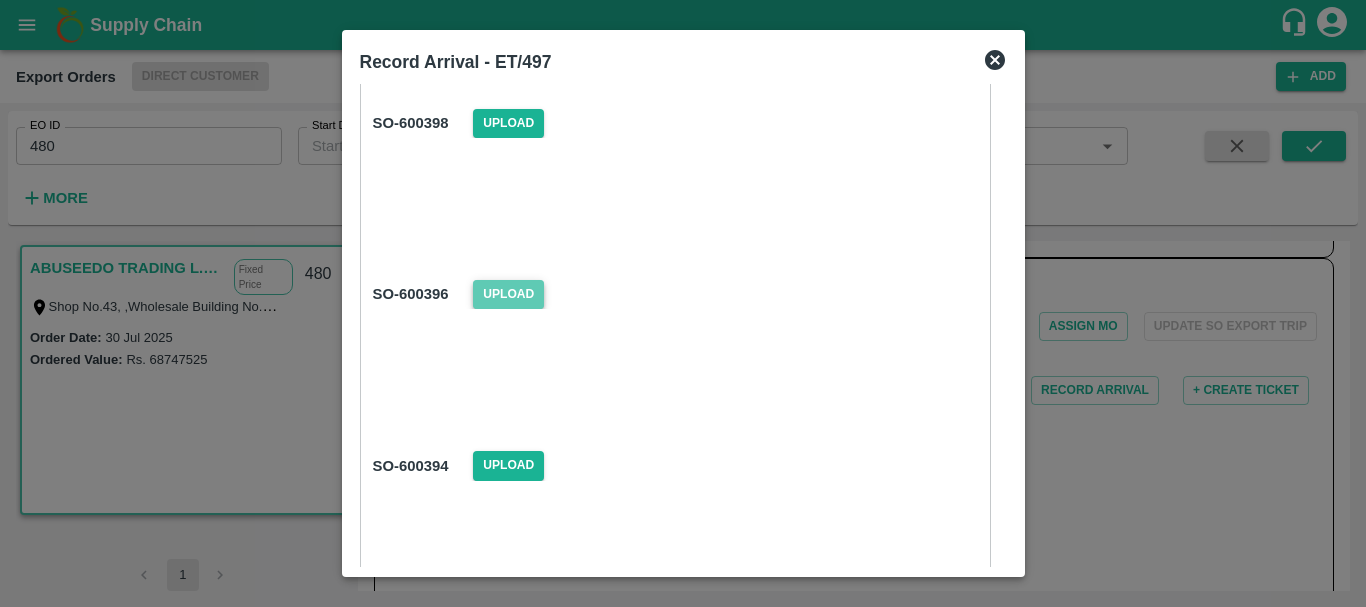 click on "Upload" at bounding box center (508, 294) 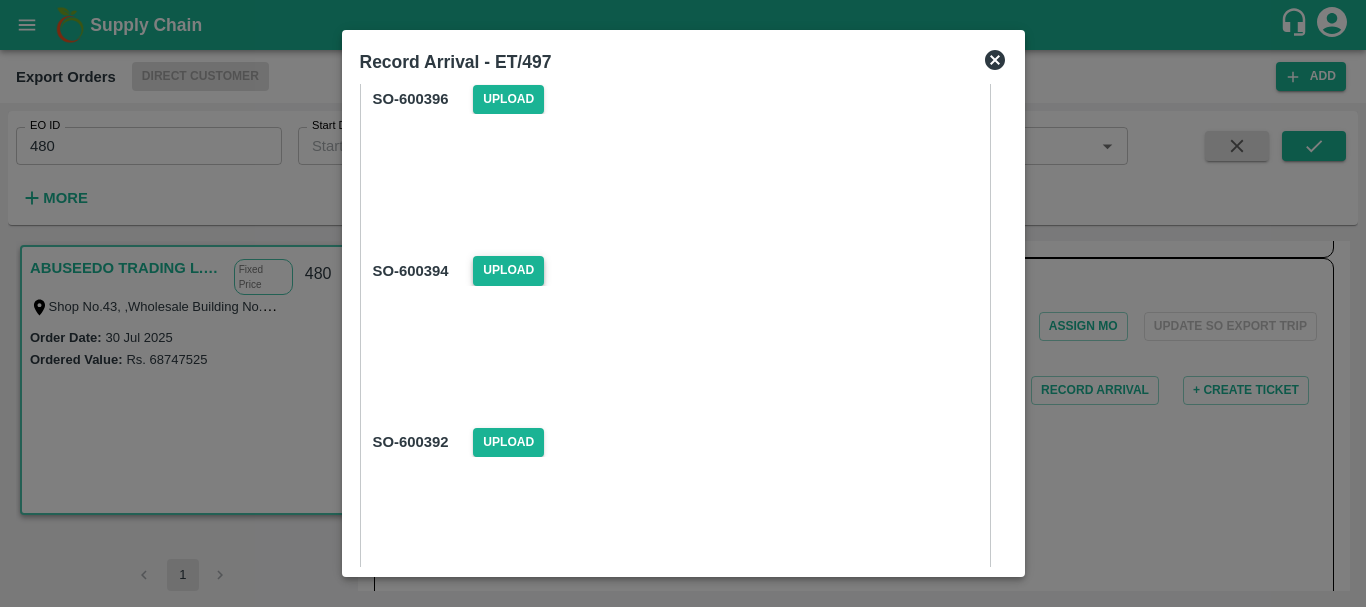 scroll, scrollTop: 1653, scrollLeft: 0, axis: vertical 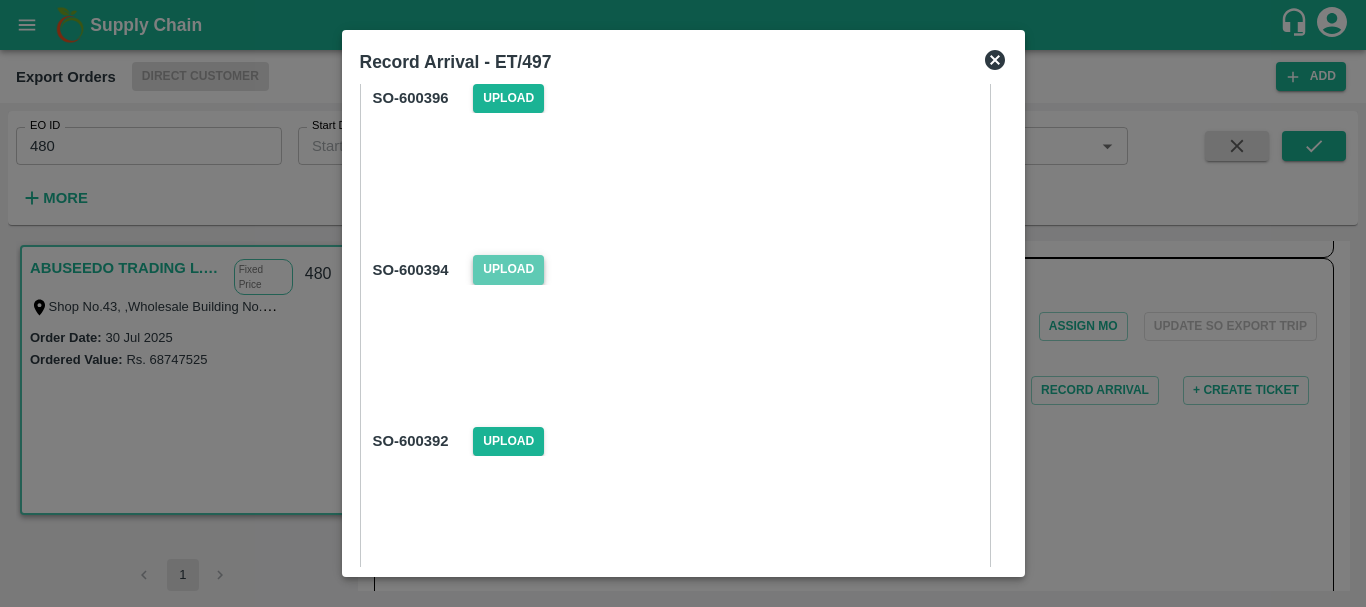 click on "Upload" at bounding box center (508, 269) 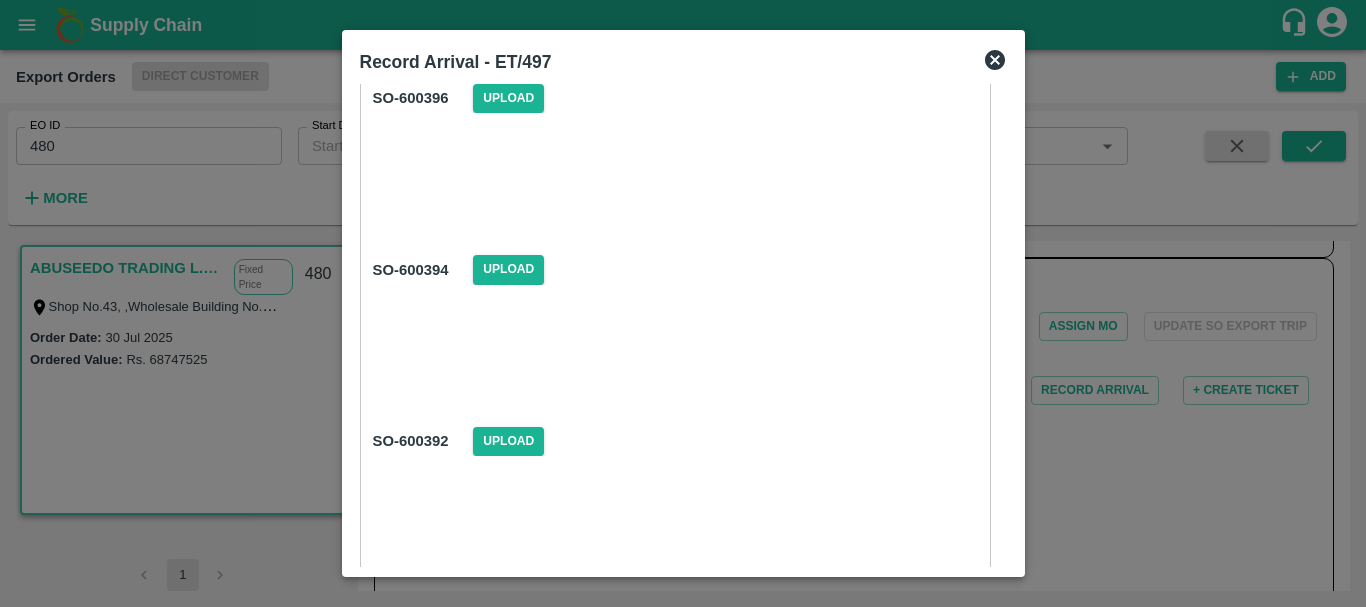 scroll, scrollTop: 1754, scrollLeft: 0, axis: vertical 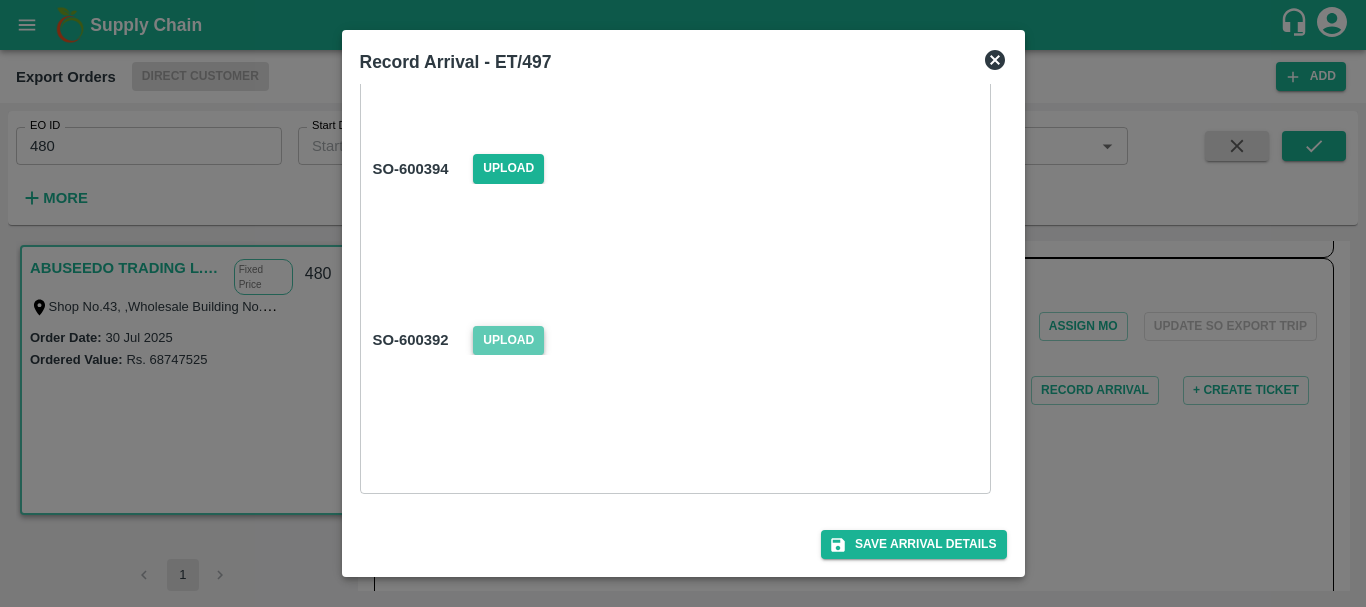 click on "Upload" at bounding box center (508, 340) 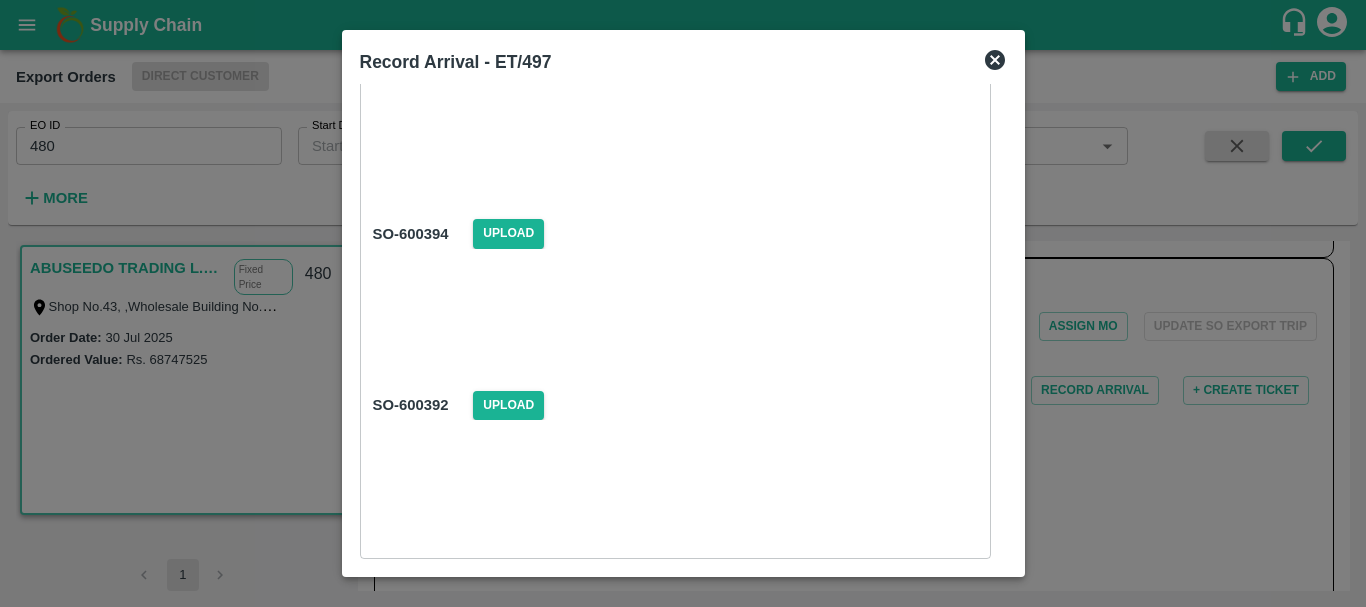 scroll, scrollTop: 1754, scrollLeft: 0, axis: vertical 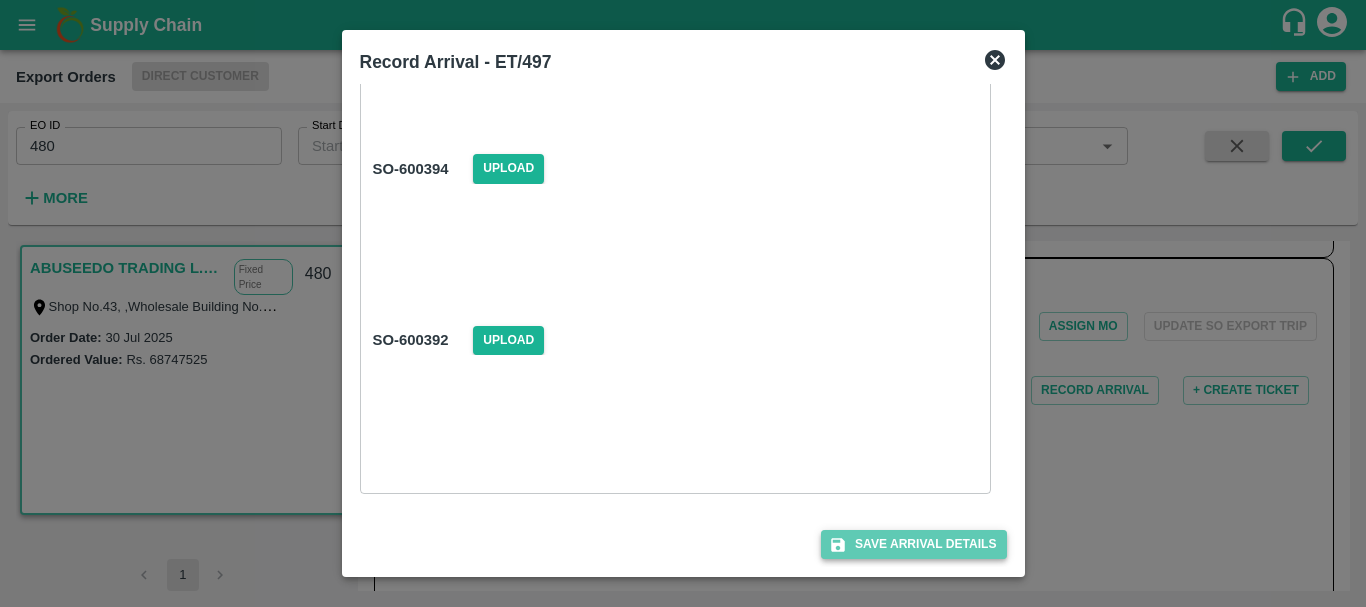 click on "Save Arrival Details" at bounding box center (913, 544) 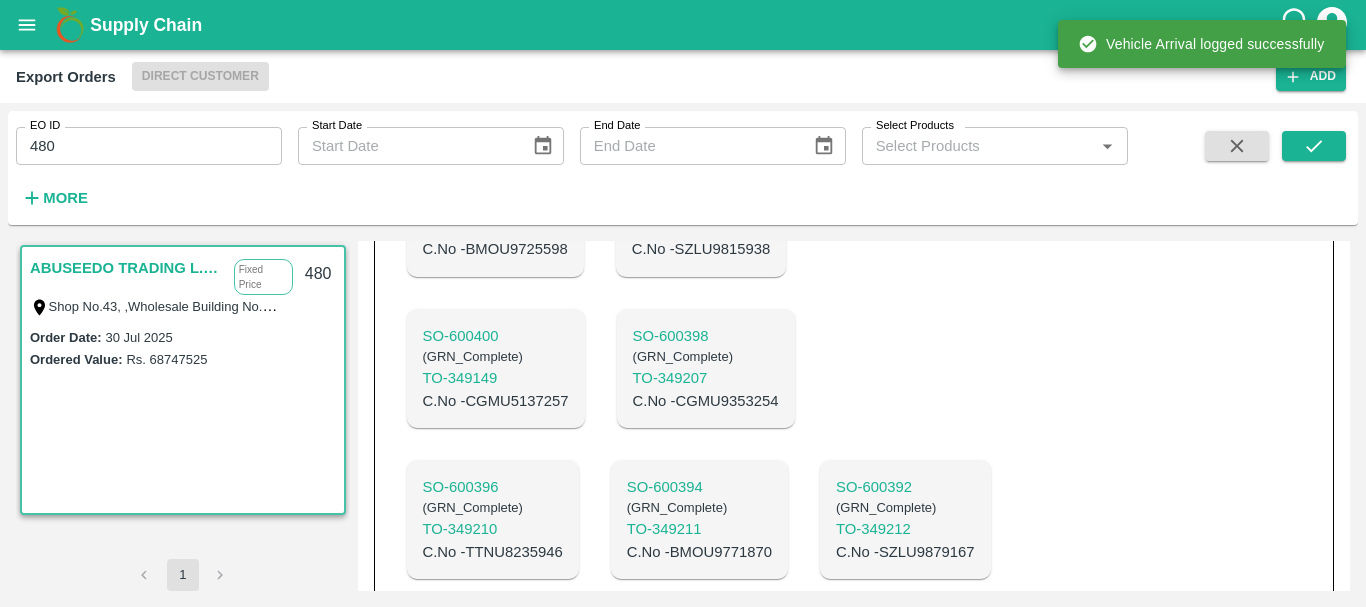 scroll, scrollTop: 5740, scrollLeft: 0, axis: vertical 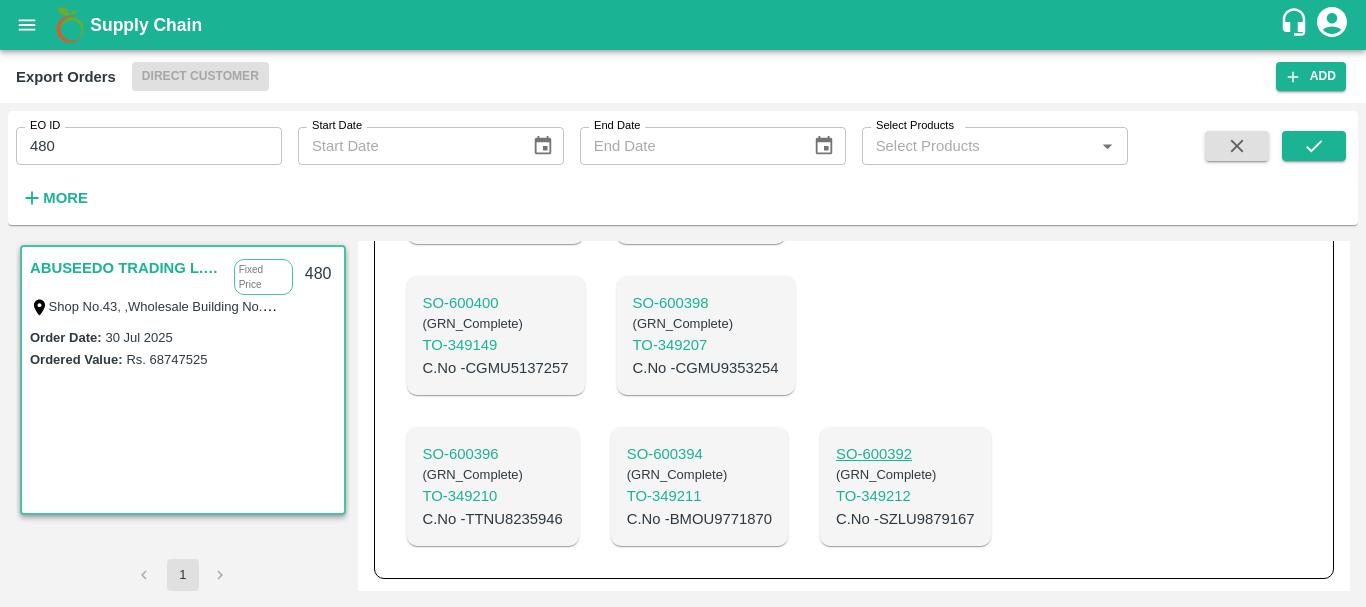 click on "SO- 600392" at bounding box center [905, 454] 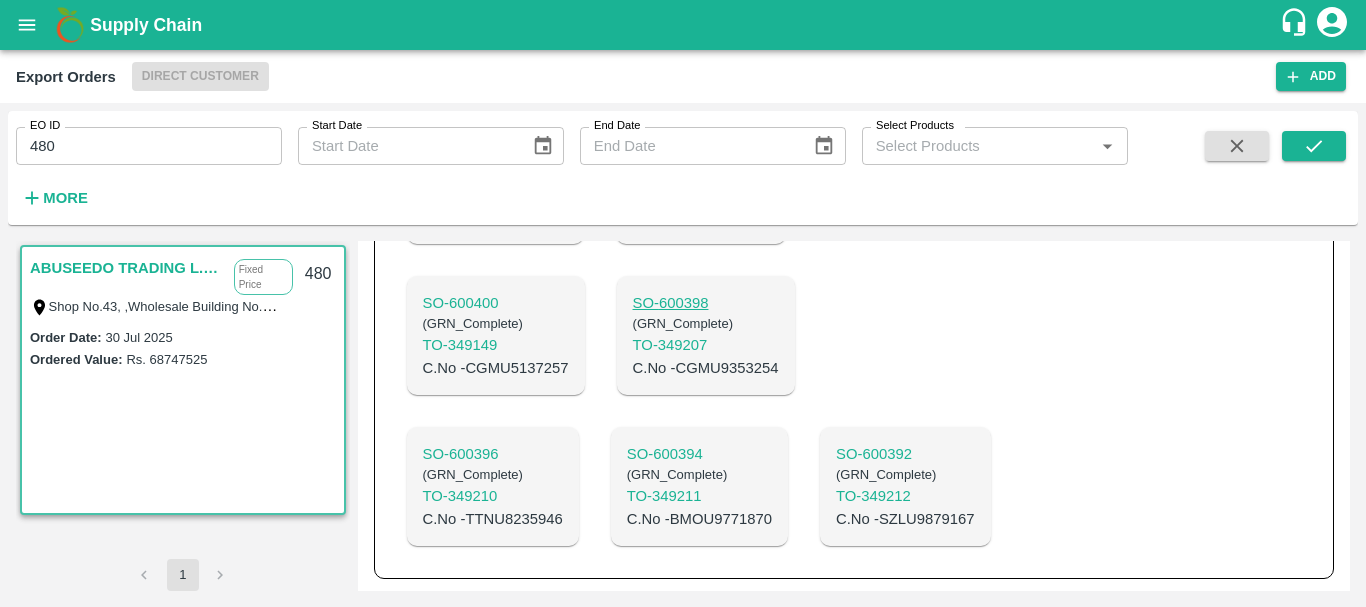 click on "SO- 600398" at bounding box center (706, 303) 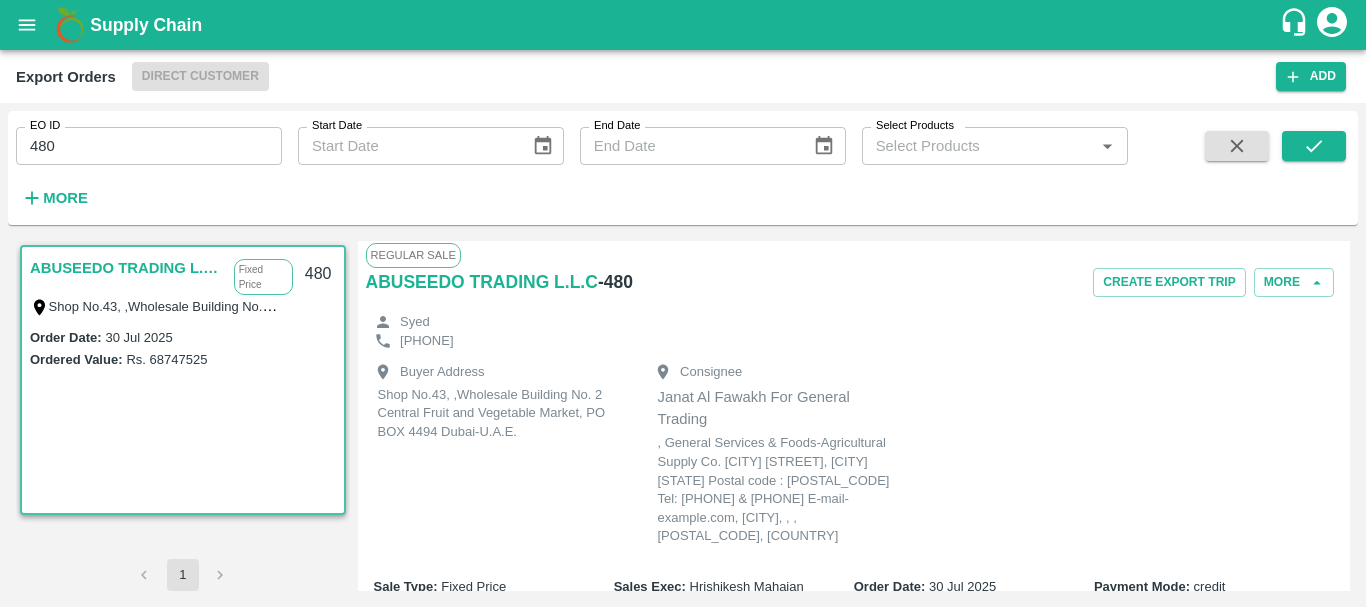 scroll, scrollTop: 0, scrollLeft: 0, axis: both 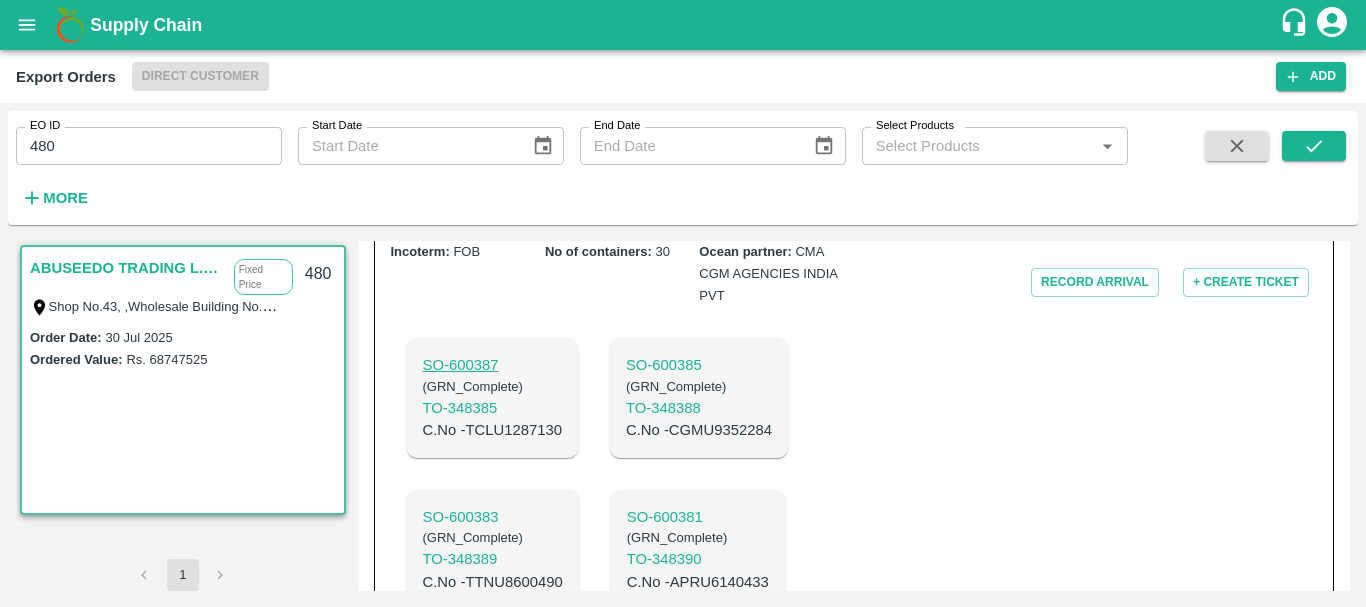click on "SO- 600387" at bounding box center (492, 365) 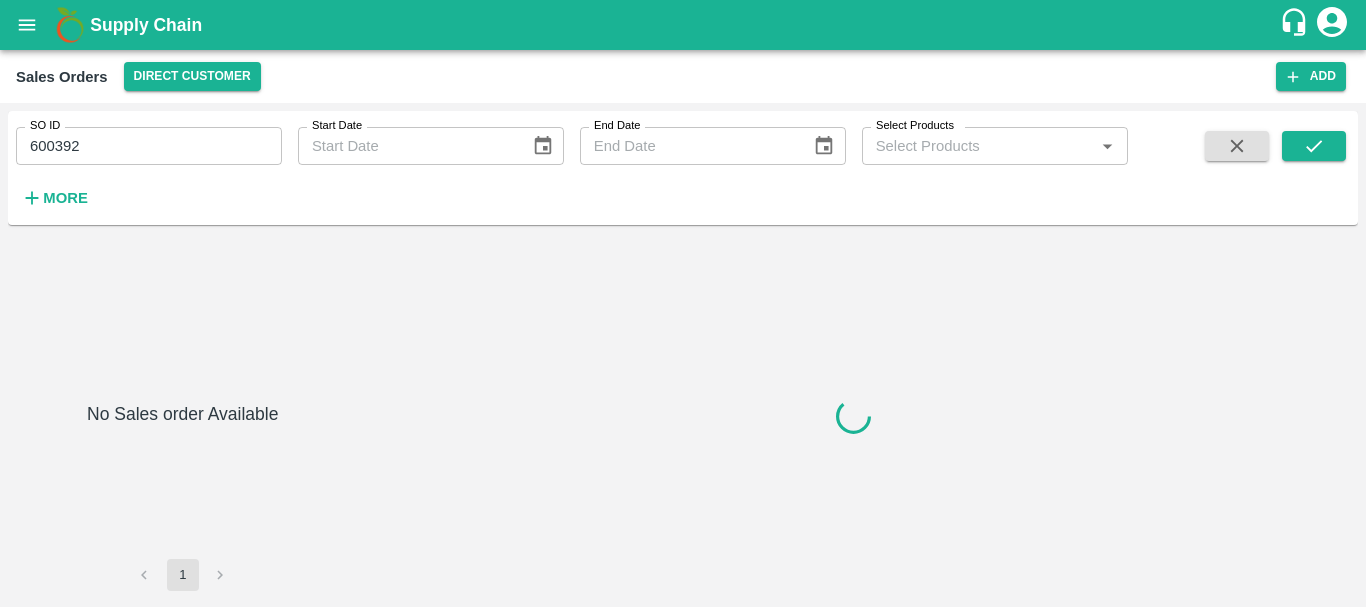 scroll, scrollTop: 0, scrollLeft: 0, axis: both 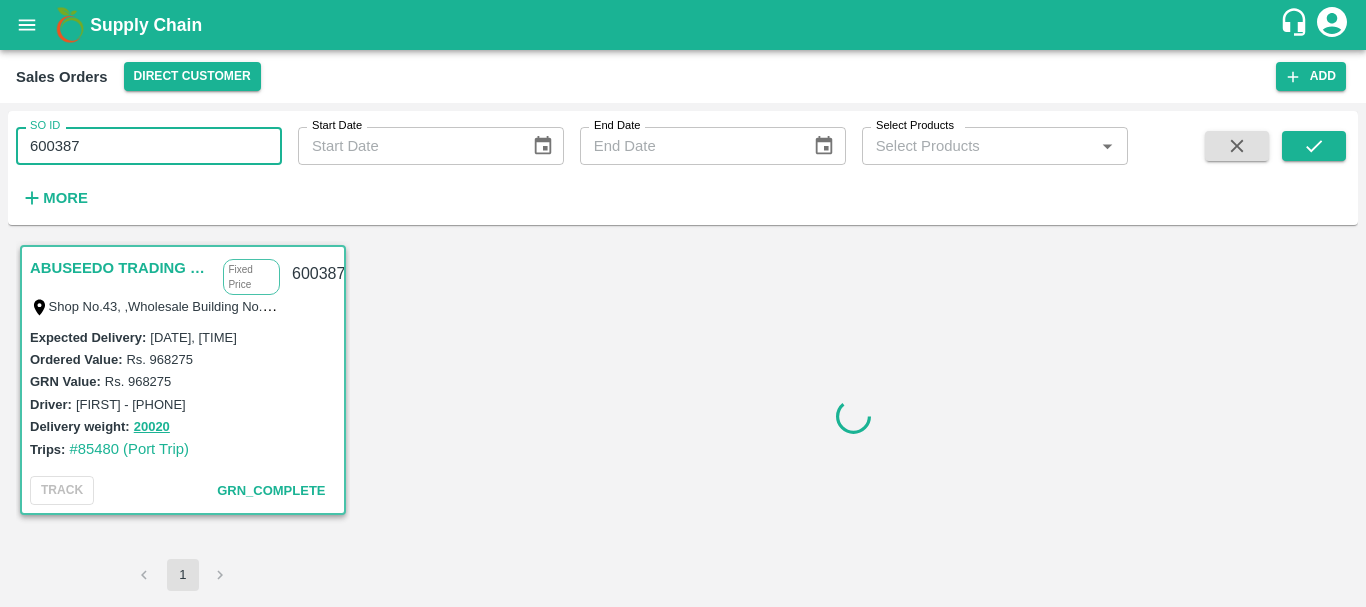 click on "600387" at bounding box center [149, 146] 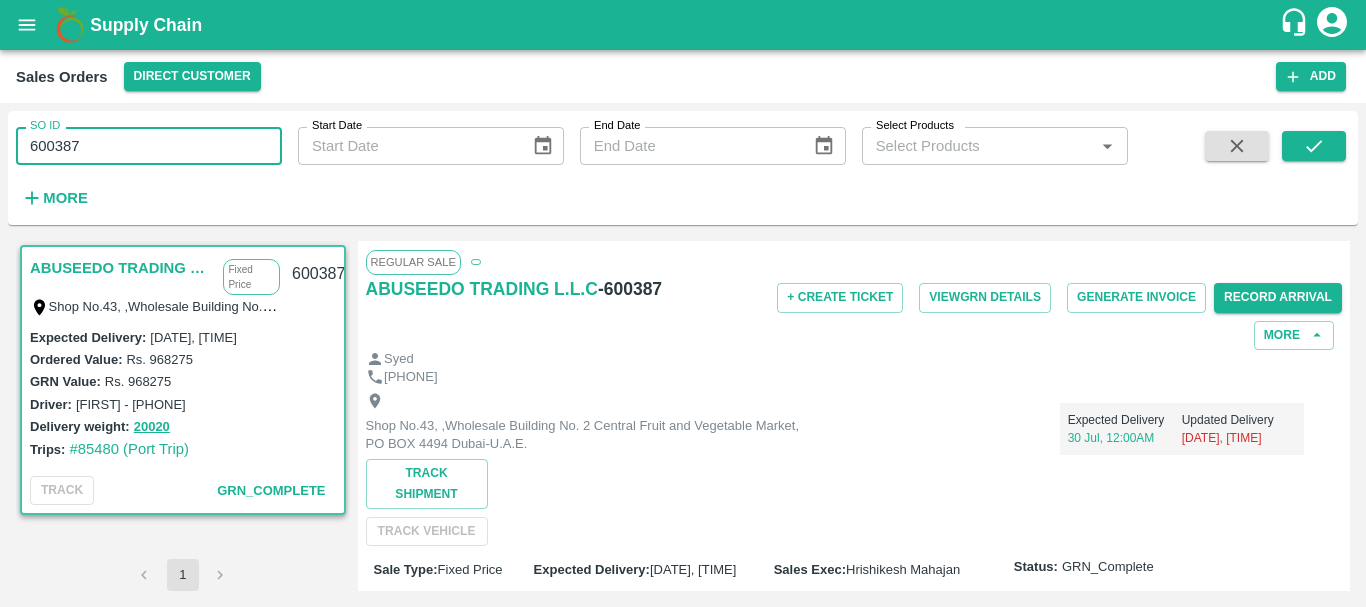 paste 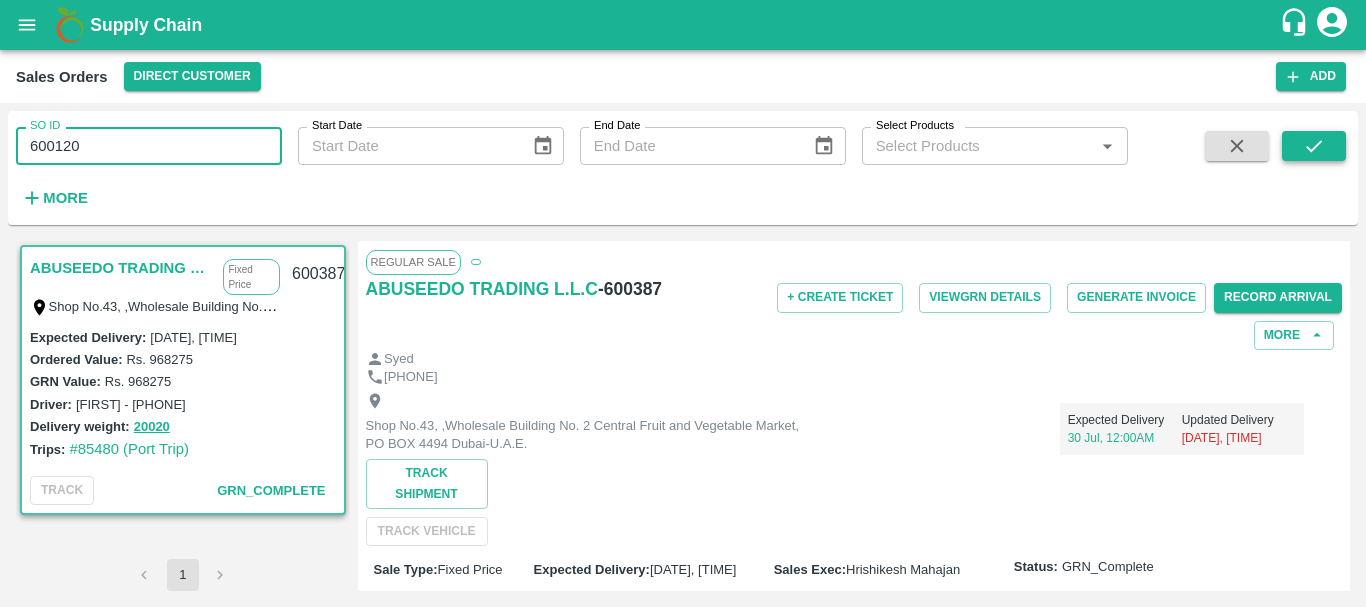 type on "600120" 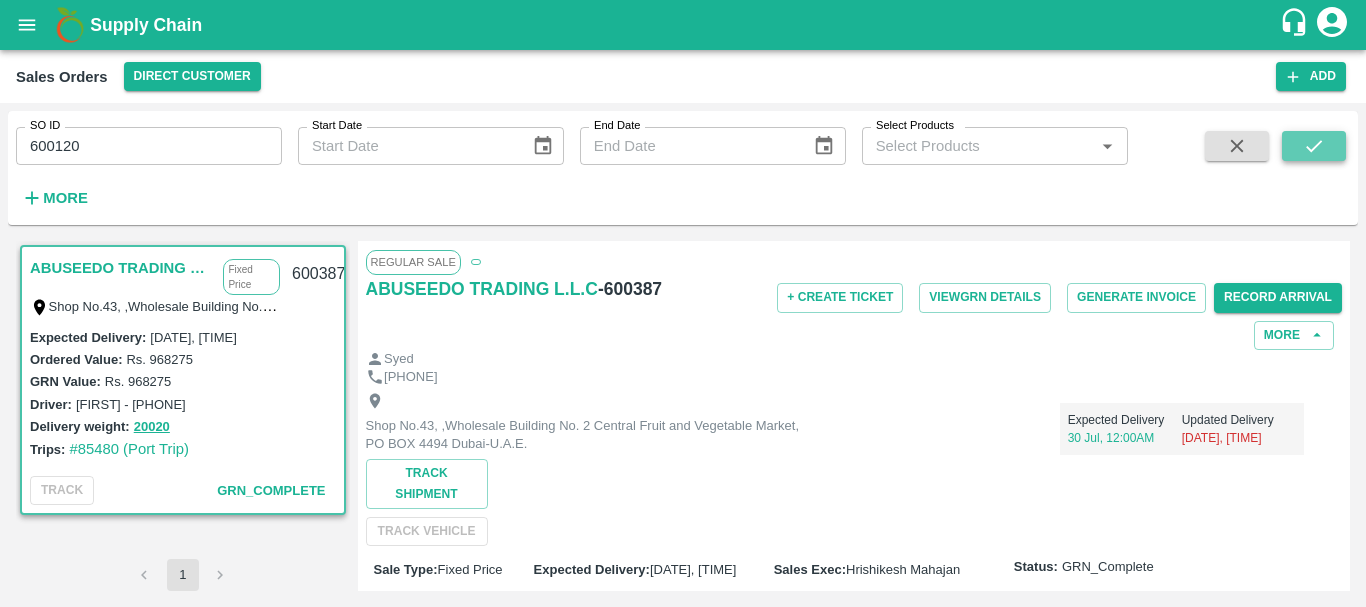 click 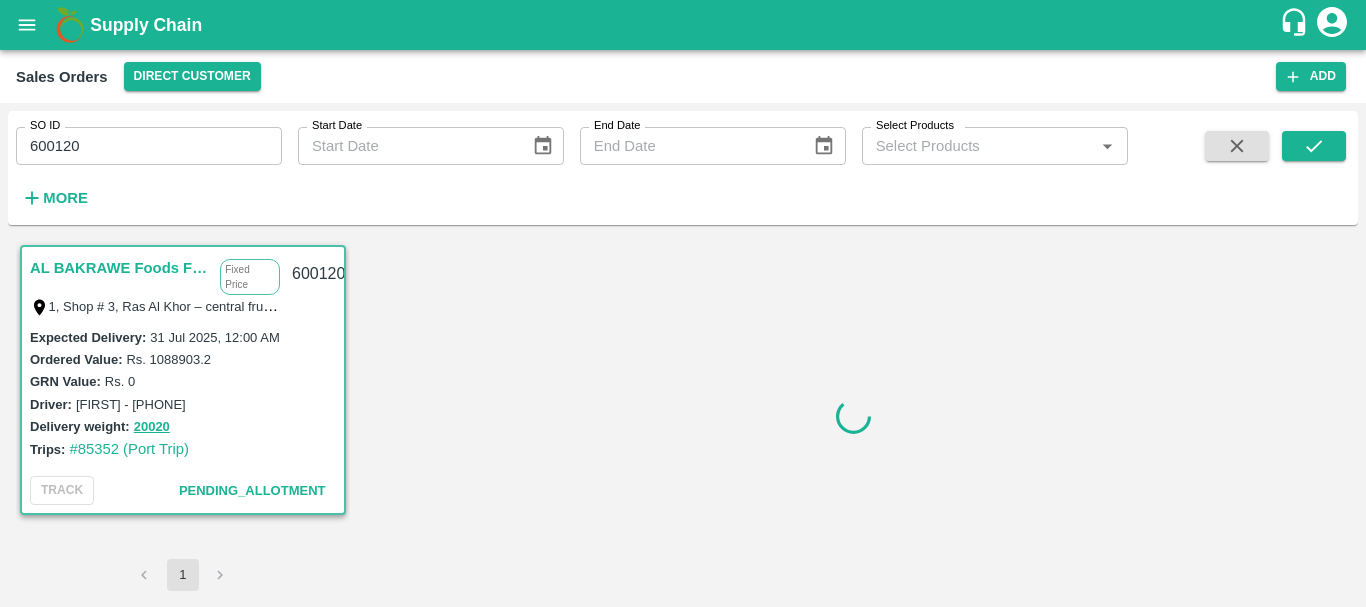 click on "AL BAKRAWE Foods FZE" at bounding box center [120, 268] 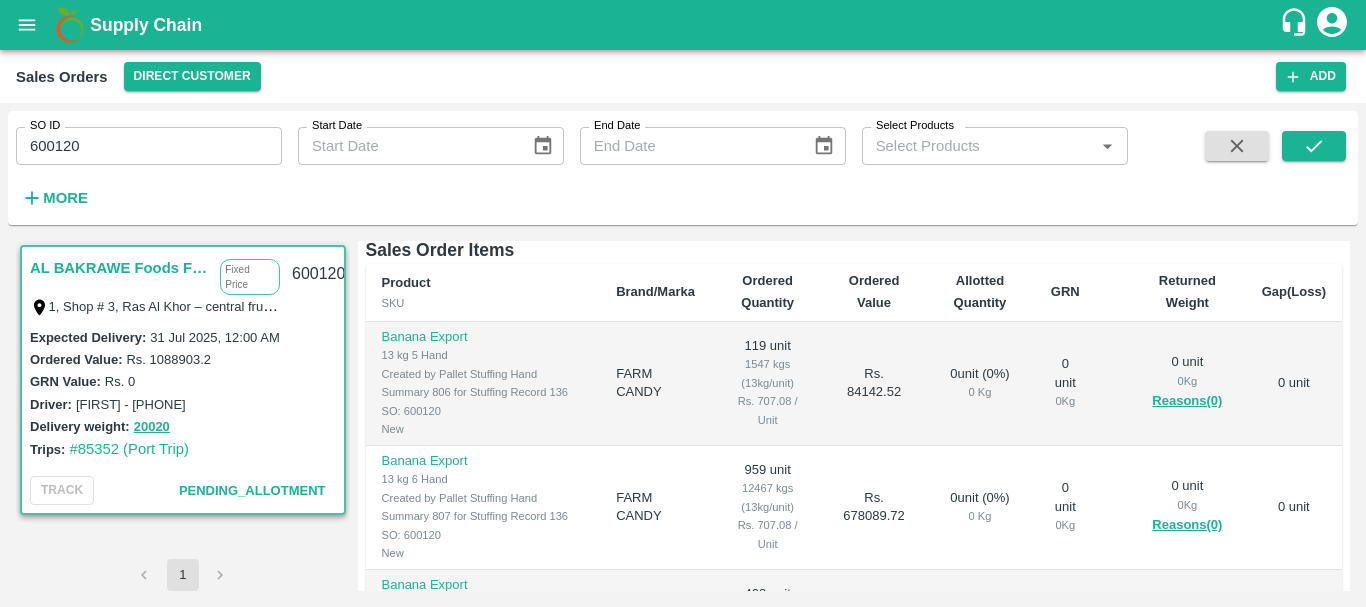 scroll, scrollTop: 572, scrollLeft: 0, axis: vertical 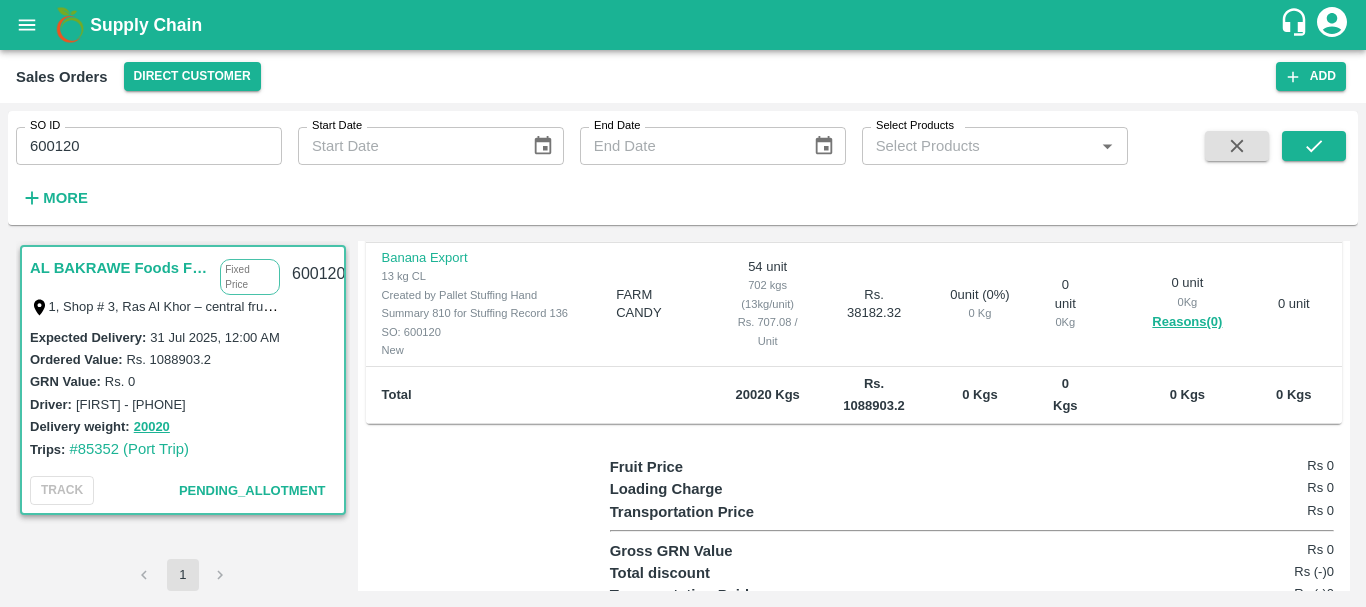 click on "20020 Kgs" at bounding box center (767, 394) 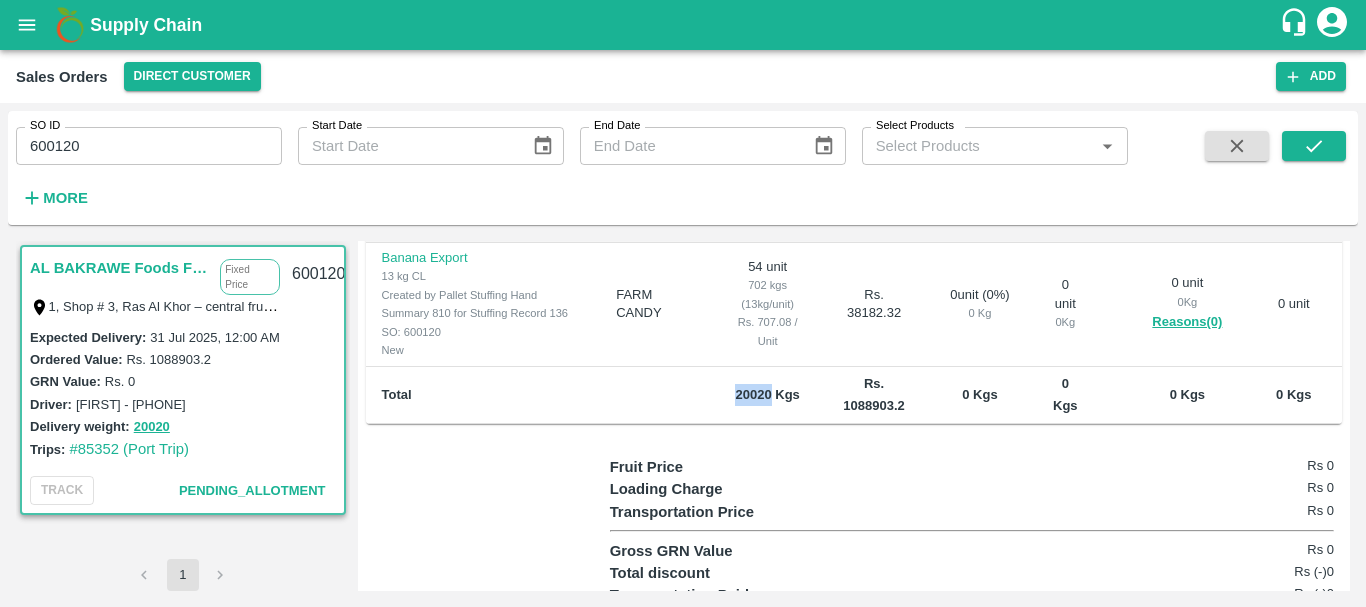 click on "20020 Kgs" at bounding box center (767, 394) 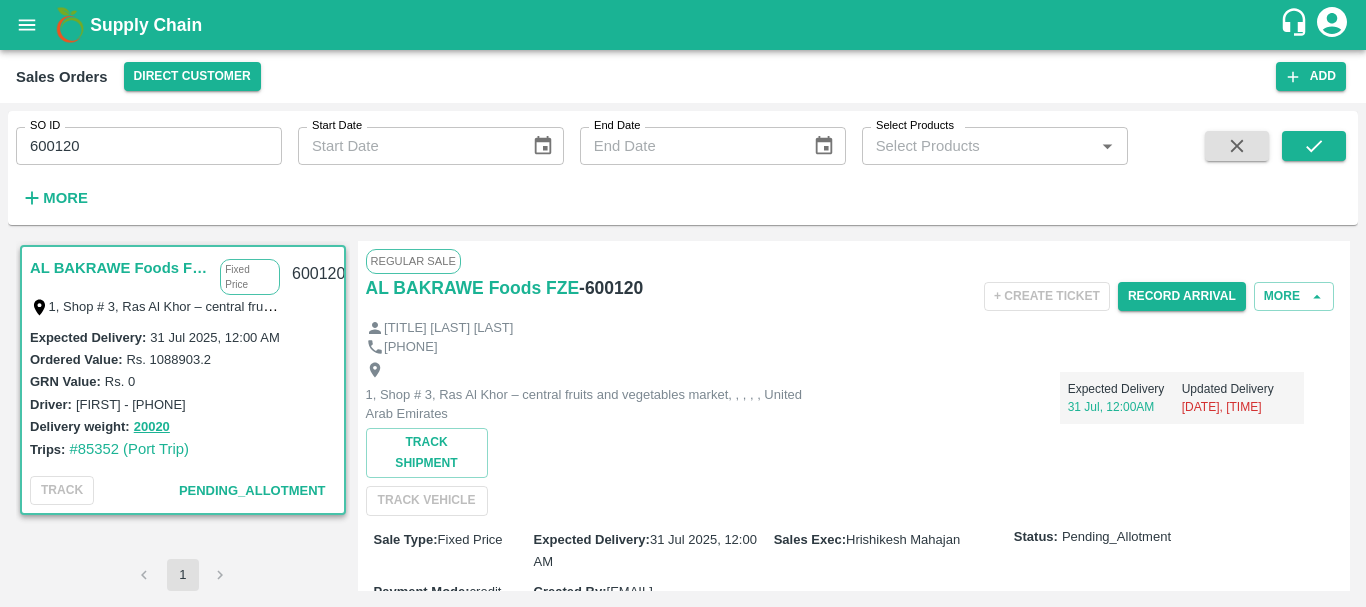 scroll, scrollTop: 738, scrollLeft: 0, axis: vertical 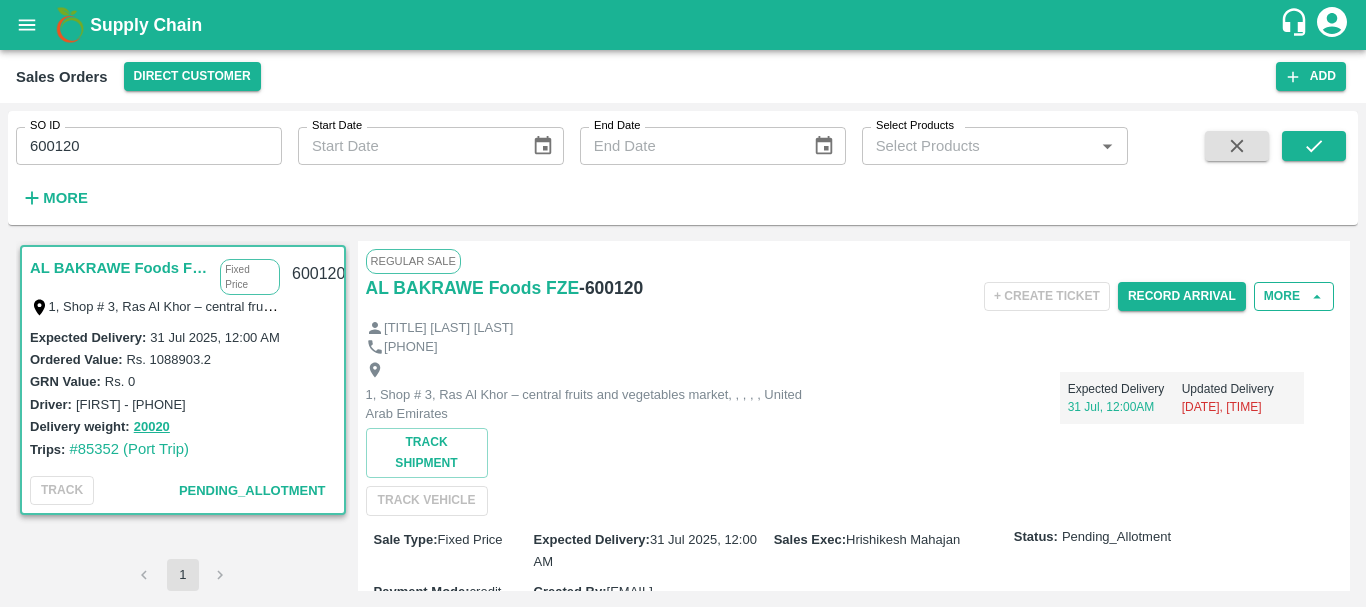 click on "More" at bounding box center (1294, 296) 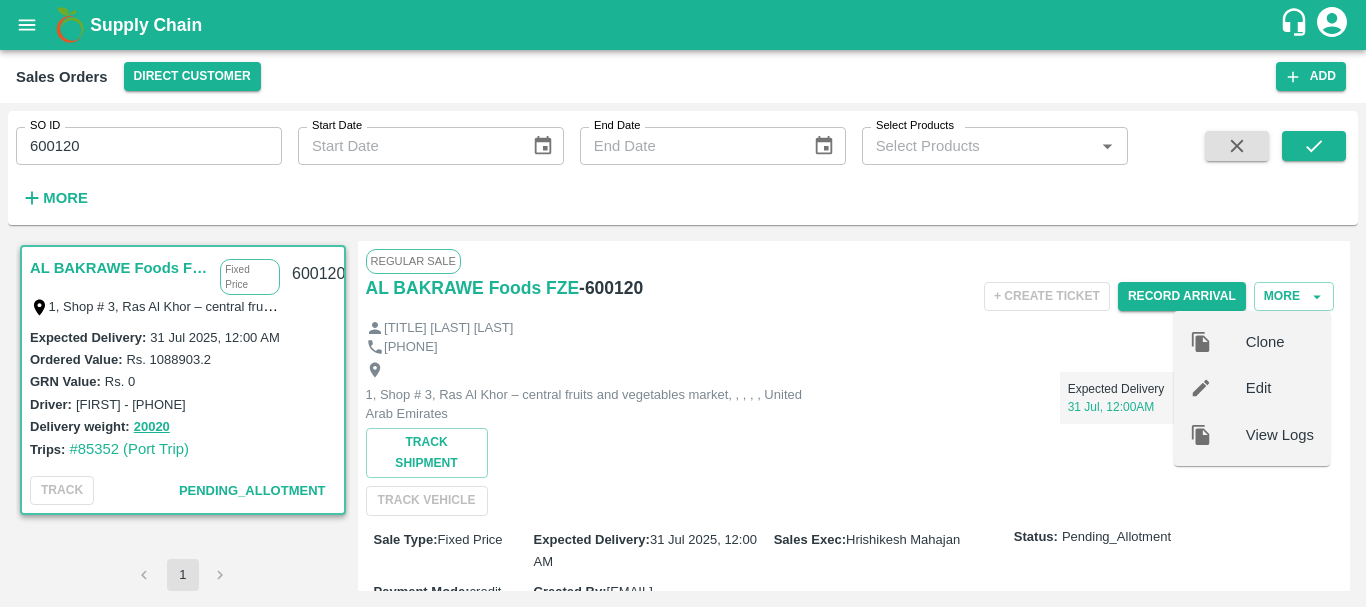 click on "Edit" at bounding box center [1280, 388] 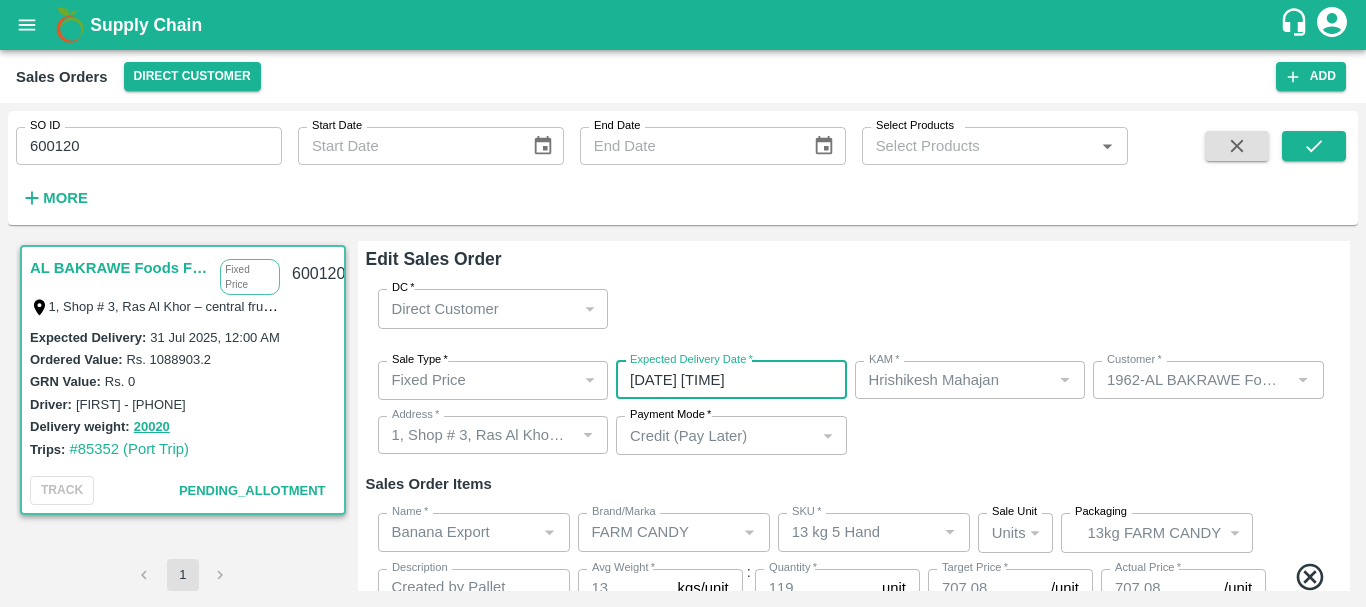 click on "[DATE] [TIME]" at bounding box center (724, 380) 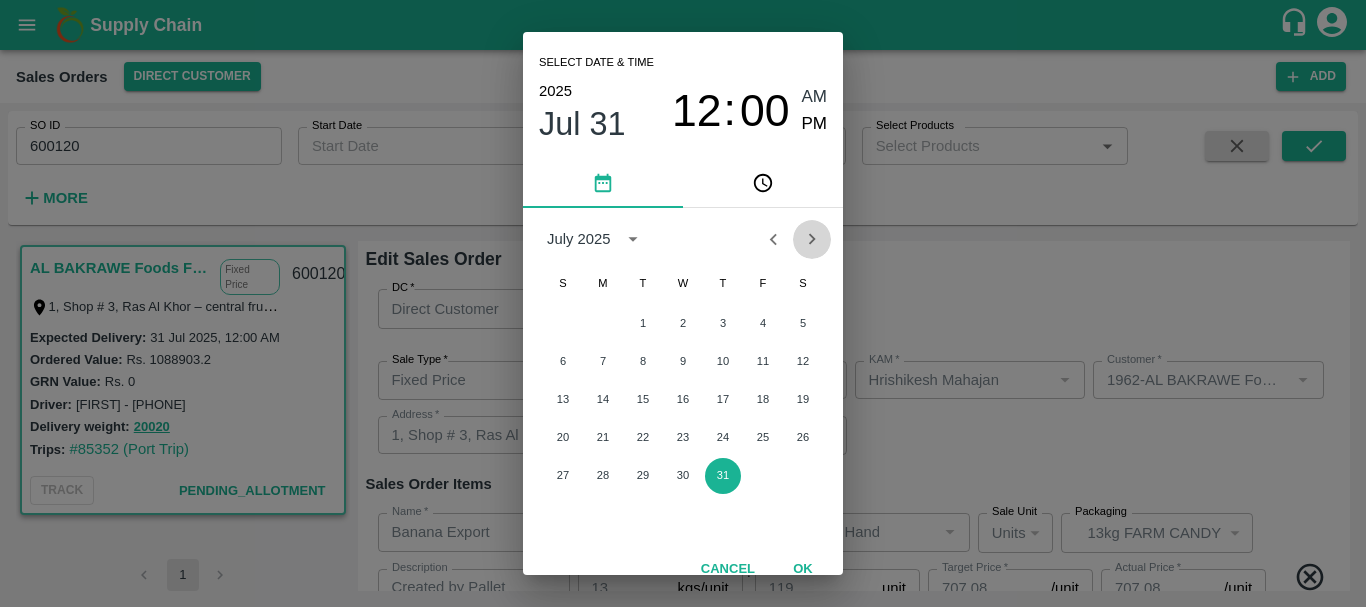 click 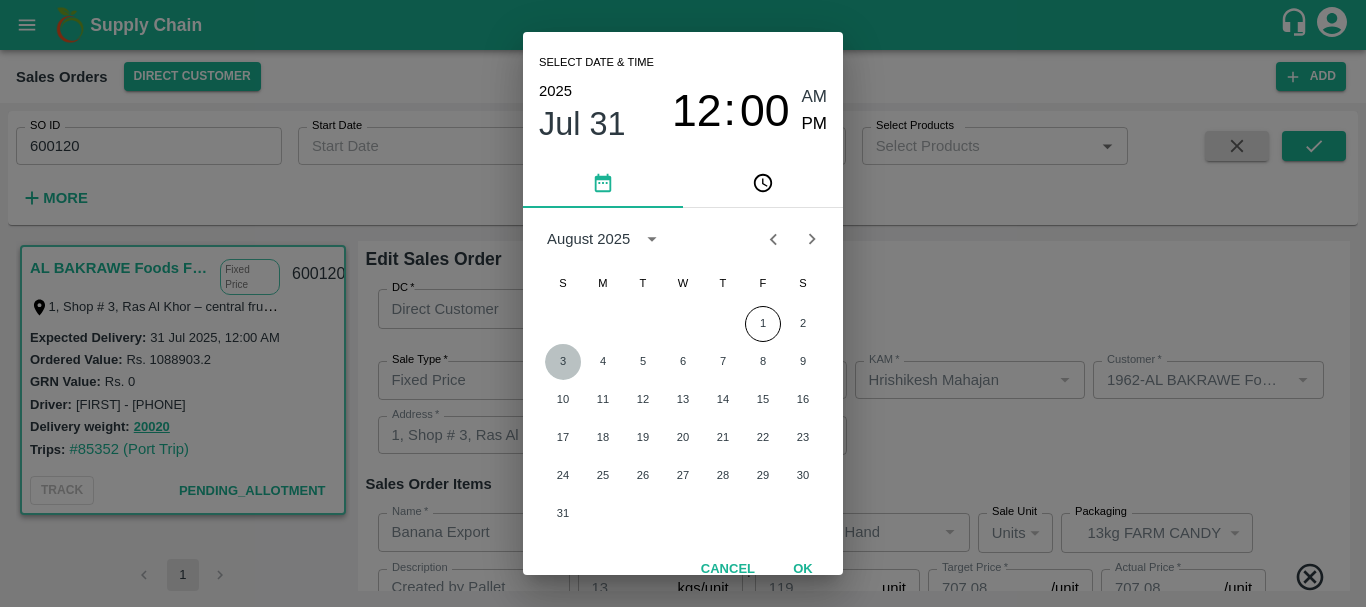 click on "3" at bounding box center [563, 362] 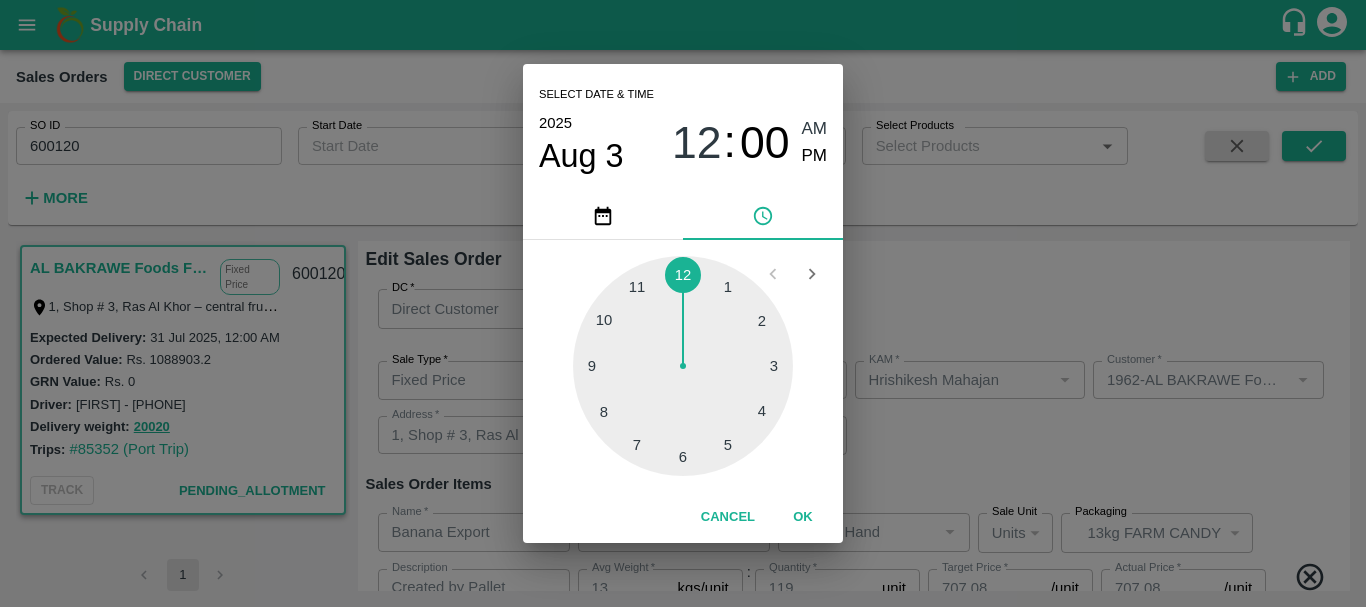 click on "Select date & time 2025 Aug 3 12 : 00 AM PM 1 2 3 4 5 6 7 8 9 10 11 12 Cancel OK" at bounding box center [683, 303] 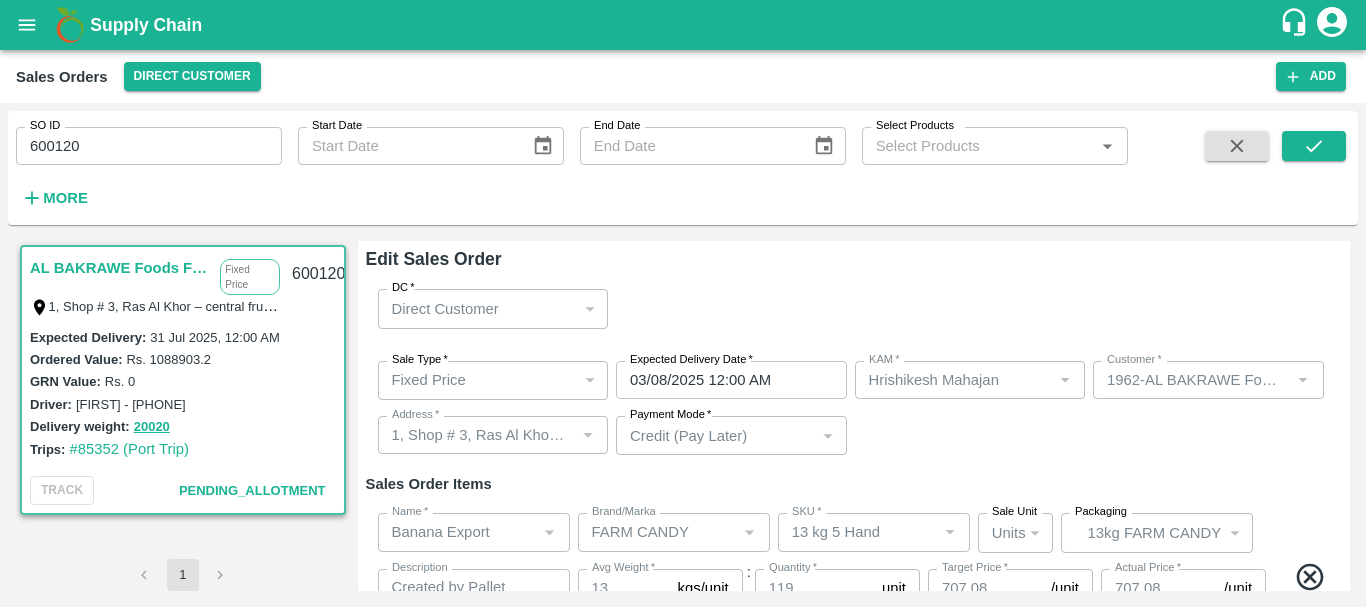 click on "Sale Type   * Fixed Price 1 Sale Type Expected Delivery Date   * [DATE] [TIME] Expected Delivery Date KAM   * KAM   * Customer   * Customer   * Address   * Address   * Payment Mode   * Credit (Pay Later) credit Payment Mode" at bounding box center [854, 408] 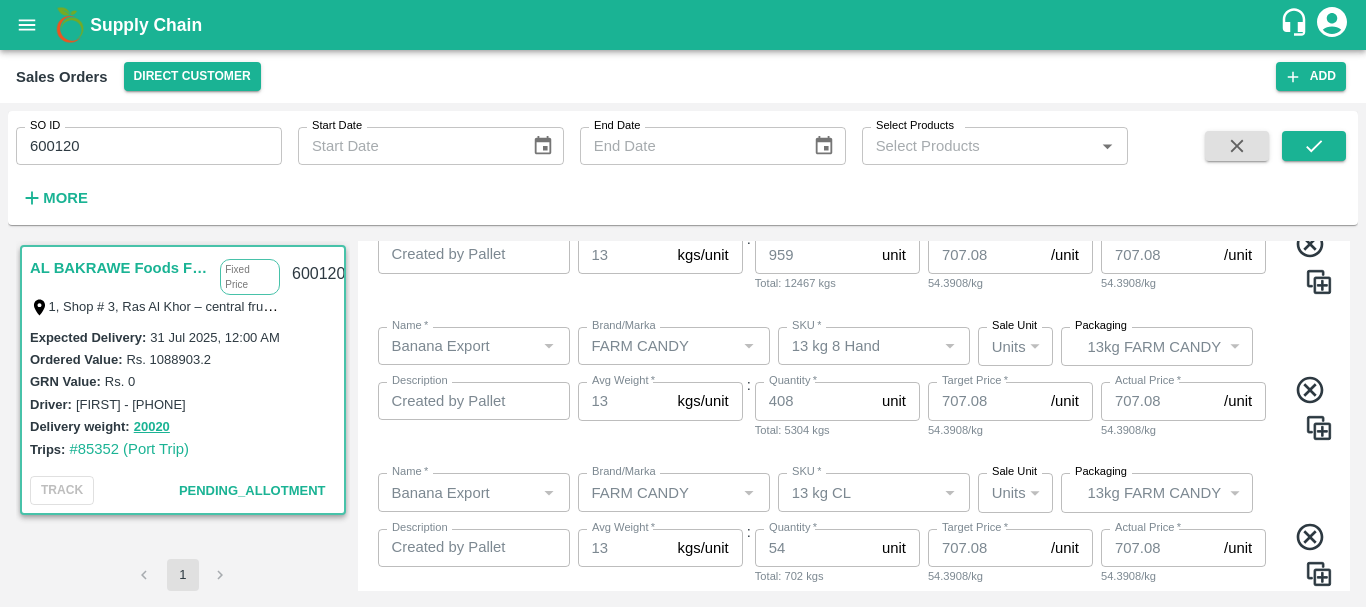 scroll, scrollTop: 579, scrollLeft: 0, axis: vertical 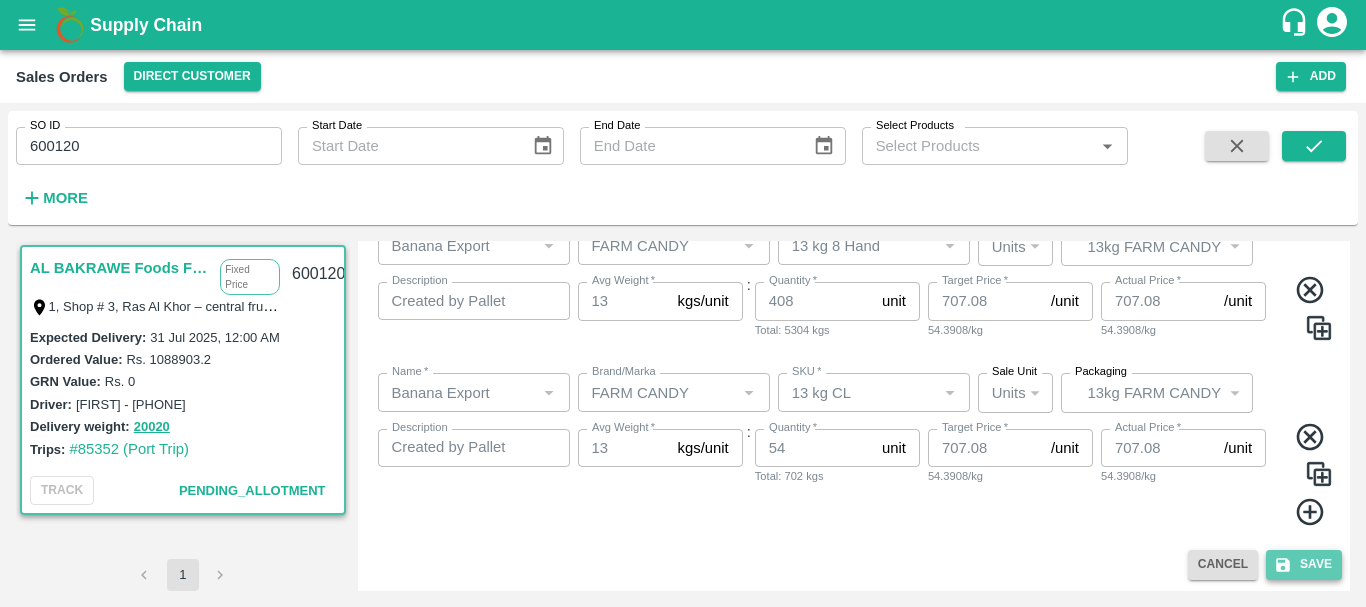 click 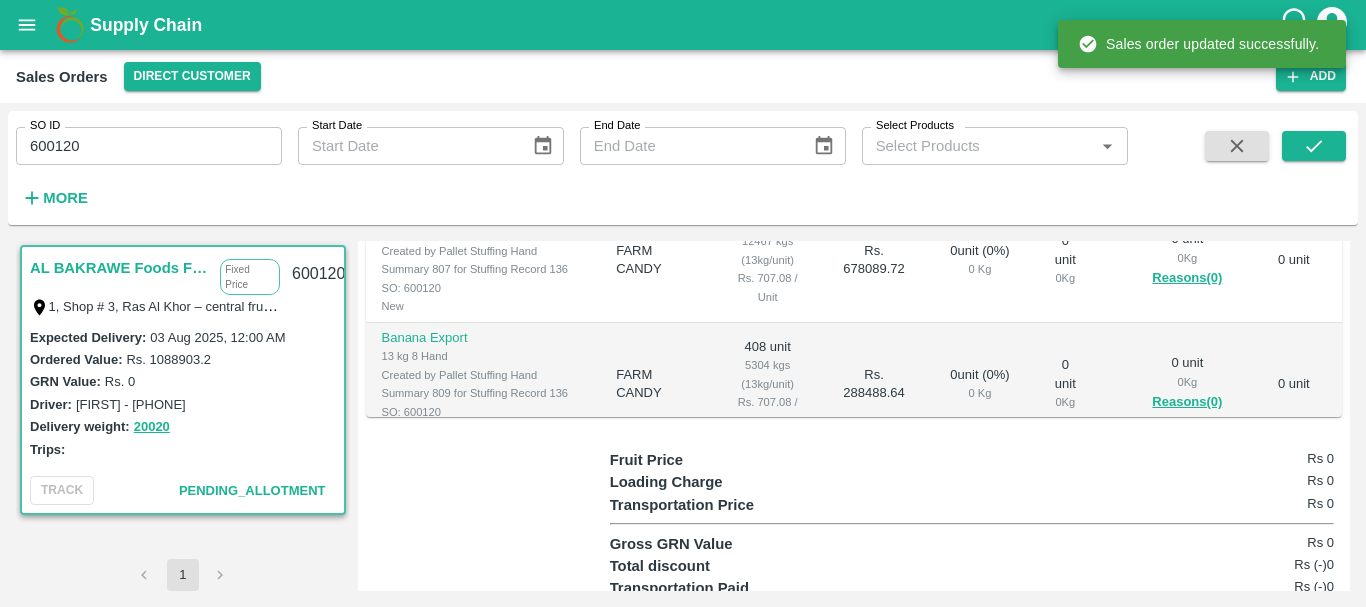 scroll, scrollTop: 738, scrollLeft: 0, axis: vertical 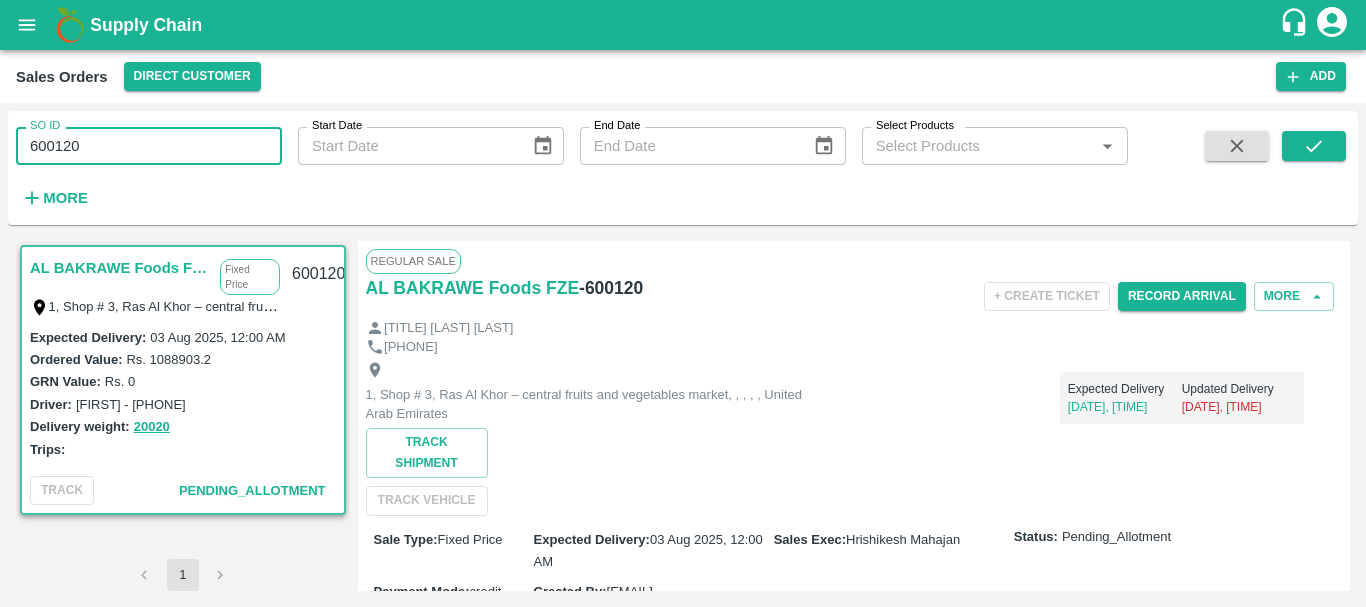 click on "600120" at bounding box center (149, 146) 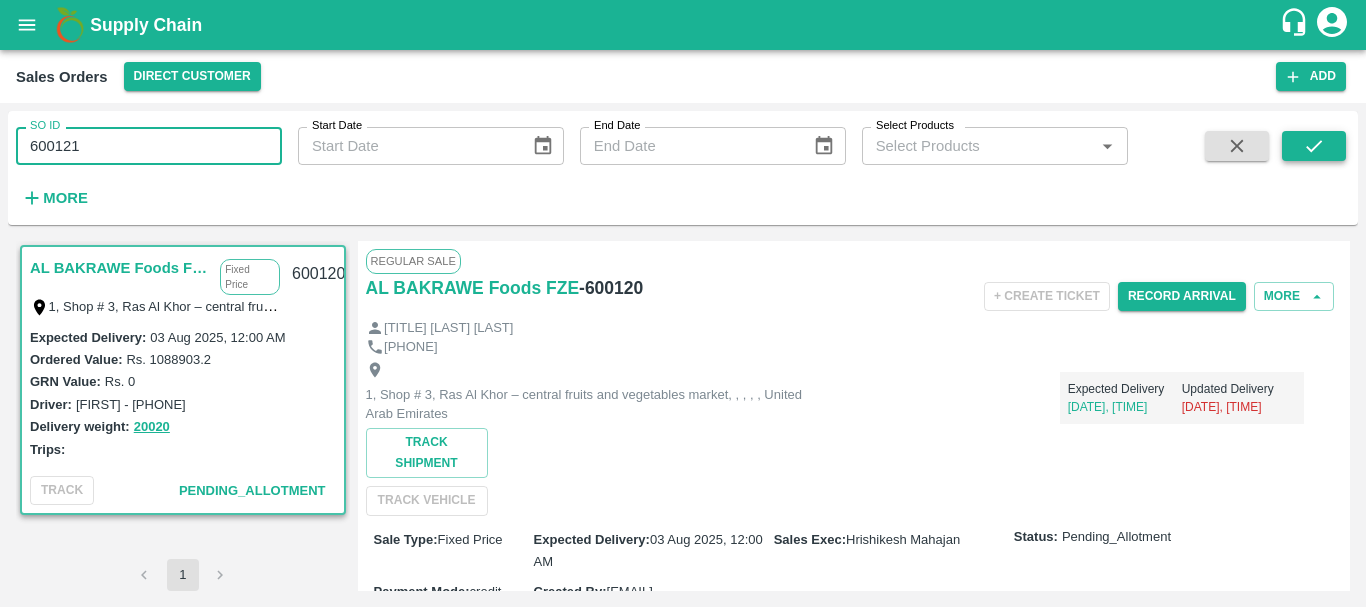 type on "600121" 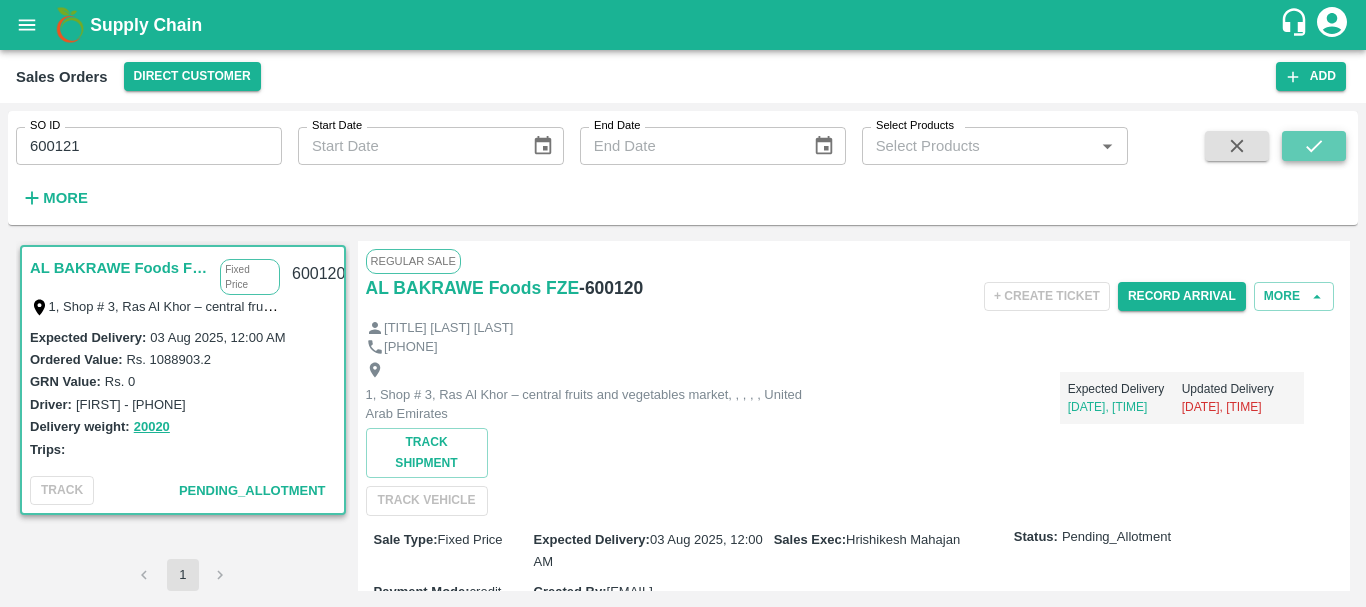 click 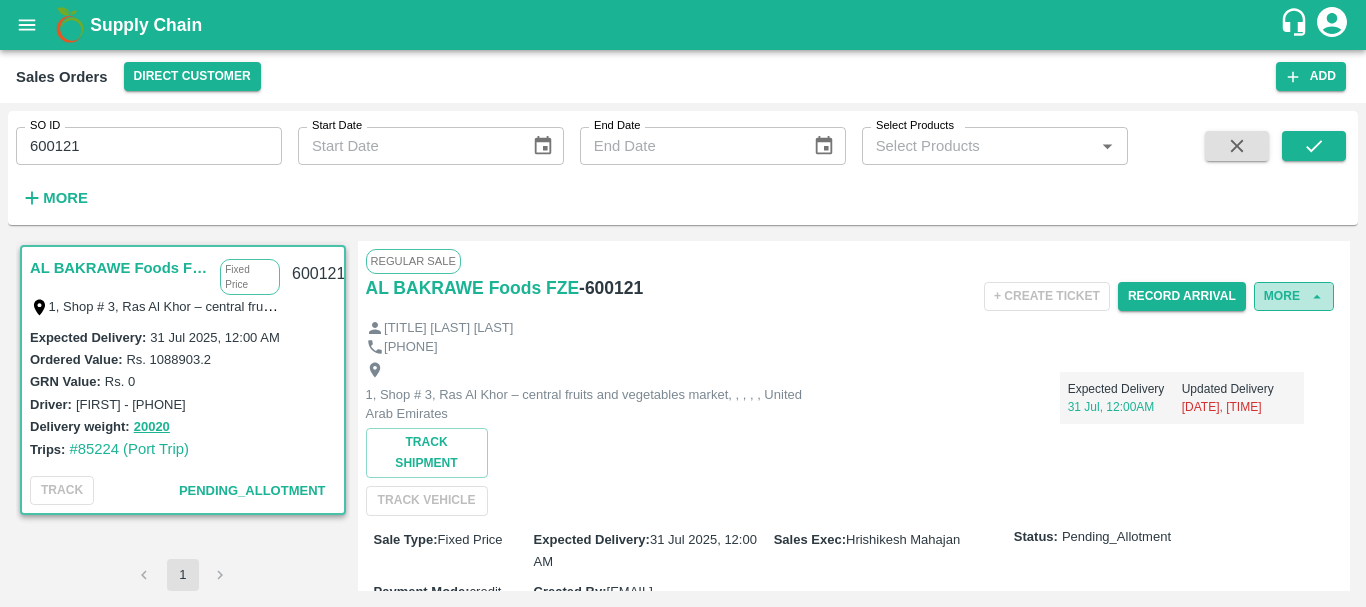click on "More" at bounding box center [1294, 296] 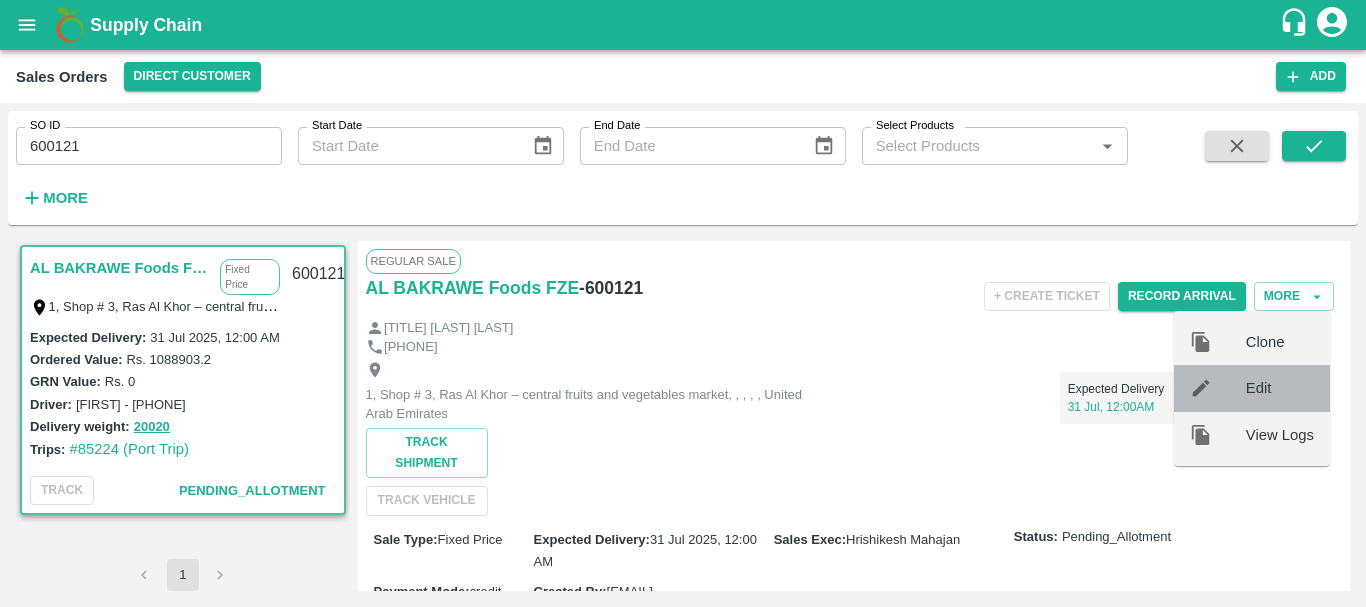 click on "Edit" at bounding box center (1280, 388) 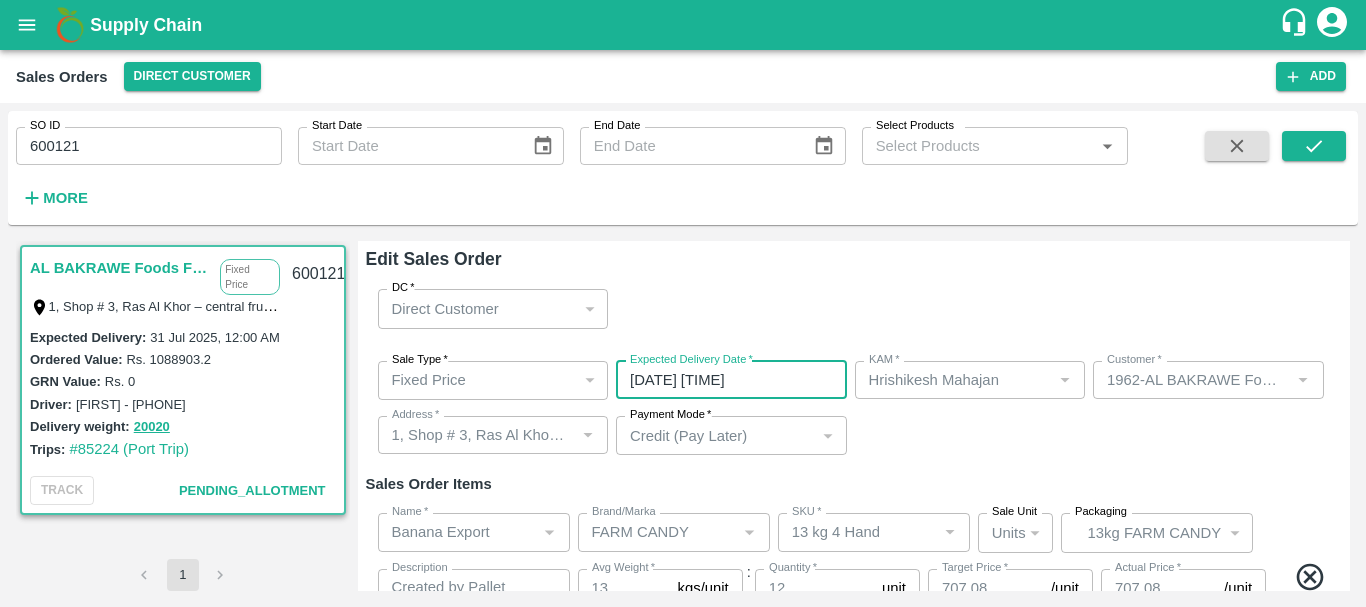 click on "[DATE] [TIME]" at bounding box center [724, 380] 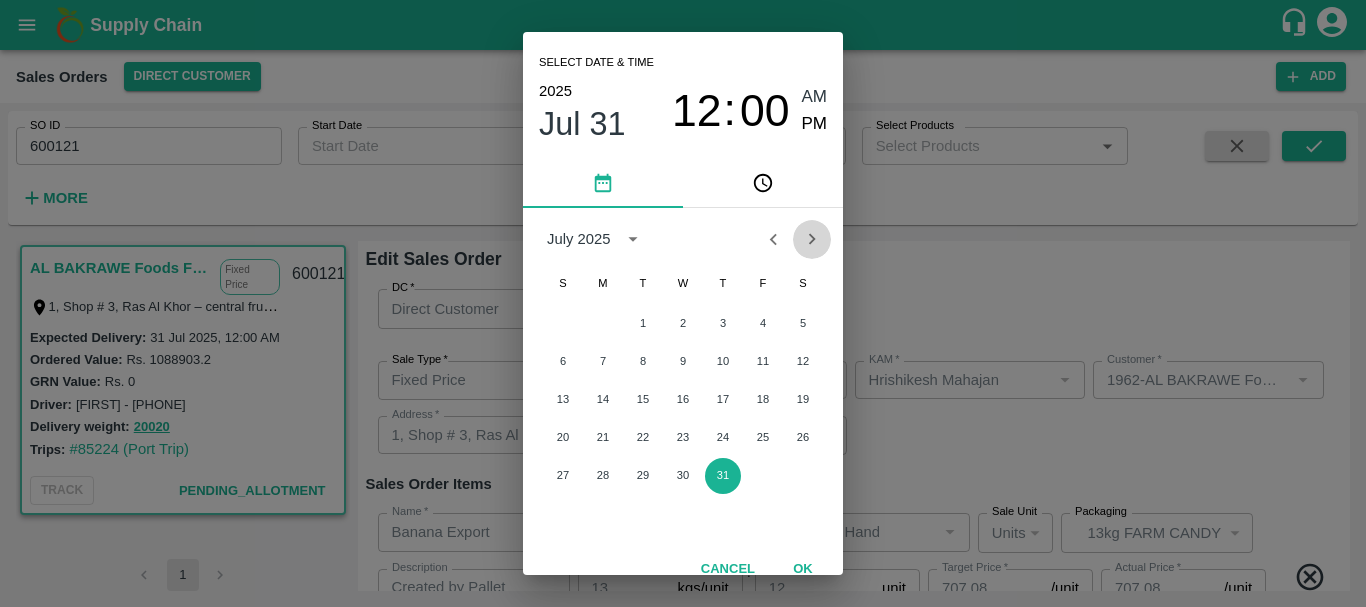 click 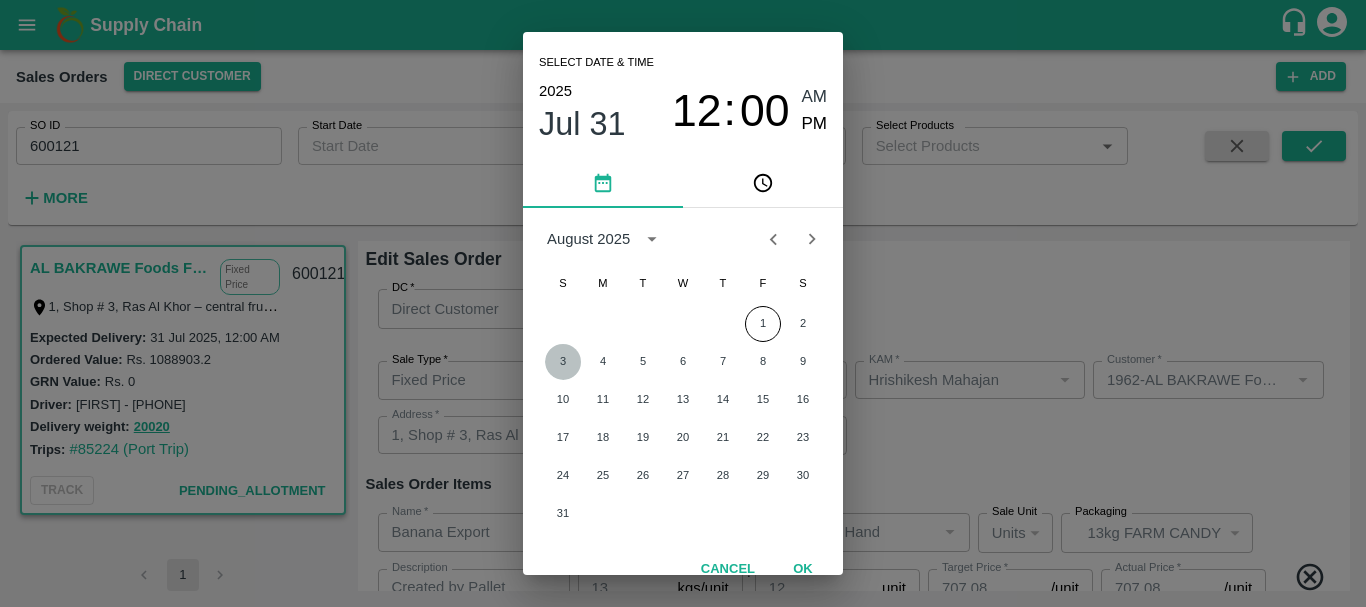 click on "3" at bounding box center (563, 362) 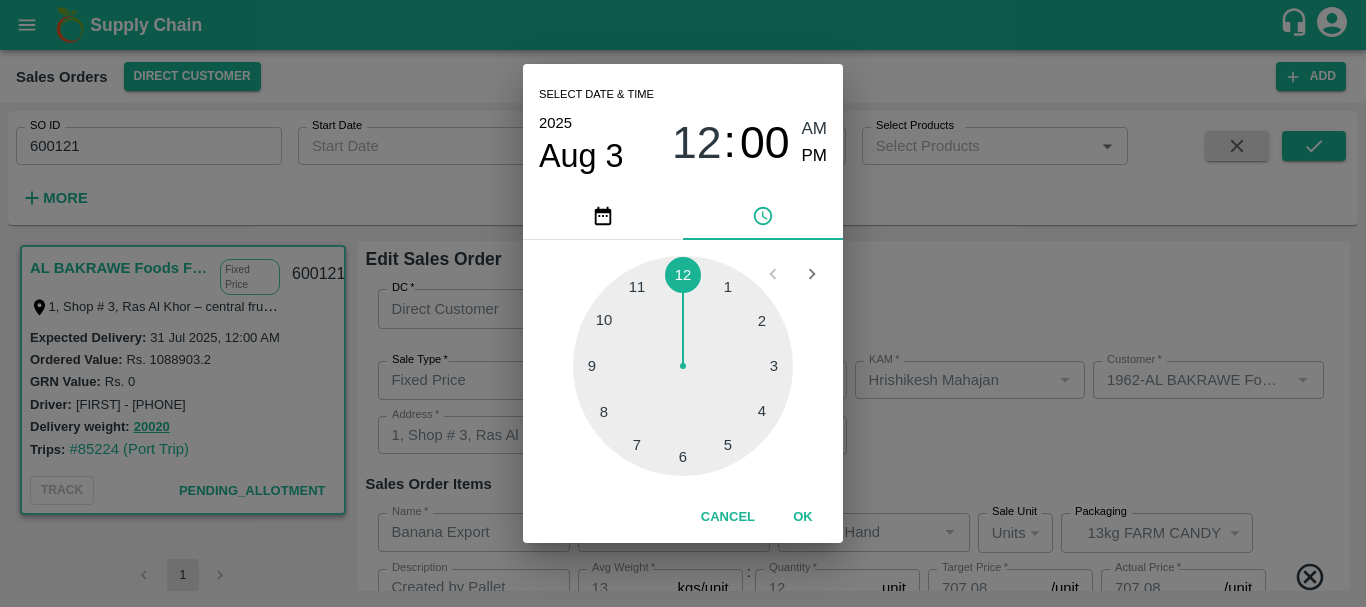 click on "Select date & time 2025 Aug 3 12 : 00 AM PM 1 2 3 4 5 6 7 8 9 10 11 12 Cancel OK" at bounding box center [683, 303] 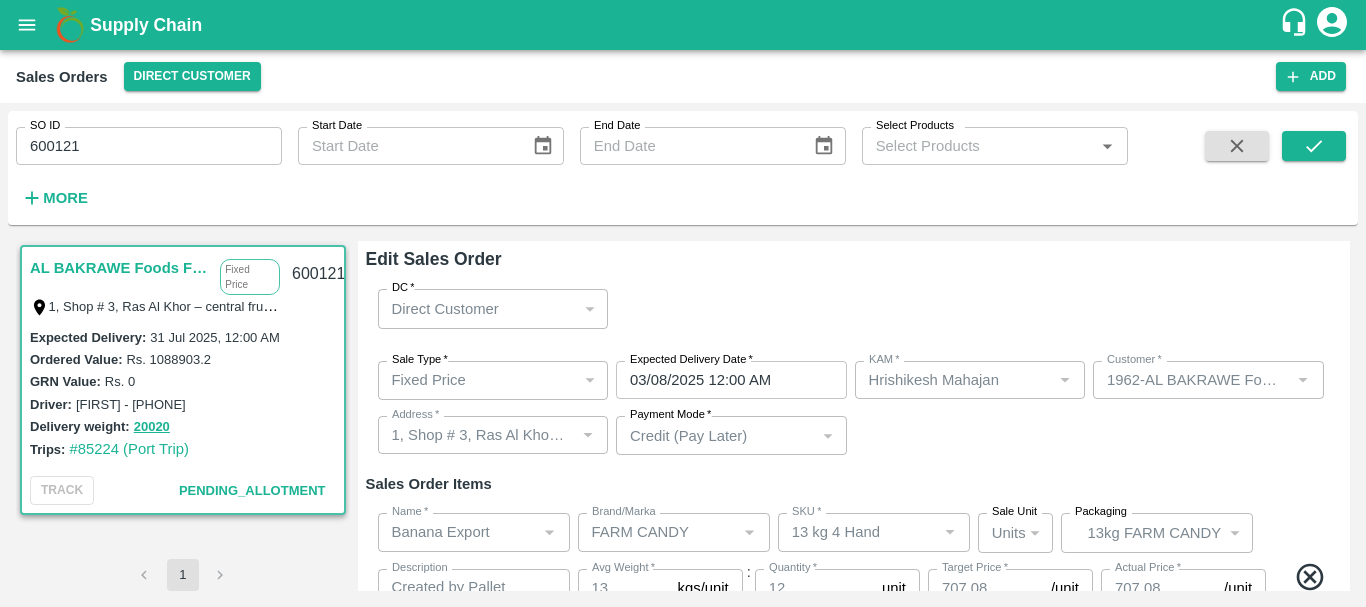 click on "Sale Type   * Fixed Price 1 Sale Type Expected Delivery Date   * [DATE] [TIME] Expected Delivery Date KAM   * KAM   * Customer   * Customer   * Address   * Address   * Payment Mode   * Credit (Pay Later) credit Payment Mode" at bounding box center [854, 408] 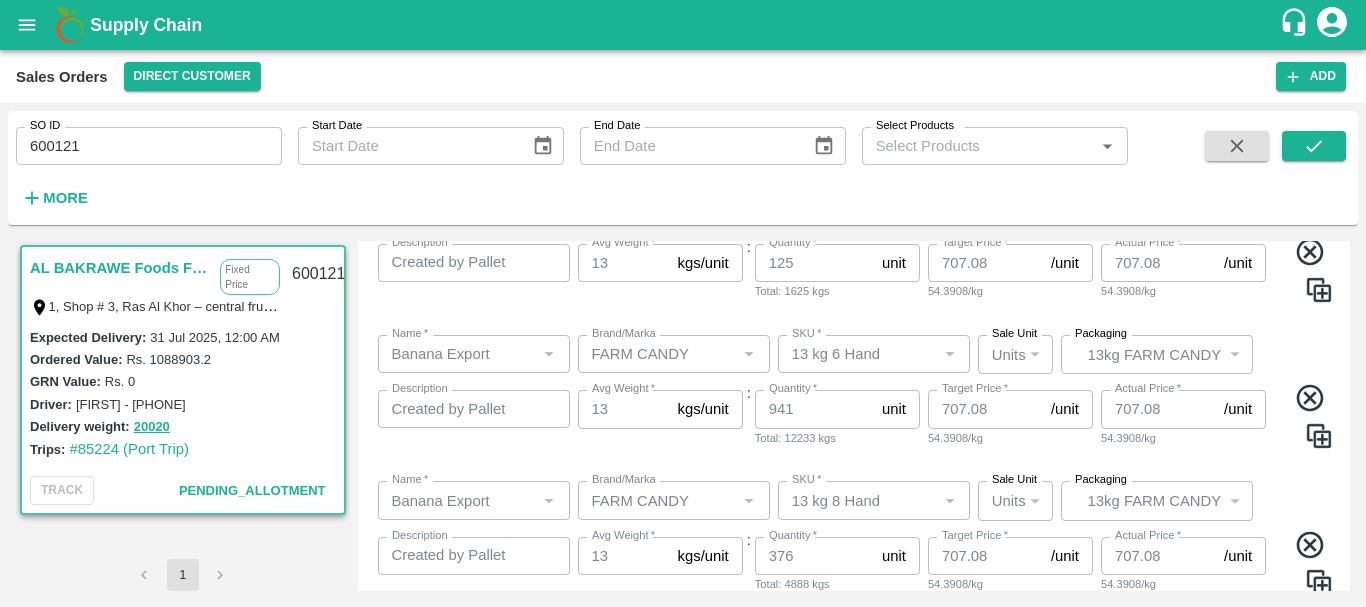 scroll, scrollTop: 725, scrollLeft: 0, axis: vertical 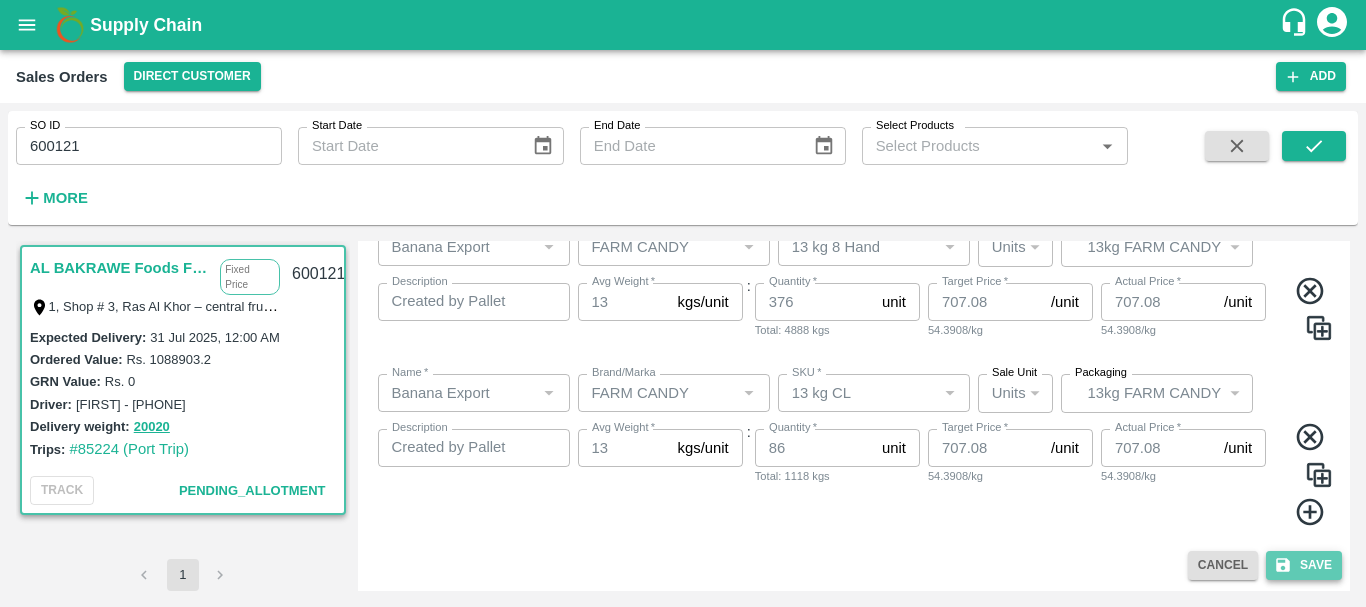 click 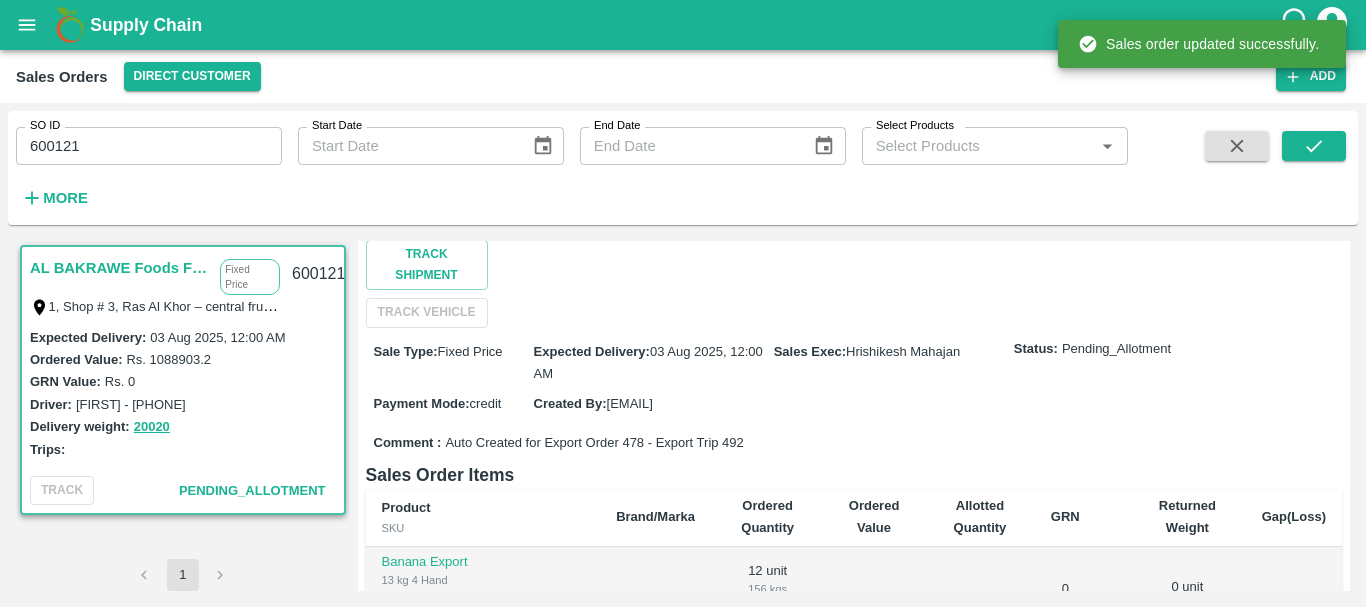 scroll, scrollTop: 0, scrollLeft: 0, axis: both 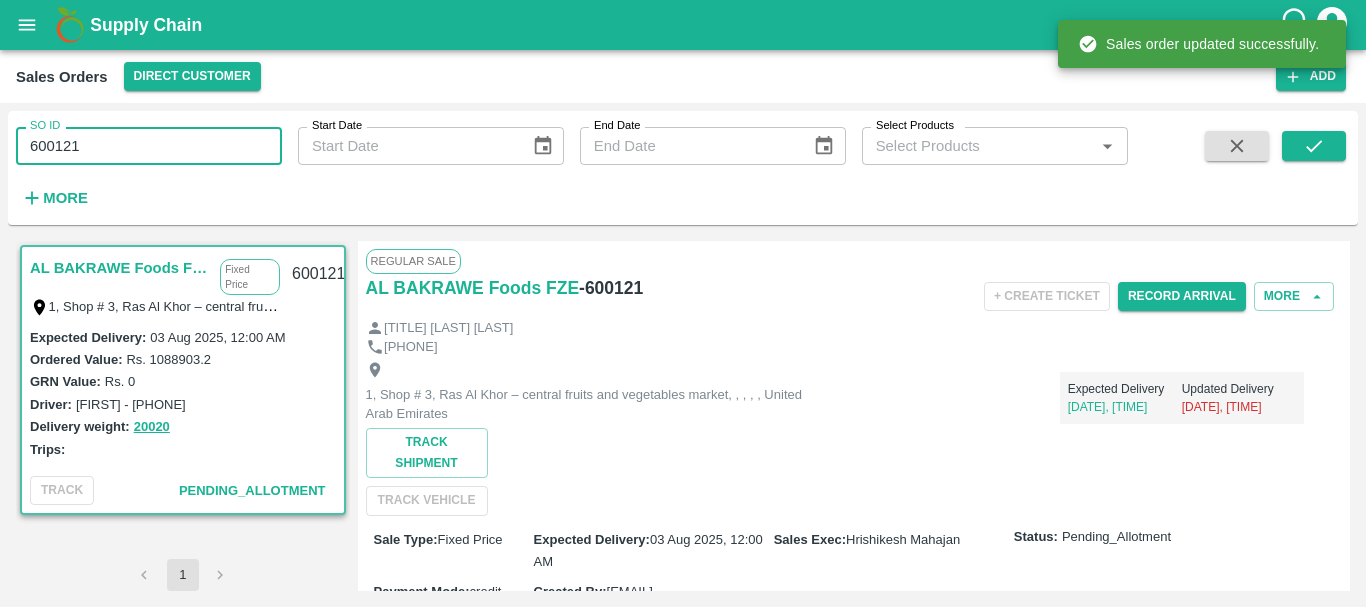 click on "600121" at bounding box center [149, 146] 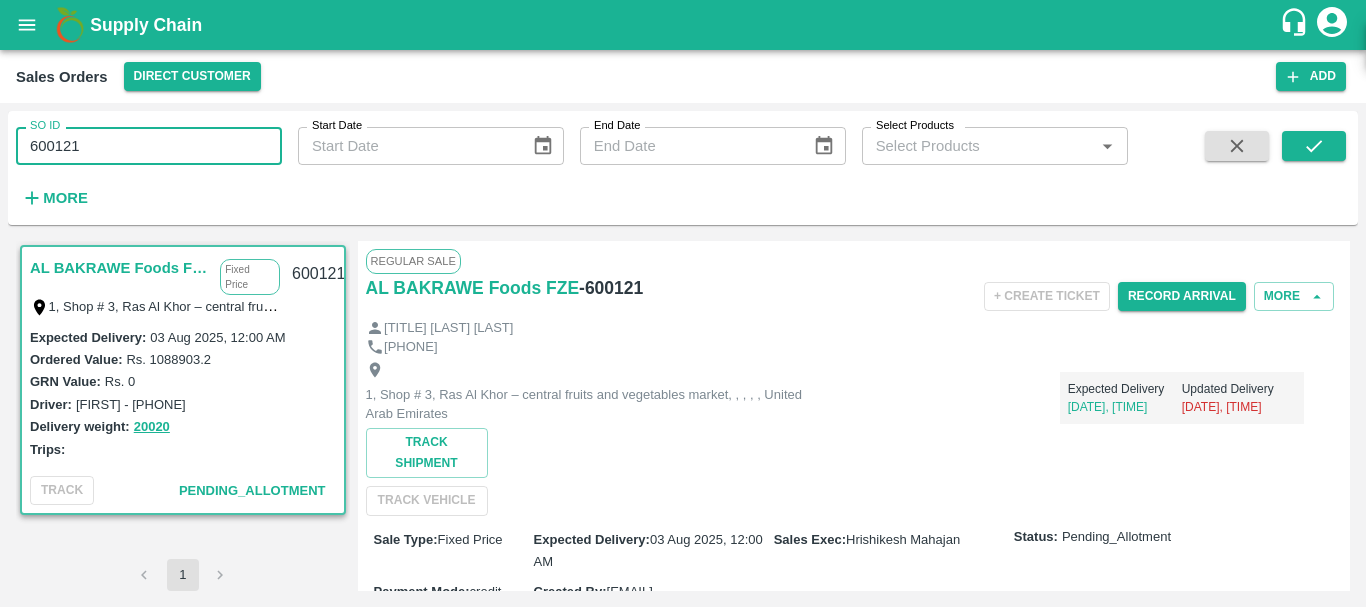 click on "600121" at bounding box center (149, 146) 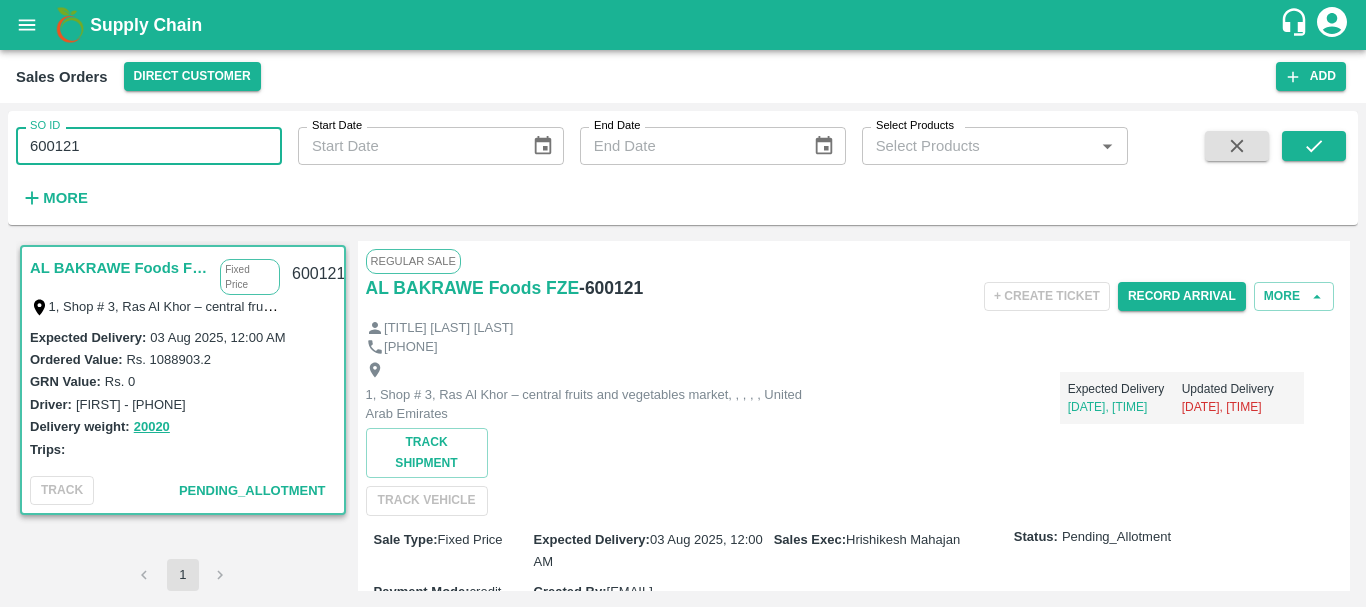 paste 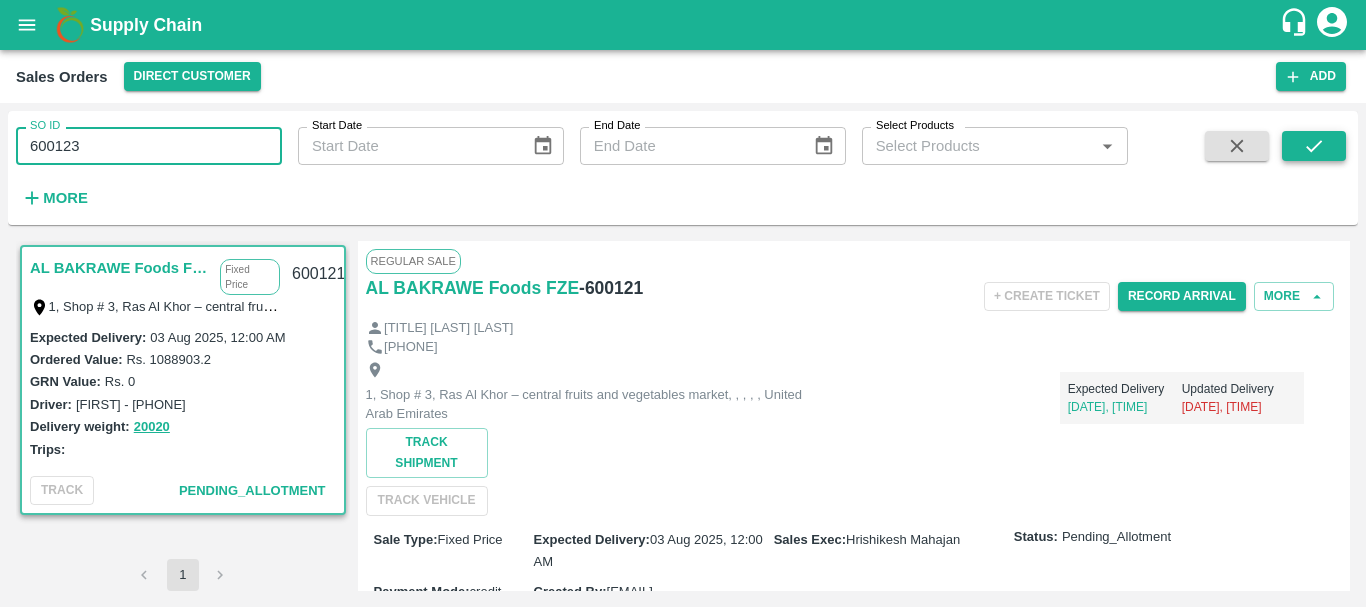 type on "600123" 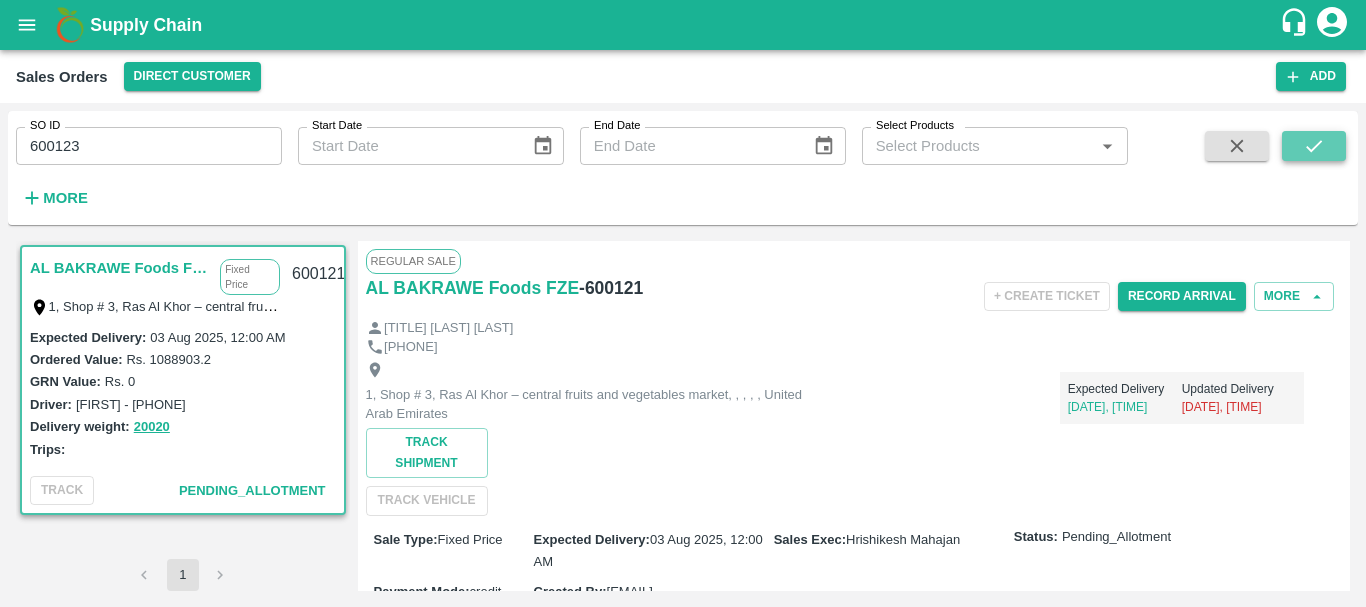 click at bounding box center [1314, 146] 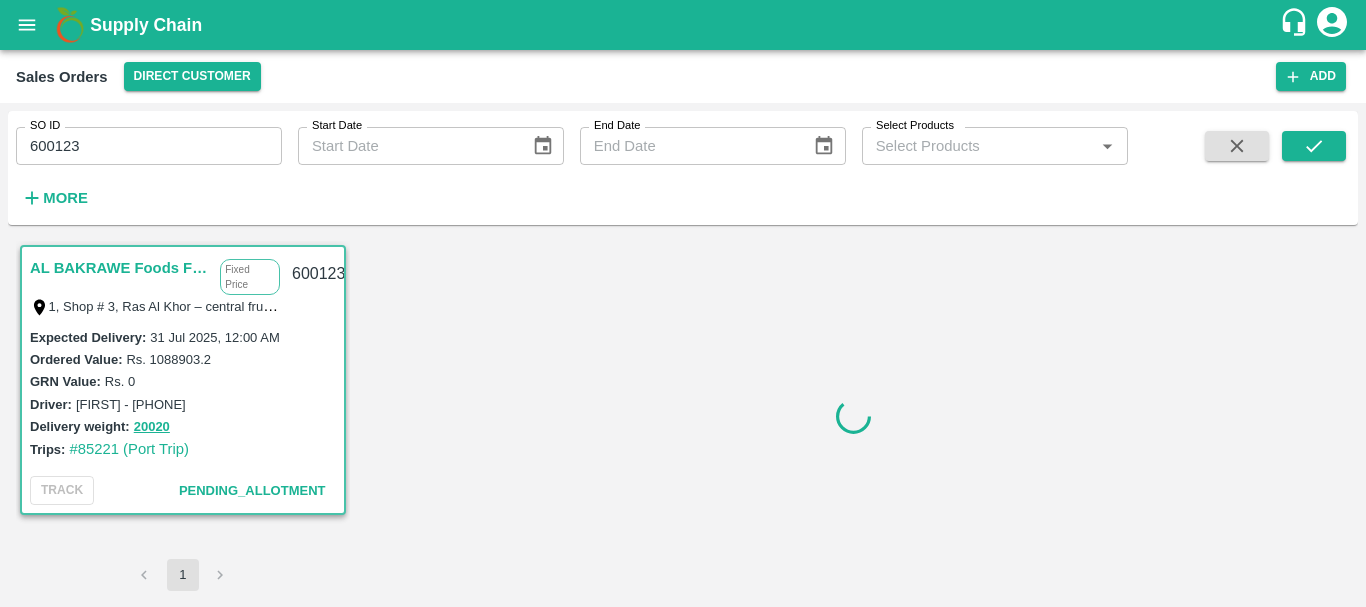 type 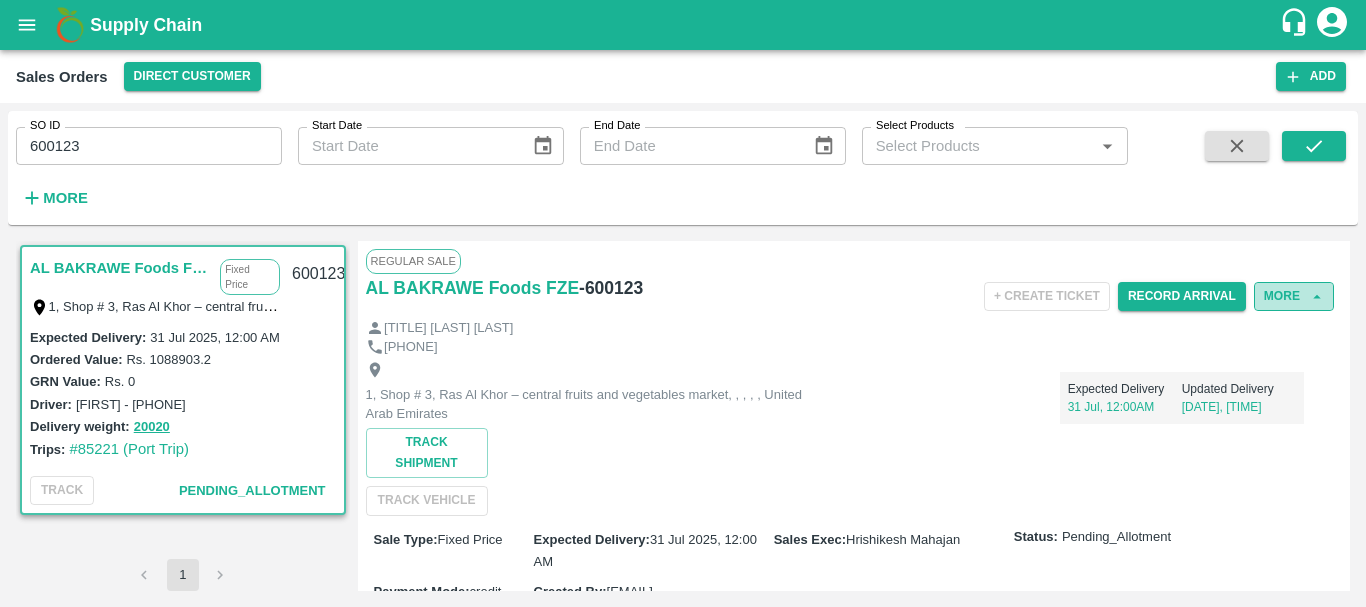click on "More" at bounding box center [1294, 296] 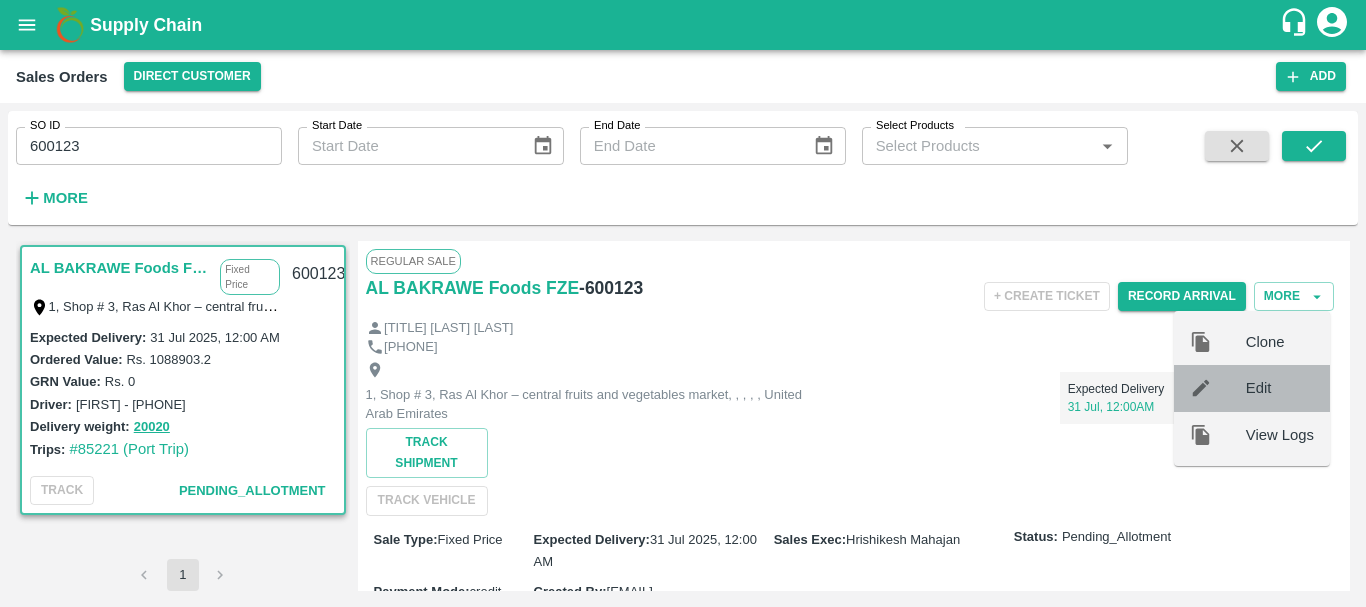 click on "Edit" at bounding box center [1280, 388] 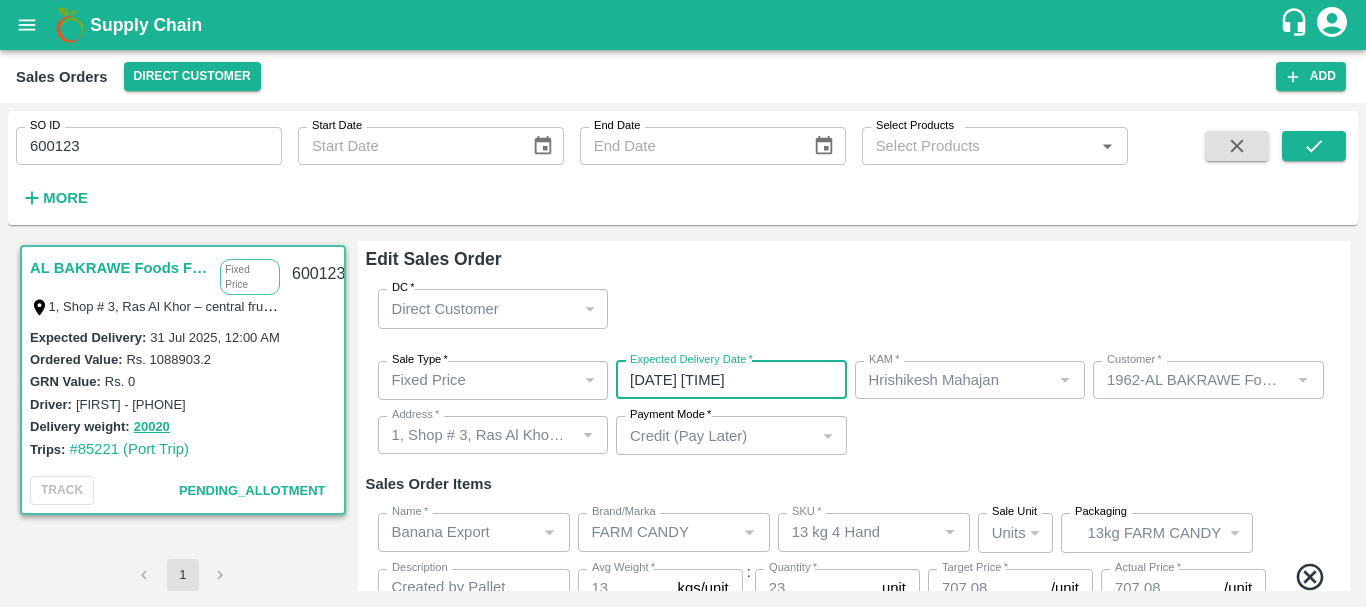 click on "[DATE] [TIME]" at bounding box center [724, 380] 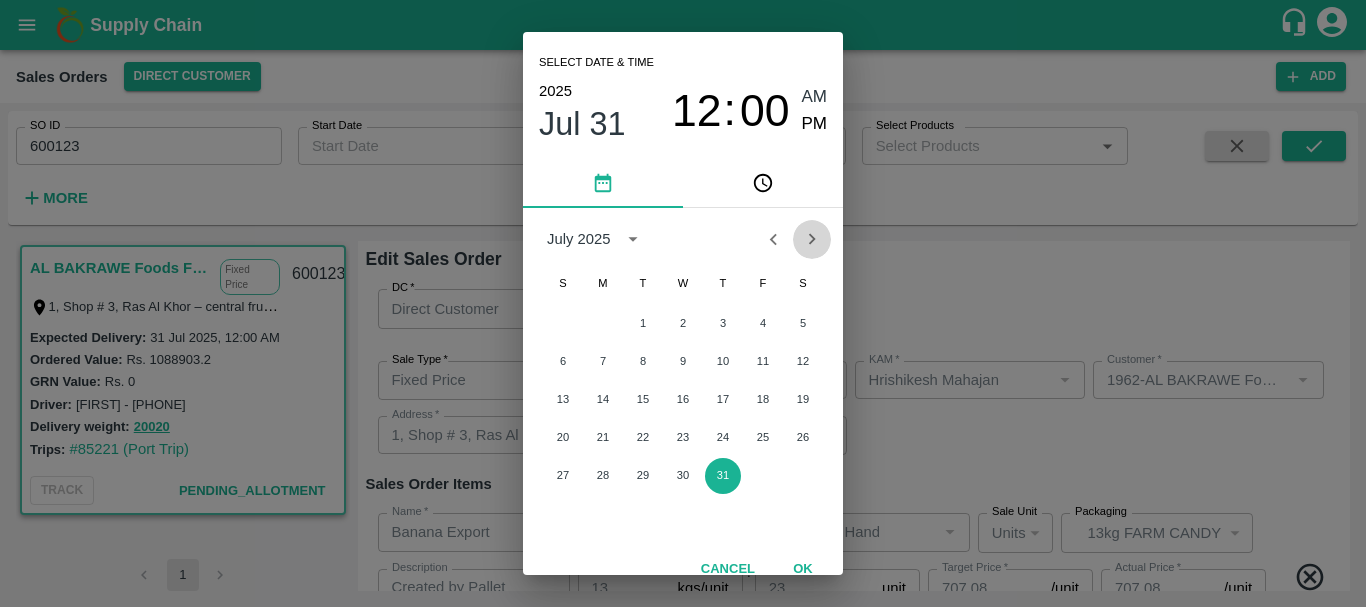 click at bounding box center [812, 239] 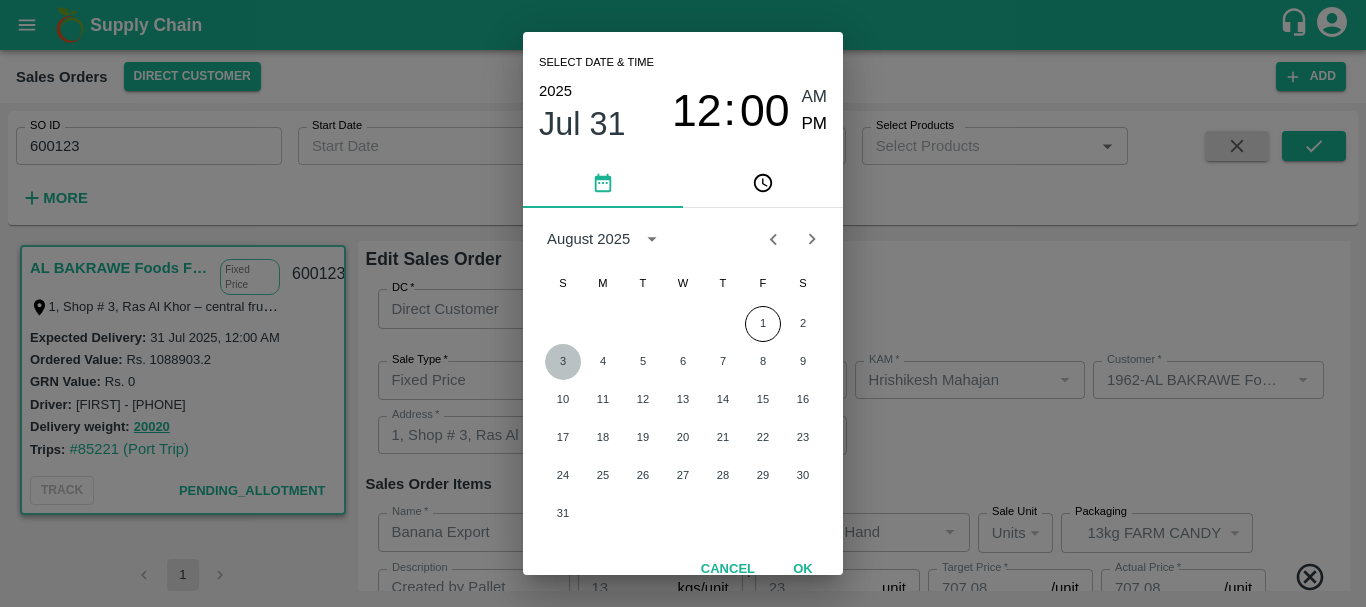 click on "3" at bounding box center [563, 362] 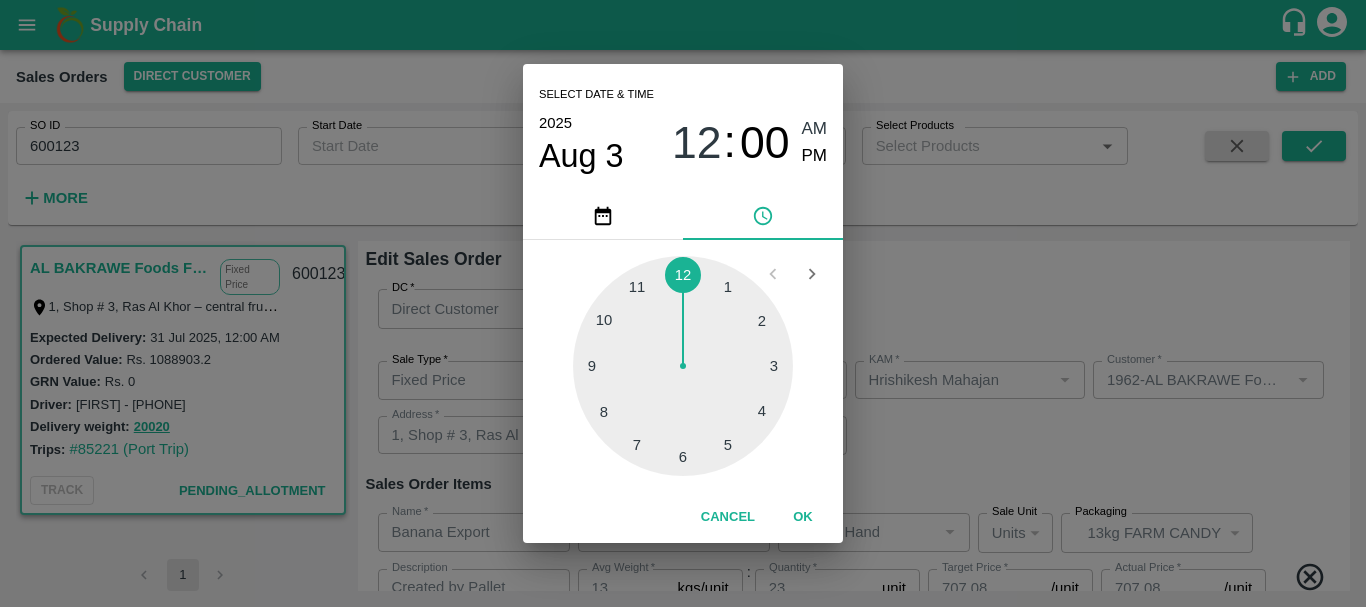 click on "Select date & time 2025 Aug 3 12 : 00 AM PM 1 2 3 4 5 6 7 8 9 10 11 12 Cancel OK" at bounding box center (683, 303) 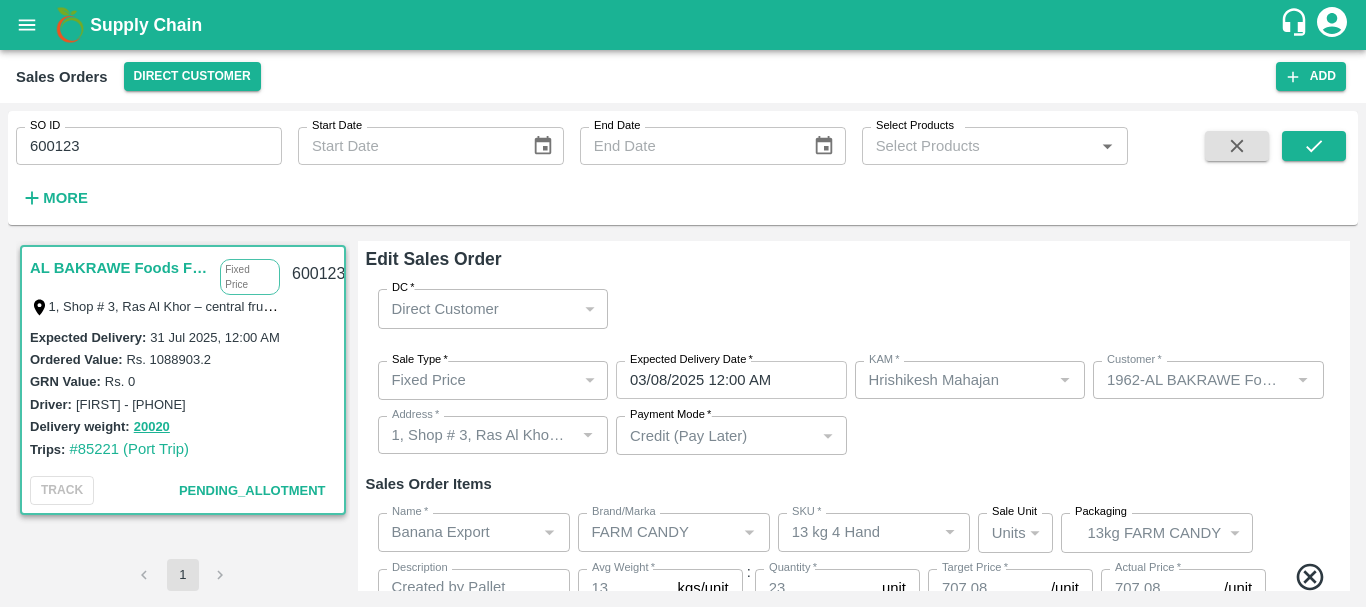 click on "Sale Type   * Fixed Price 1 Sale Type Expected Delivery Date   * [DATE] [TIME] Expected Delivery Date KAM   * KAM   * Customer   * Customer   * Address   * Address   * Payment Mode   * Credit (Pay Later) credit Payment Mode" at bounding box center (854, 408) 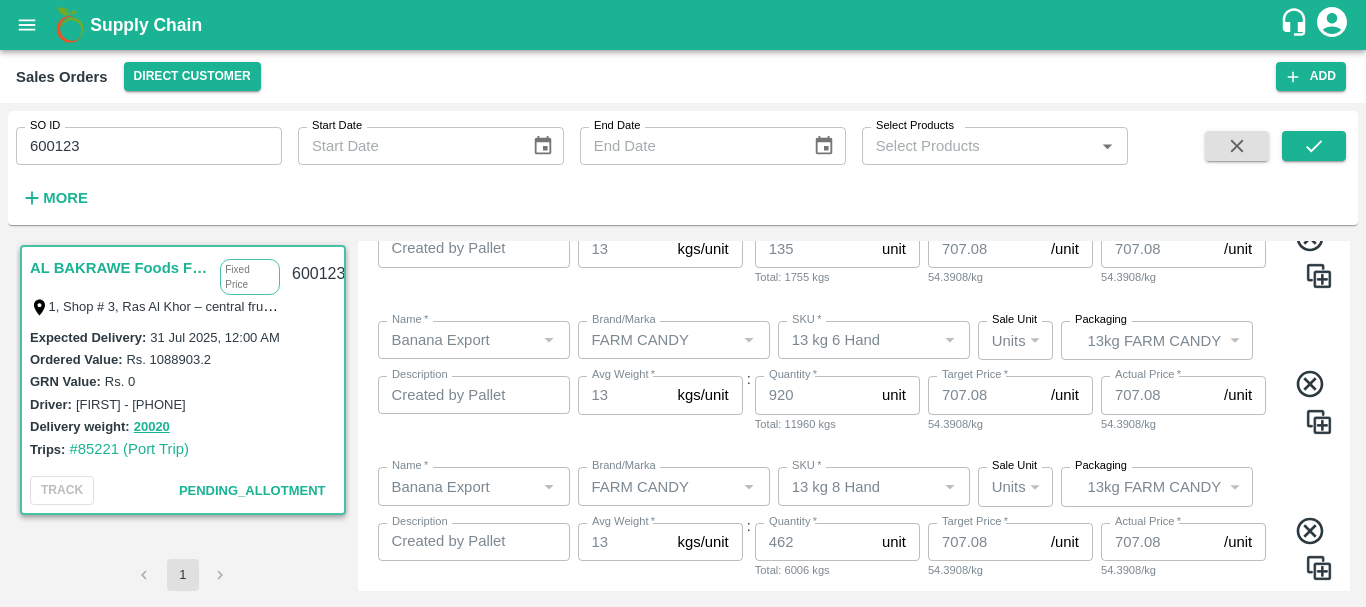 scroll, scrollTop: 579, scrollLeft: 0, axis: vertical 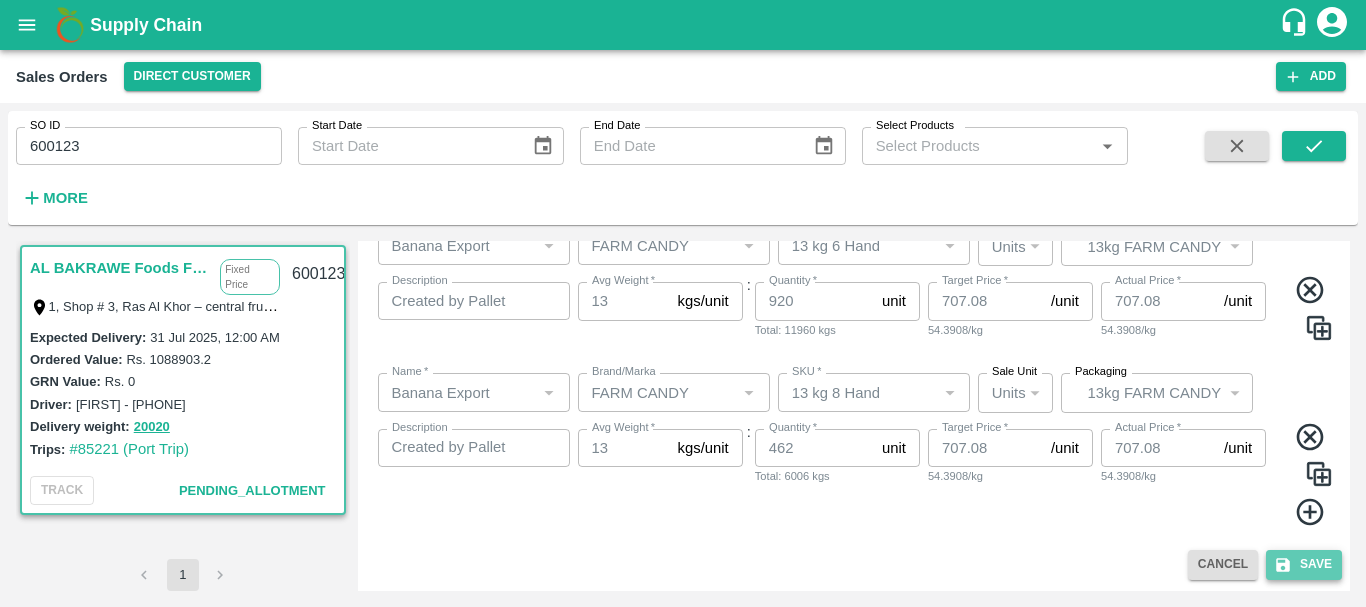 click on "Save" at bounding box center (1304, 564) 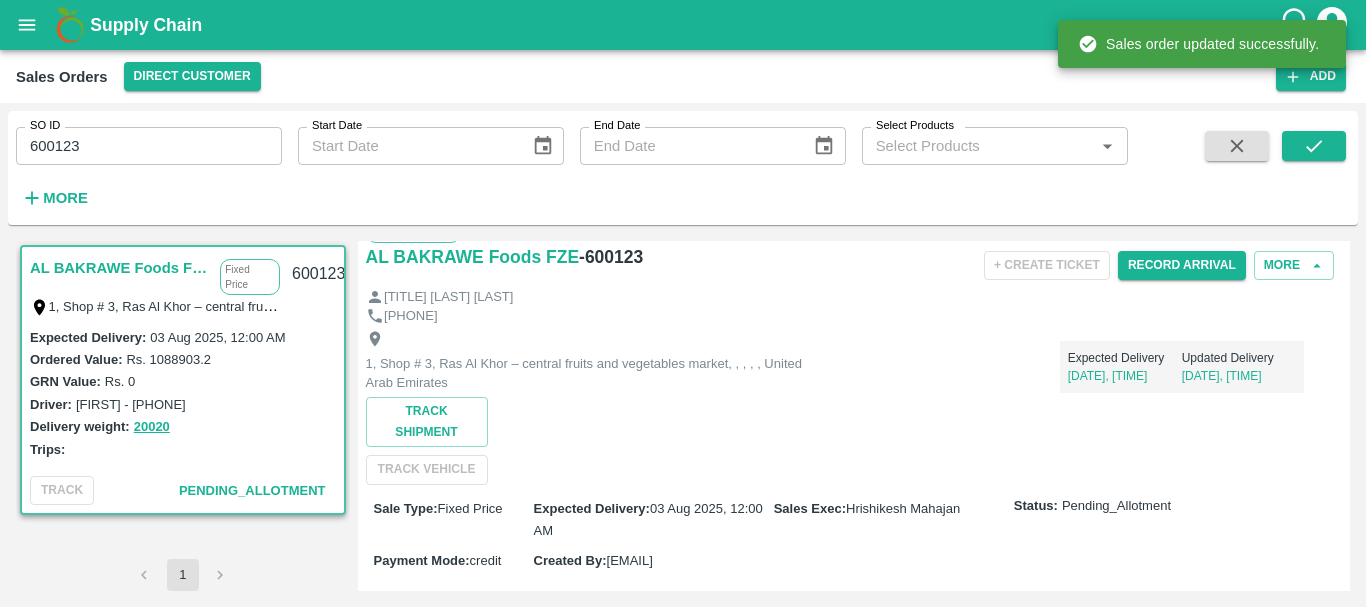 scroll, scrollTop: 0, scrollLeft: 0, axis: both 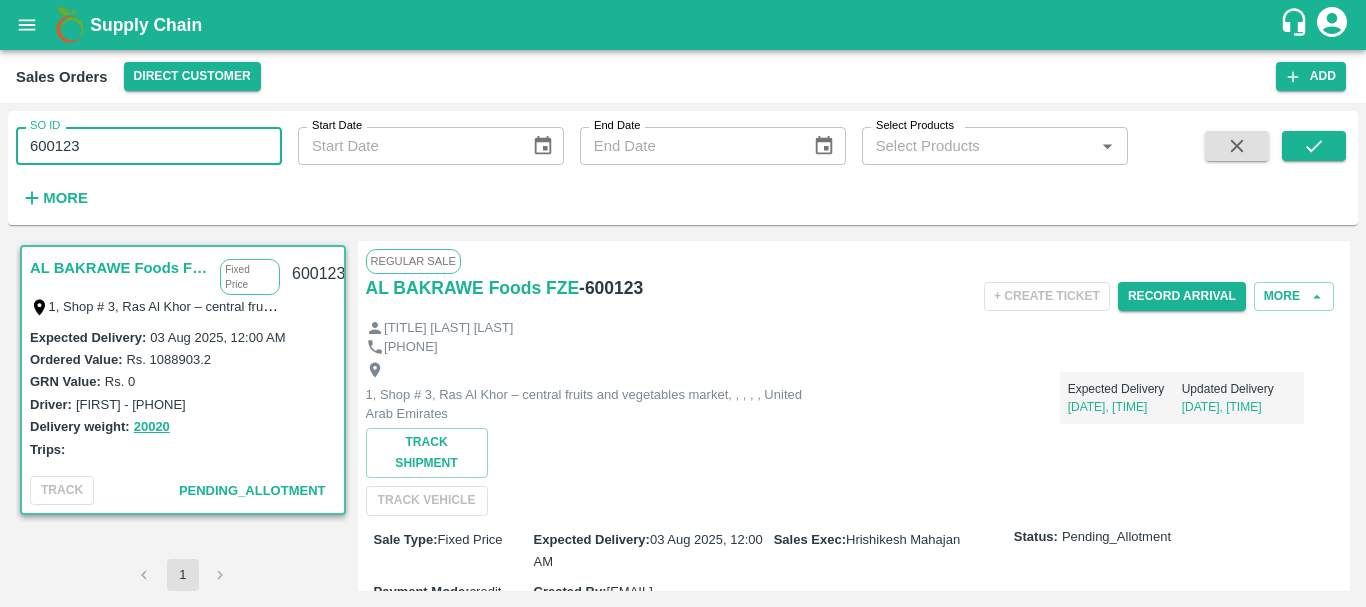 click on "600123" at bounding box center [149, 146] 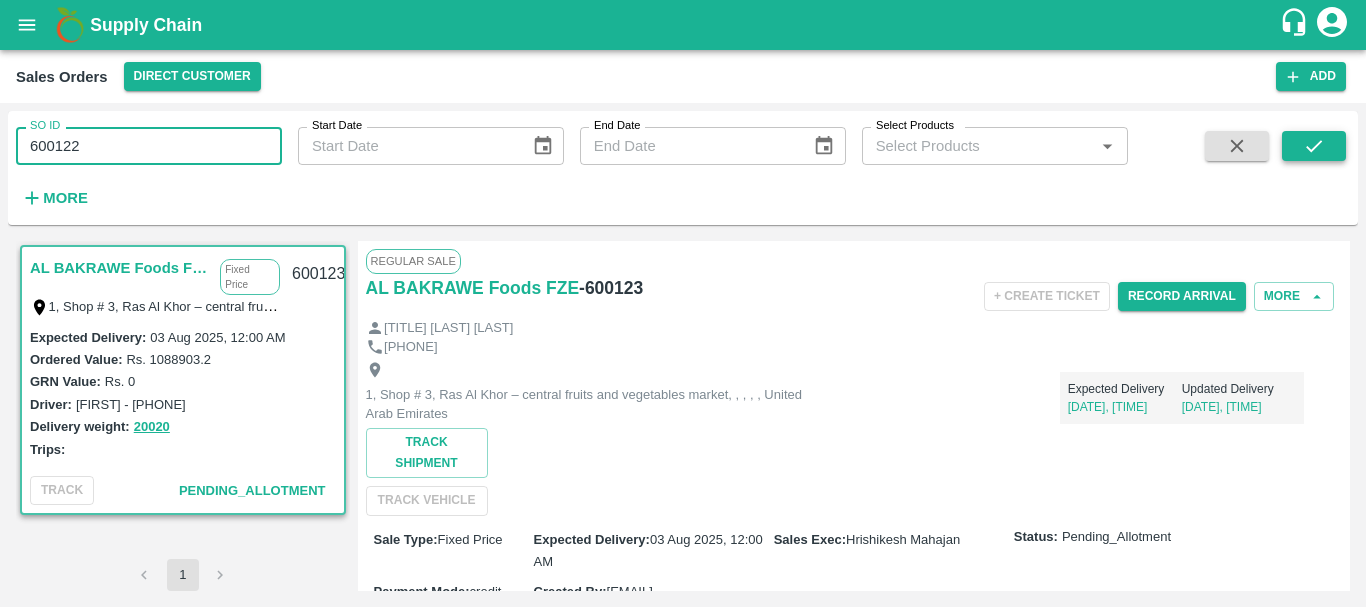 type on "600122" 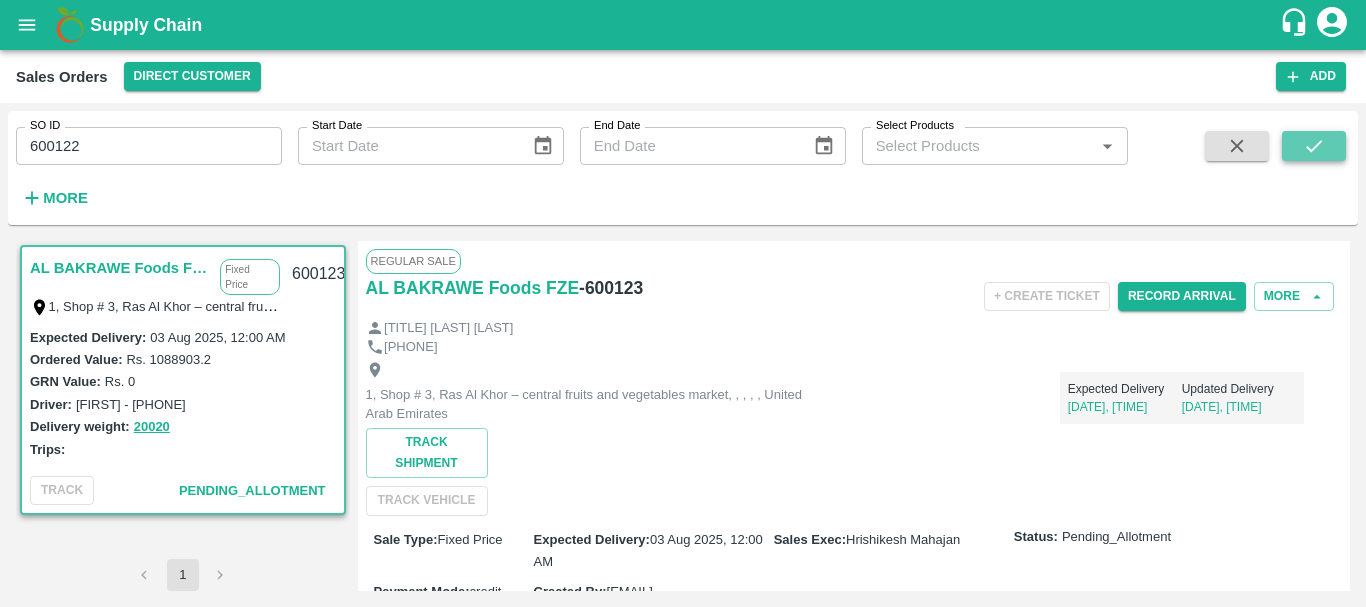 click at bounding box center (1314, 146) 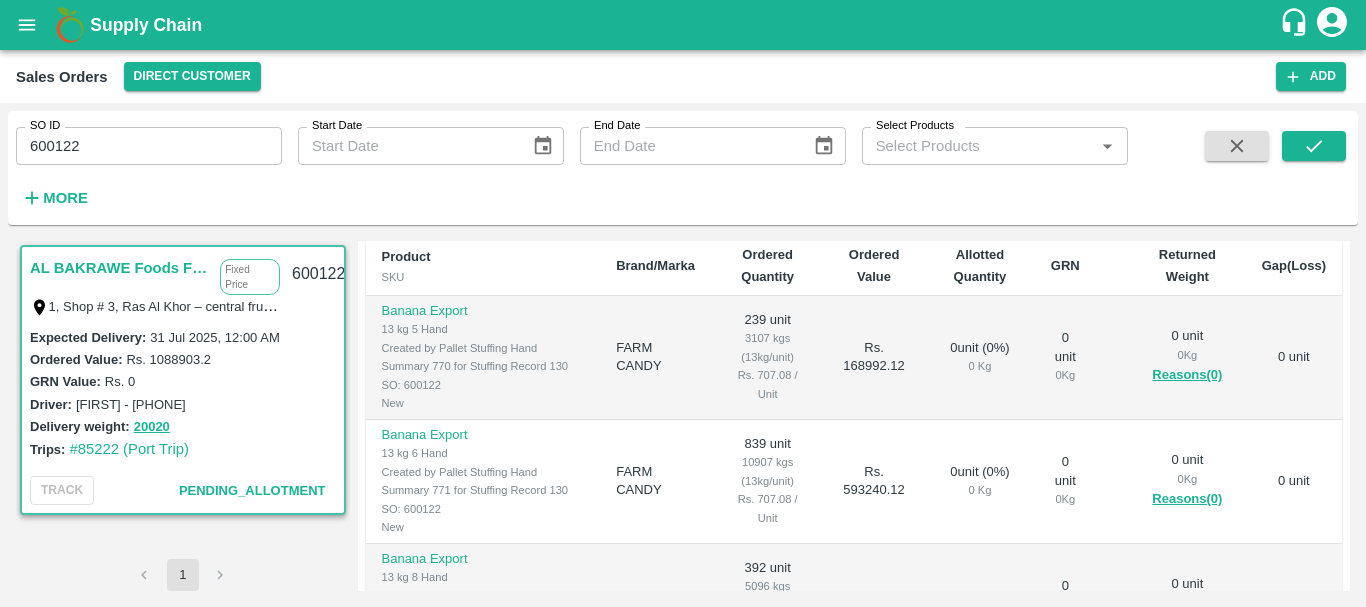 scroll, scrollTop: 573, scrollLeft: 0, axis: vertical 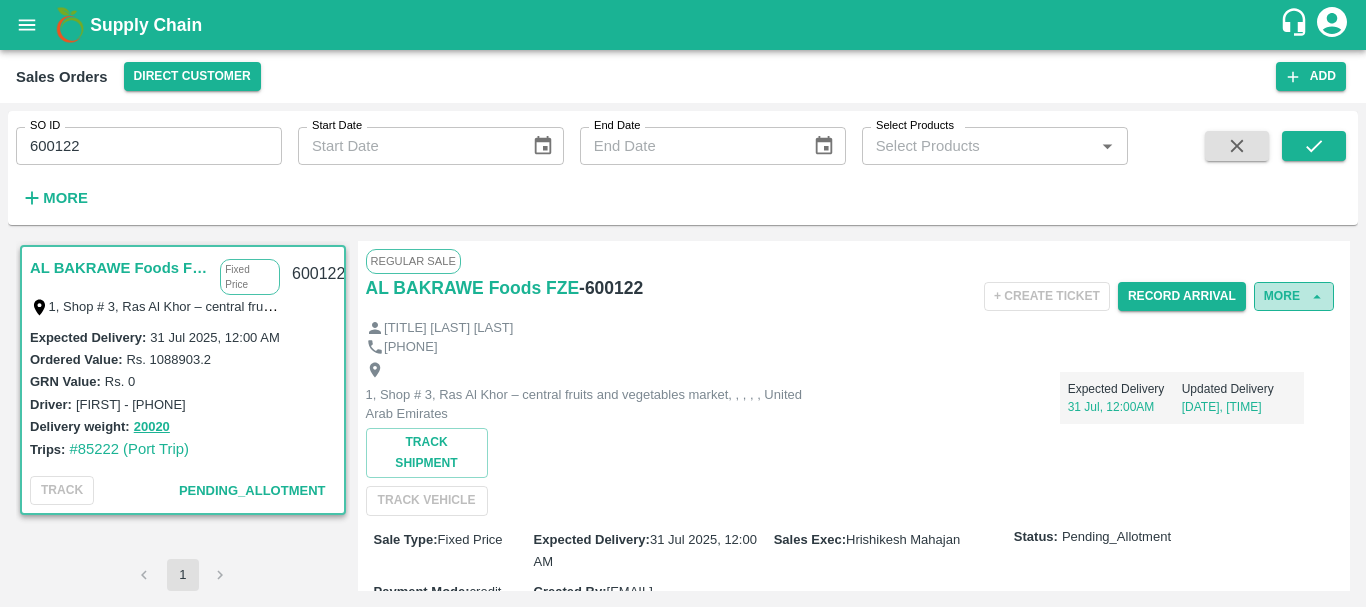 click on "More" at bounding box center (1294, 296) 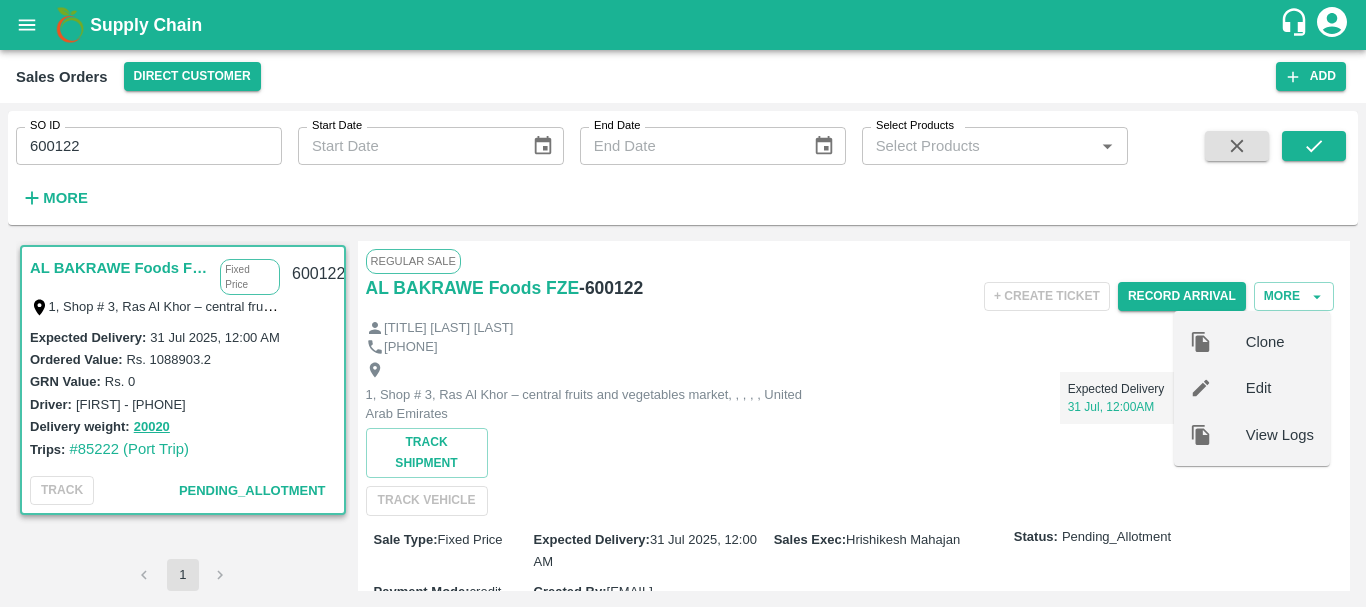 click on "Edit" at bounding box center (1280, 388) 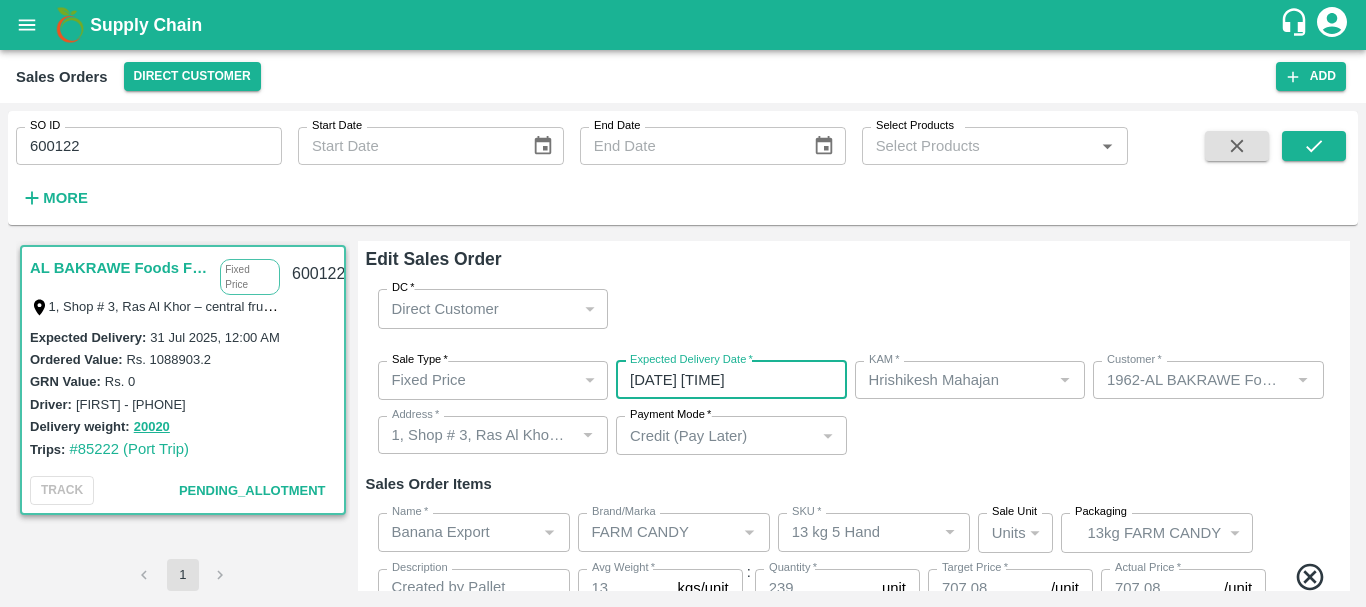 click on "[DATE] [TIME]" at bounding box center (724, 380) 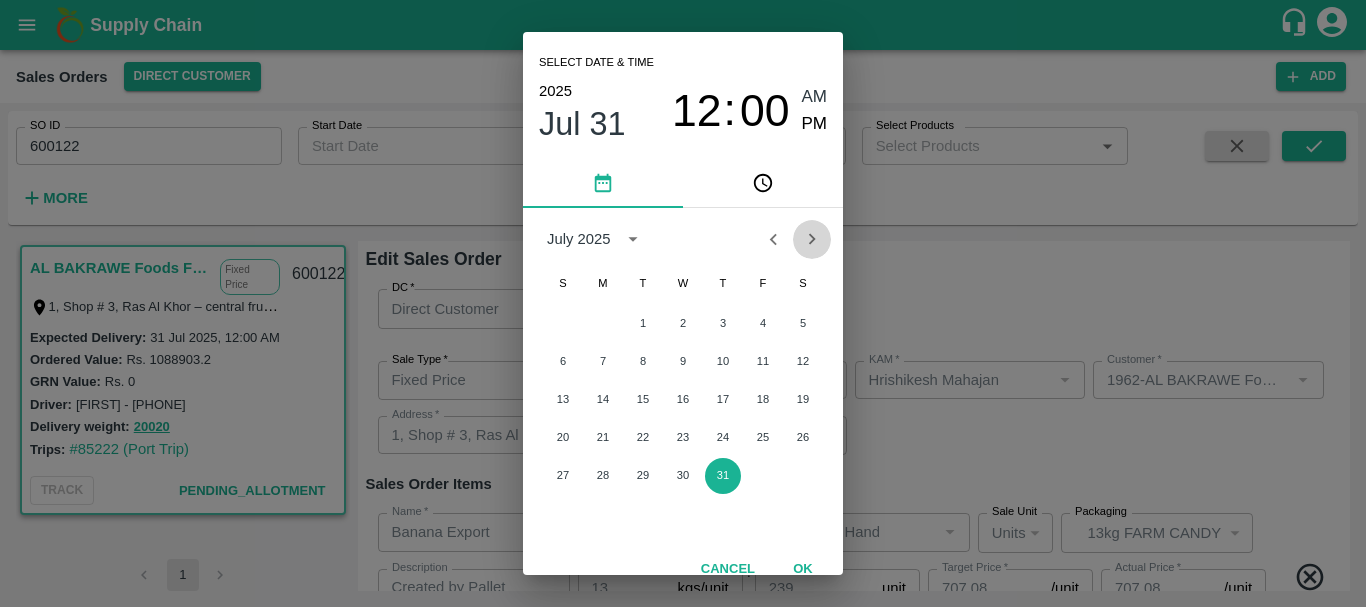 click 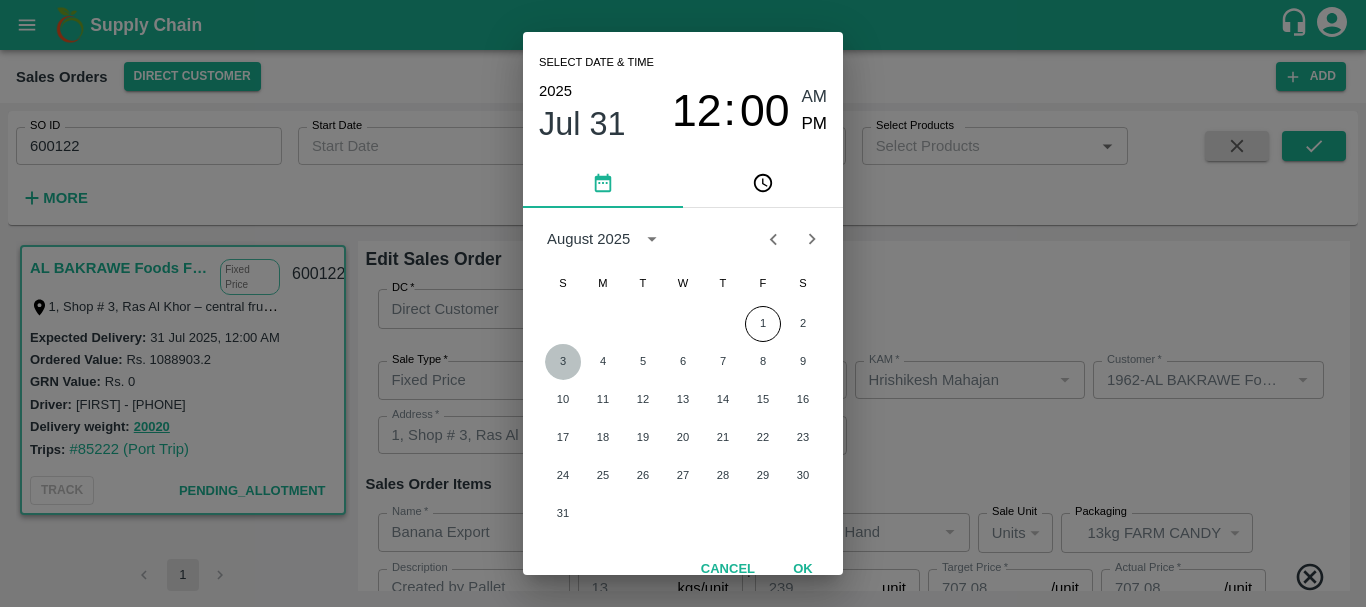 click on "3" at bounding box center (563, 362) 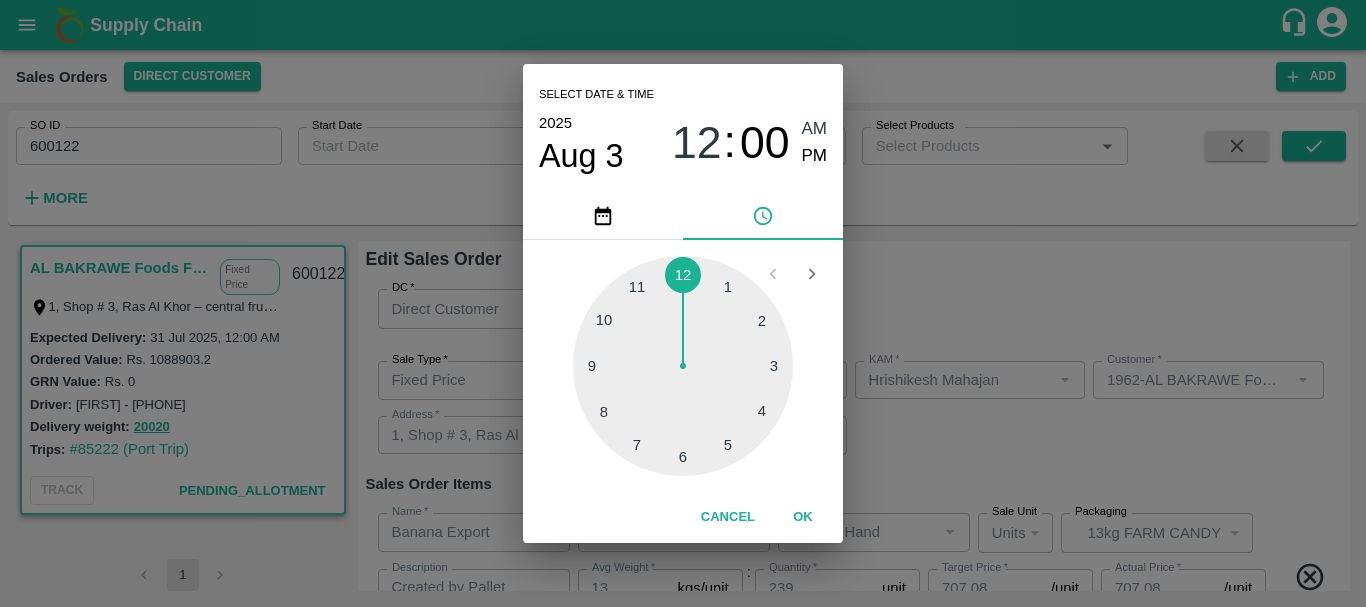 click on "Select date & time 2025 Aug 3 12 : 00 AM PM 1 2 3 4 5 6 7 8 9 10 11 12 Cancel OK" at bounding box center [683, 303] 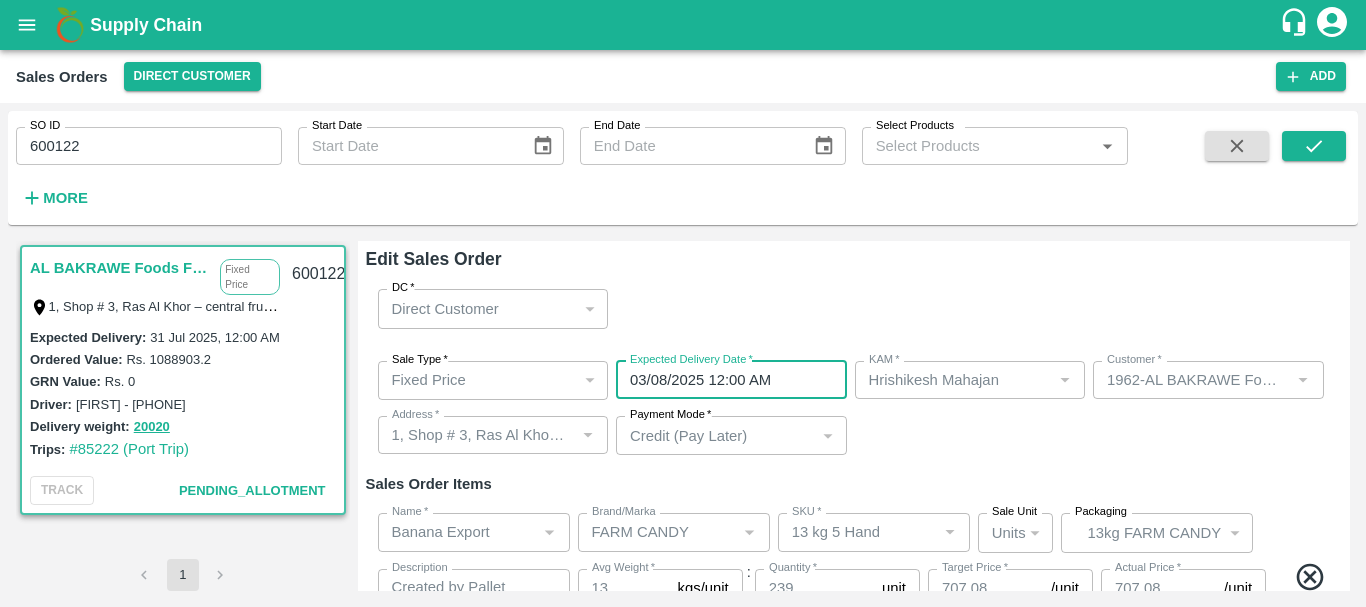 click on "Sale Type   * Fixed Price 1 Sale Type Expected Delivery Date   * [DATE] [TIME] Expected Delivery Date KAM   * KAM   * Customer   * Customer   * Address   * Address   * Payment Mode   * Credit (Pay Later) credit Payment Mode" at bounding box center (854, 408) 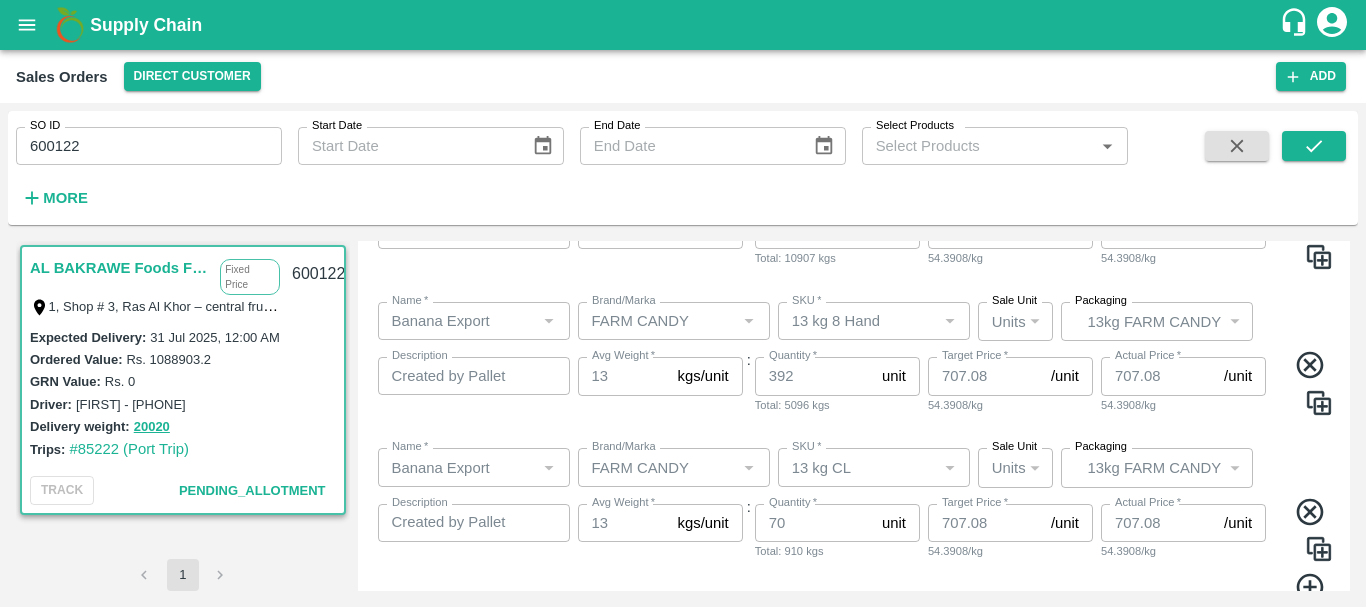 scroll, scrollTop: 579, scrollLeft: 0, axis: vertical 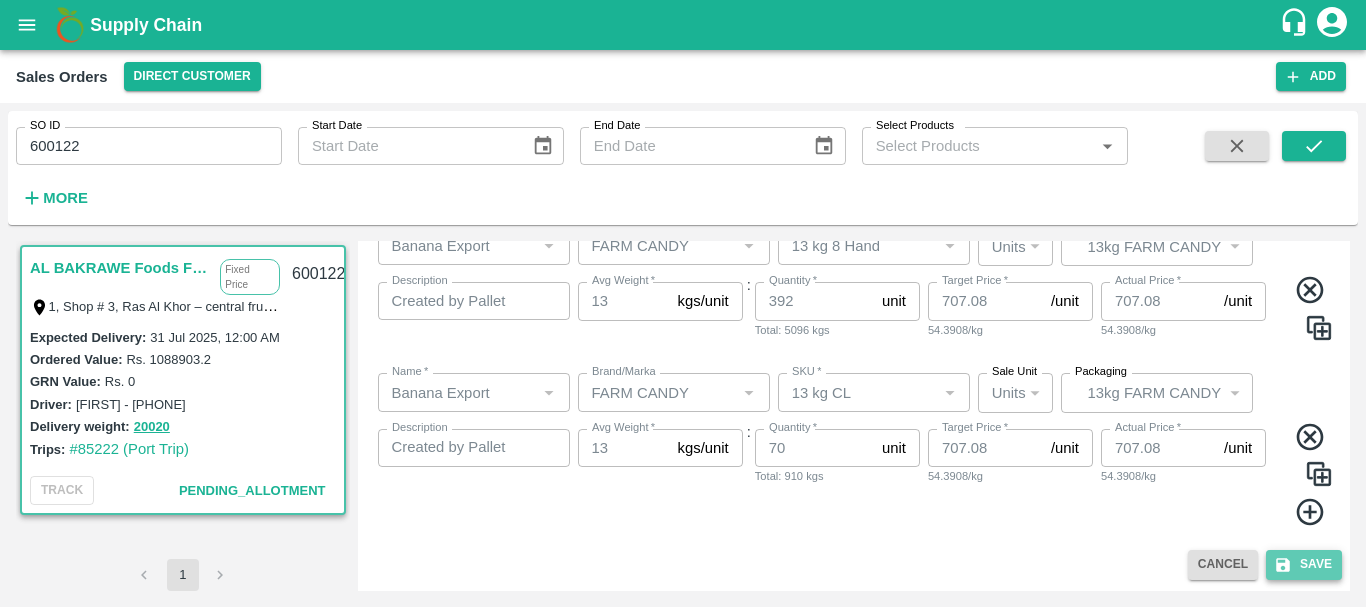 click on "Save" at bounding box center (1304, 564) 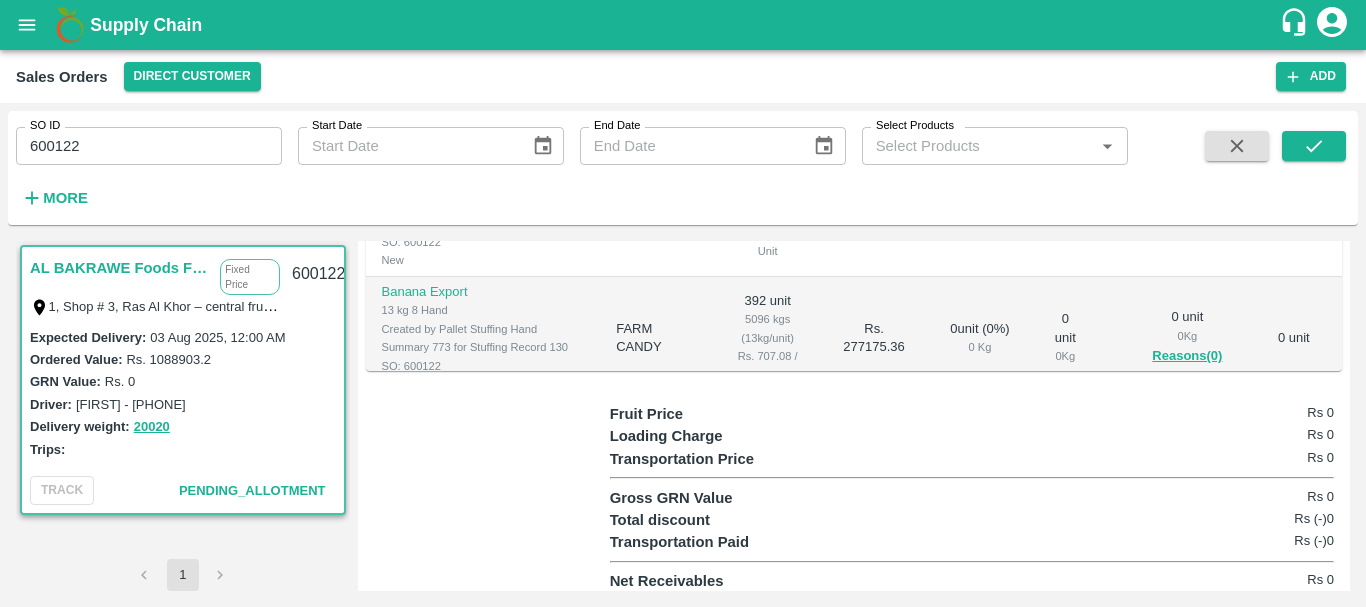 scroll, scrollTop: 738, scrollLeft: 0, axis: vertical 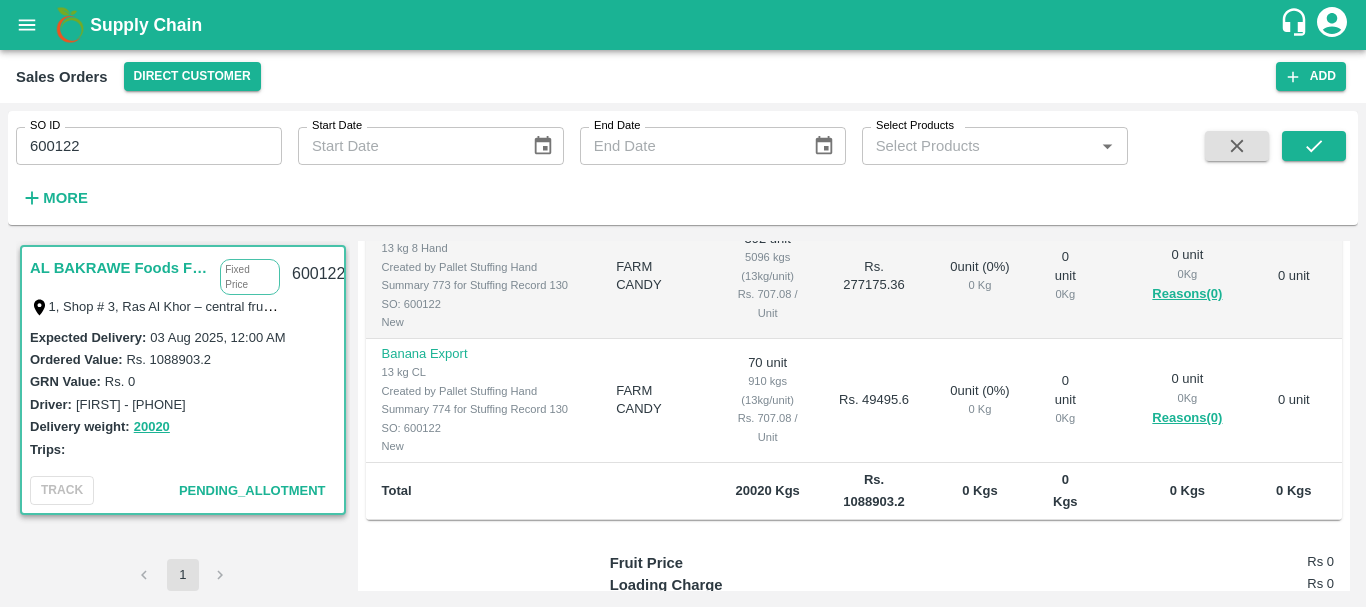 click on "20020 Kgs" at bounding box center [767, 490] 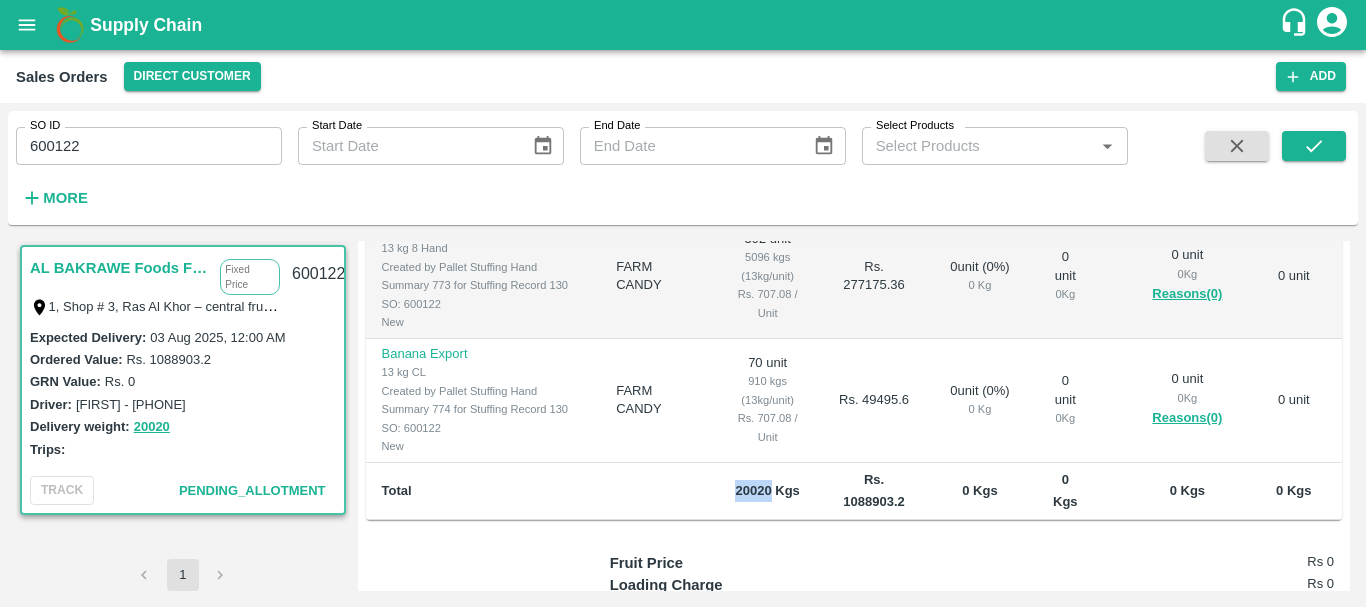 click on "20020 Kgs" at bounding box center (767, 490) 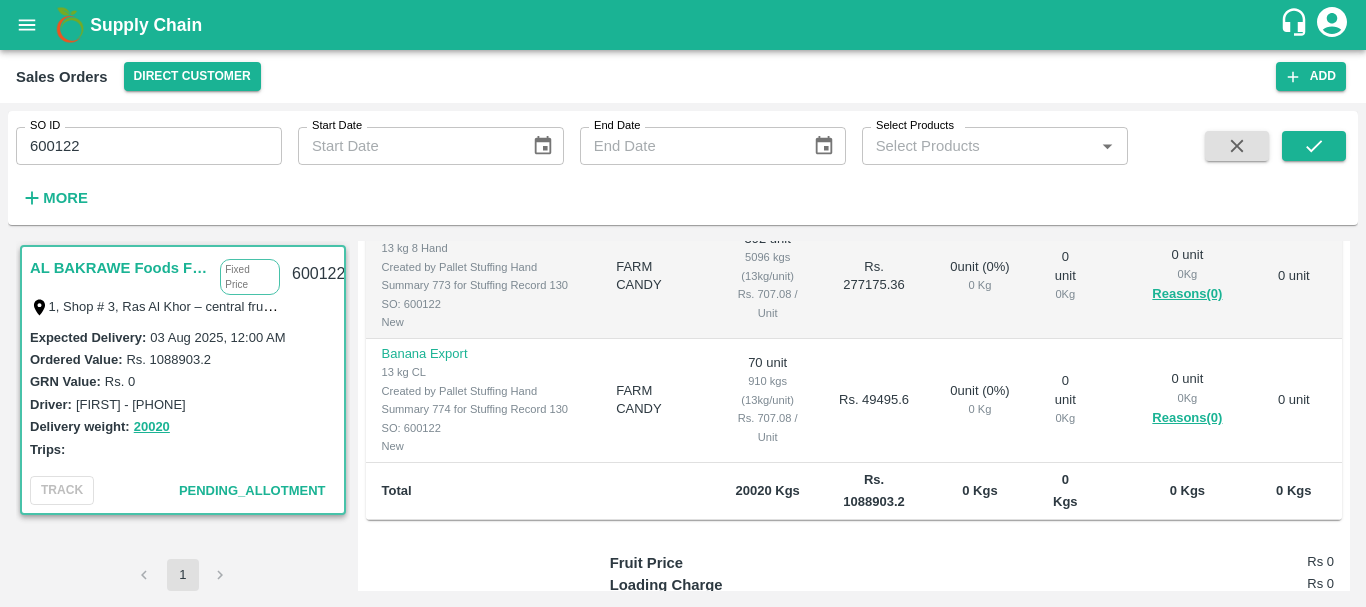 click on "70 unit  910 kgs (13kg/unit) Rs. 707.08 / Unit" at bounding box center [768, 401] 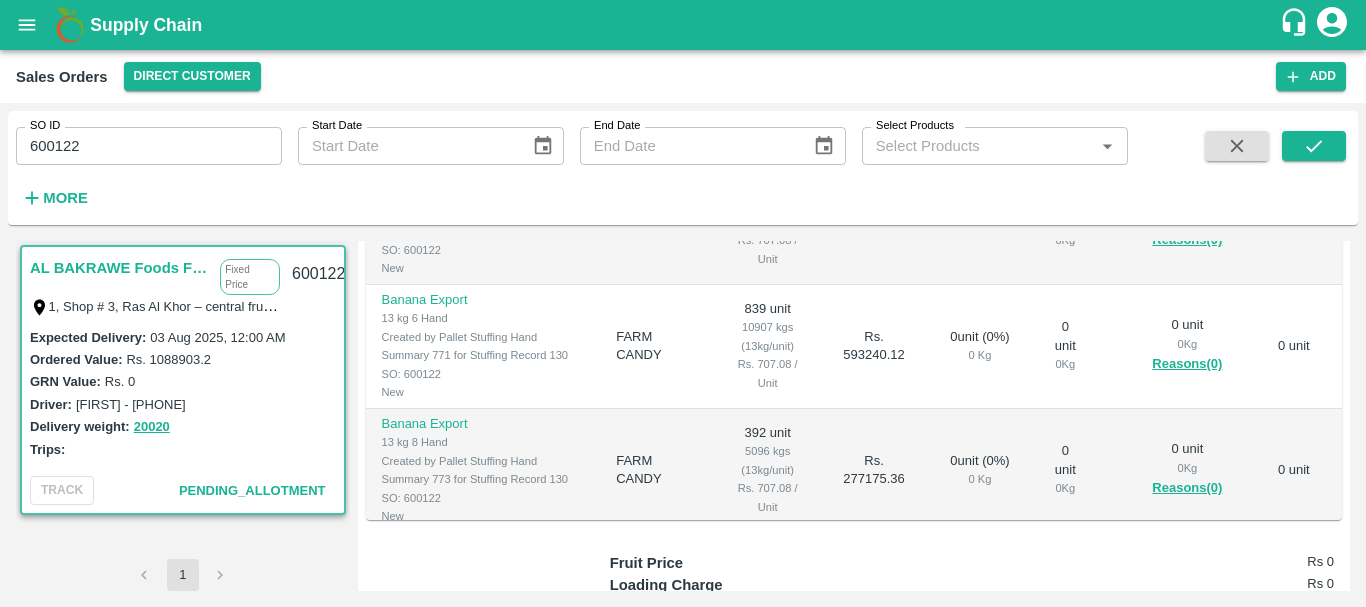 scroll, scrollTop: 0, scrollLeft: 0, axis: both 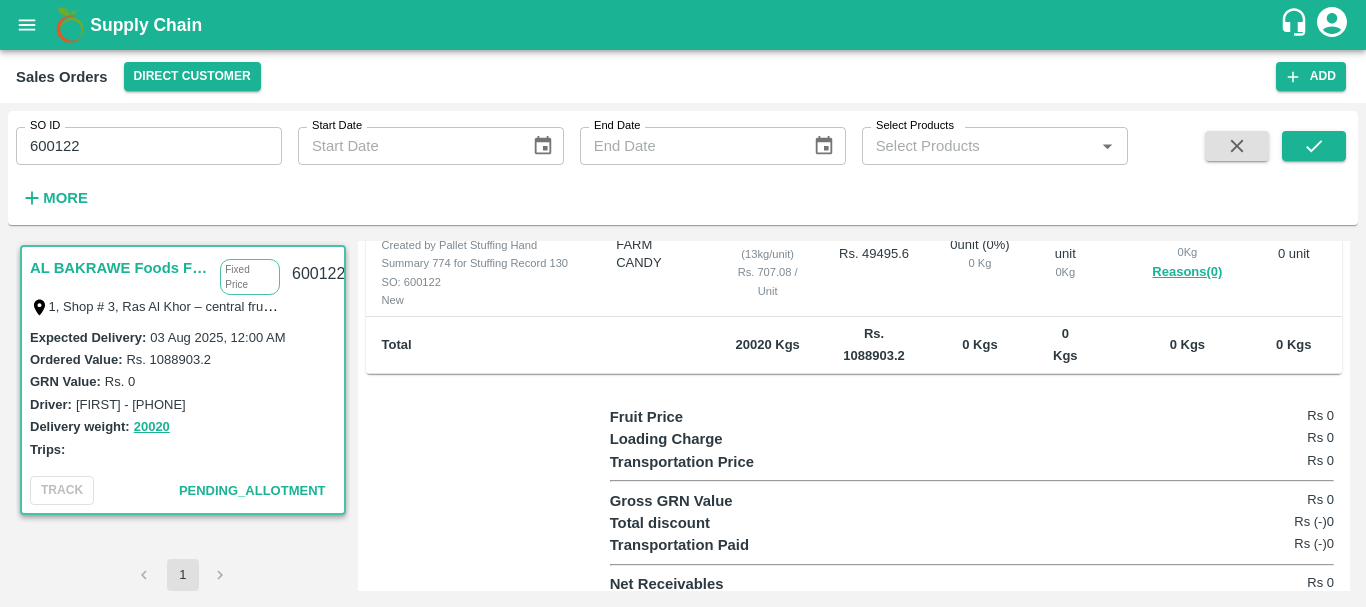 click on "20020 Kgs" at bounding box center (767, 344) 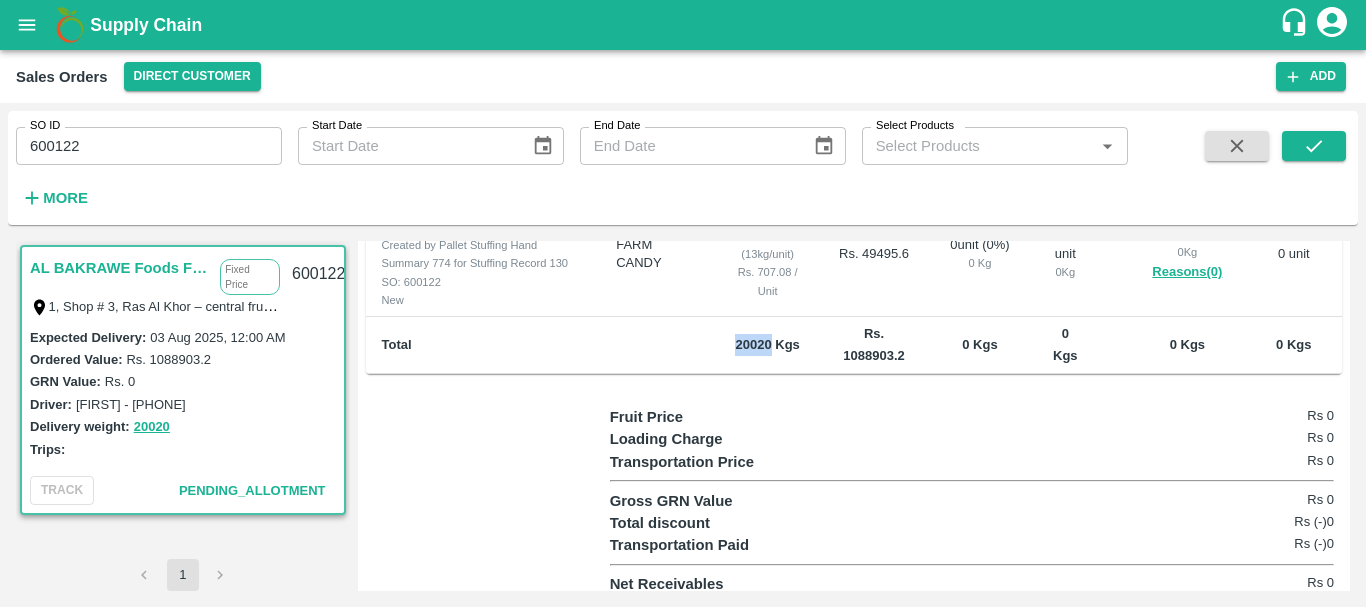 click on "20020 Kgs" at bounding box center [767, 344] 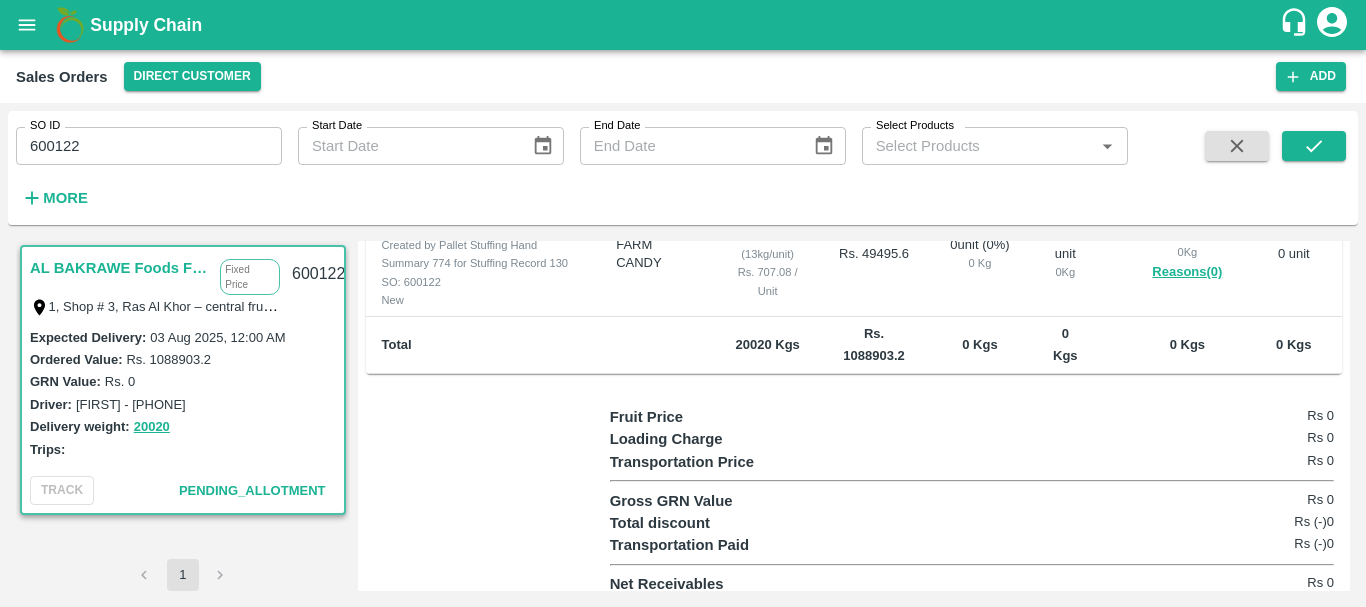 click on "20020 Kgs" at bounding box center [767, 344] 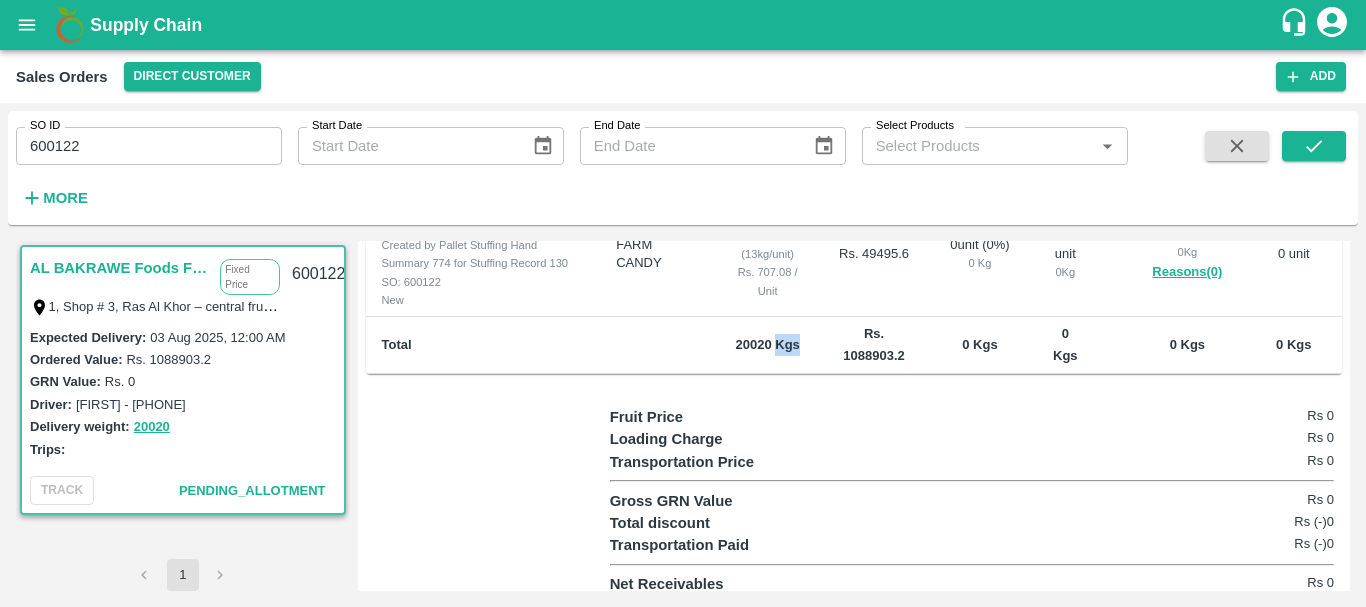 click on "20020 Kgs" at bounding box center [767, 344] 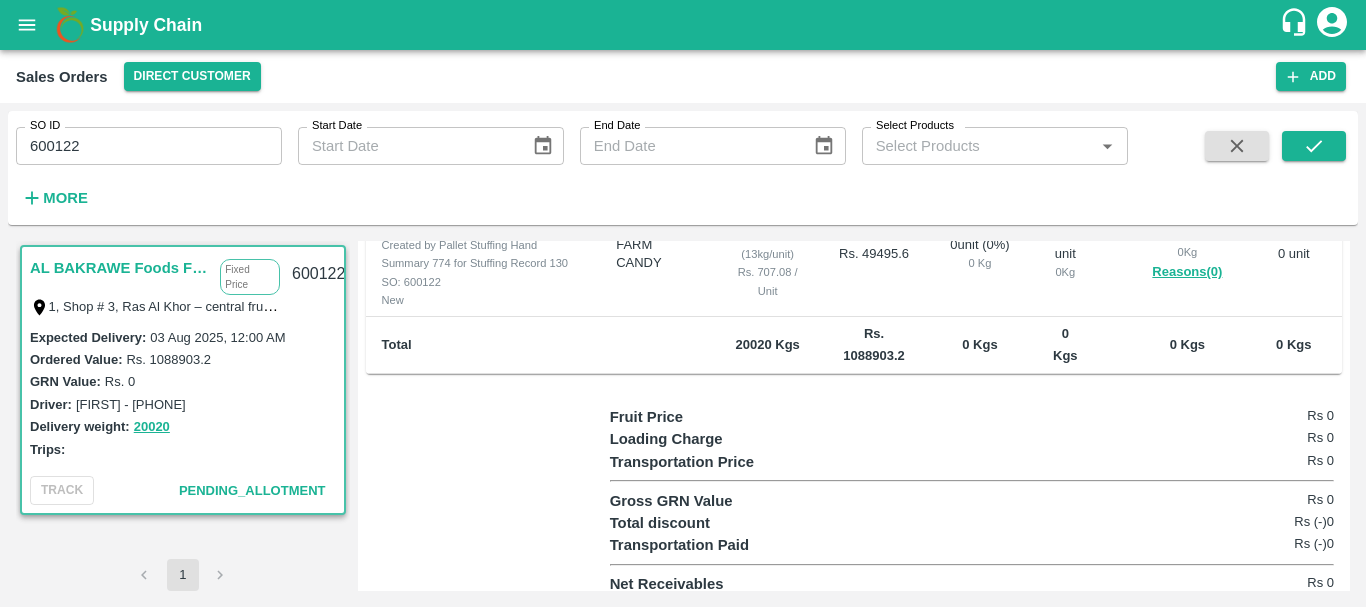 click on "20020 Kgs" at bounding box center [767, 344] 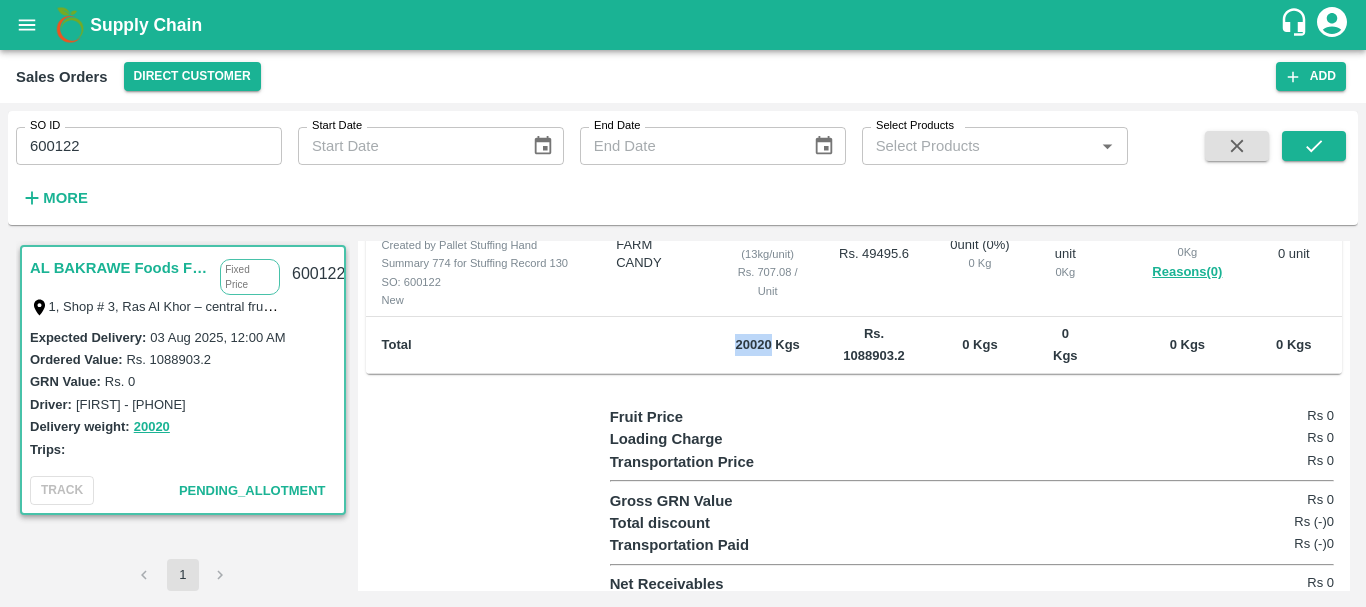 click on "20020 Kgs" at bounding box center (767, 344) 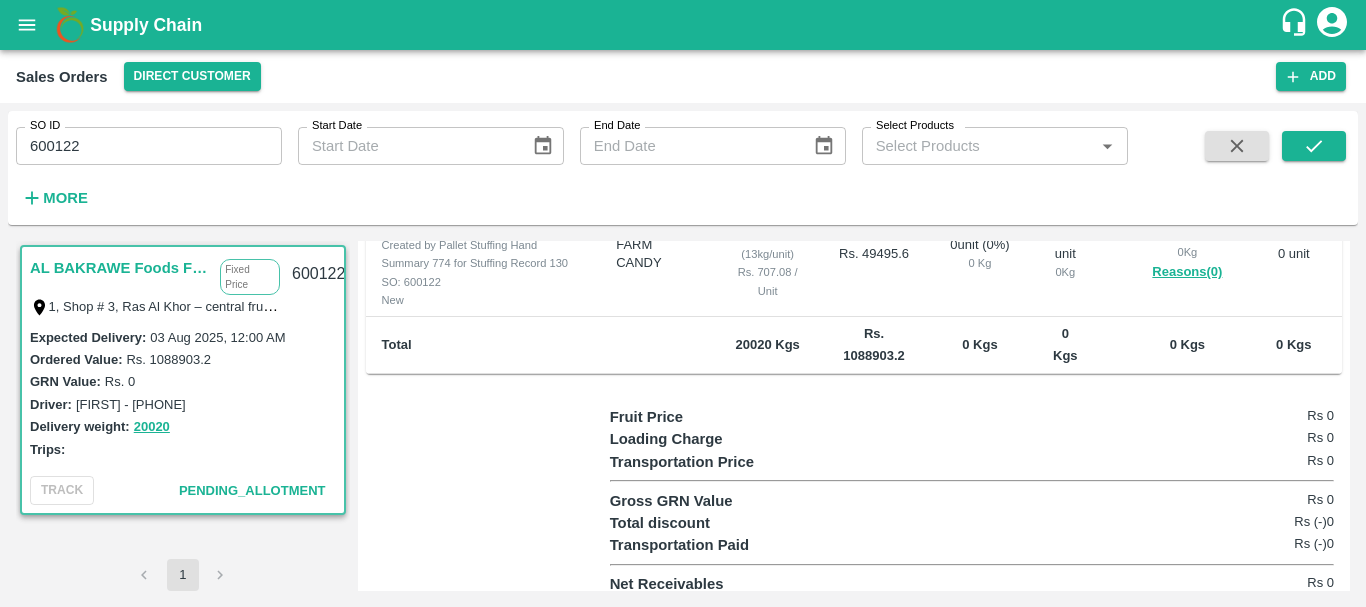 click on "20020 Kgs" at bounding box center [767, 344] 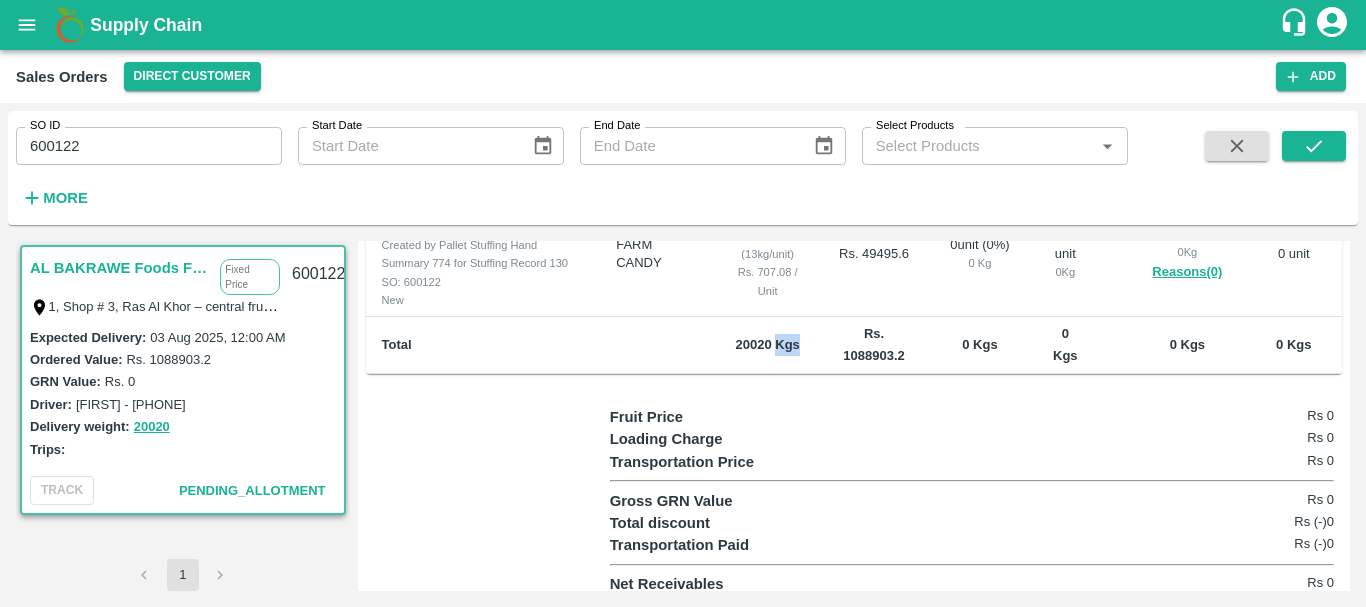 click on "20020 Kgs" at bounding box center [767, 344] 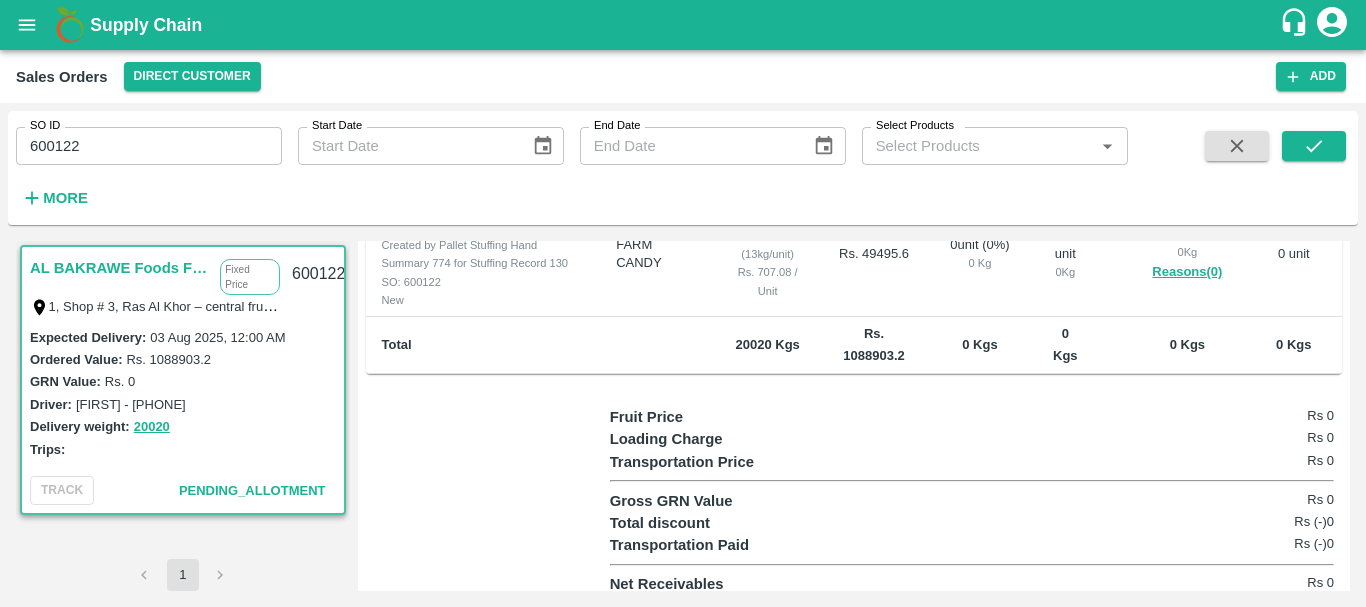click on "20020 Kgs" at bounding box center [767, 344] 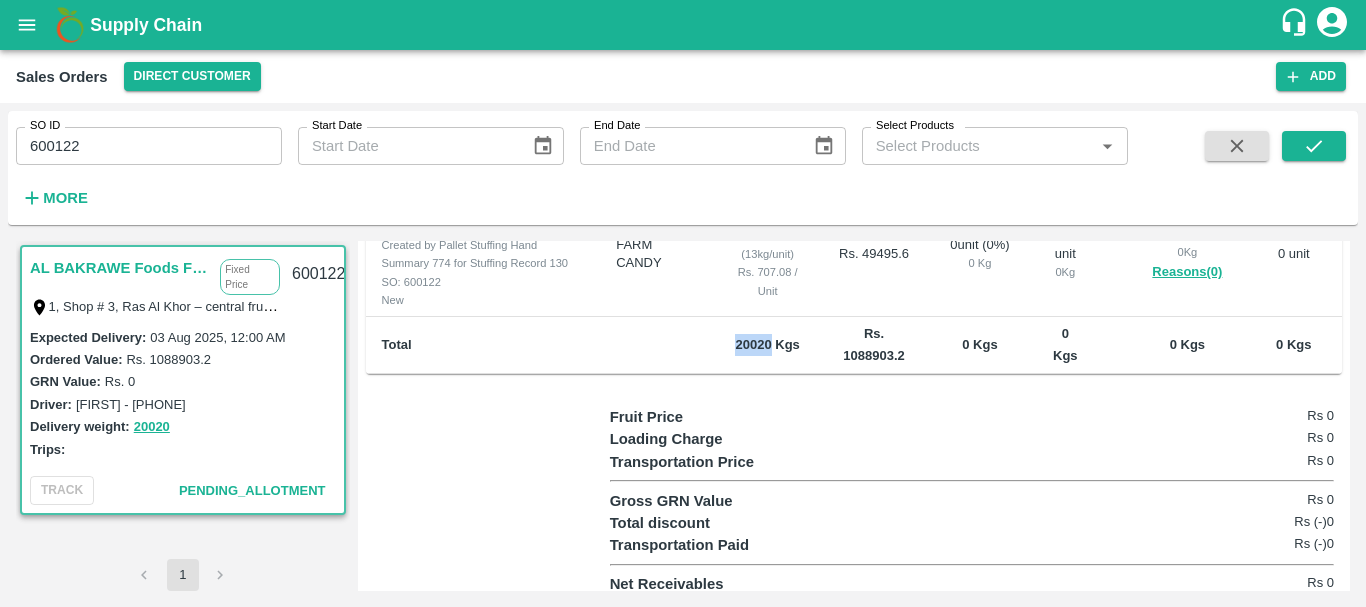 click on "20020 Kgs" at bounding box center (767, 344) 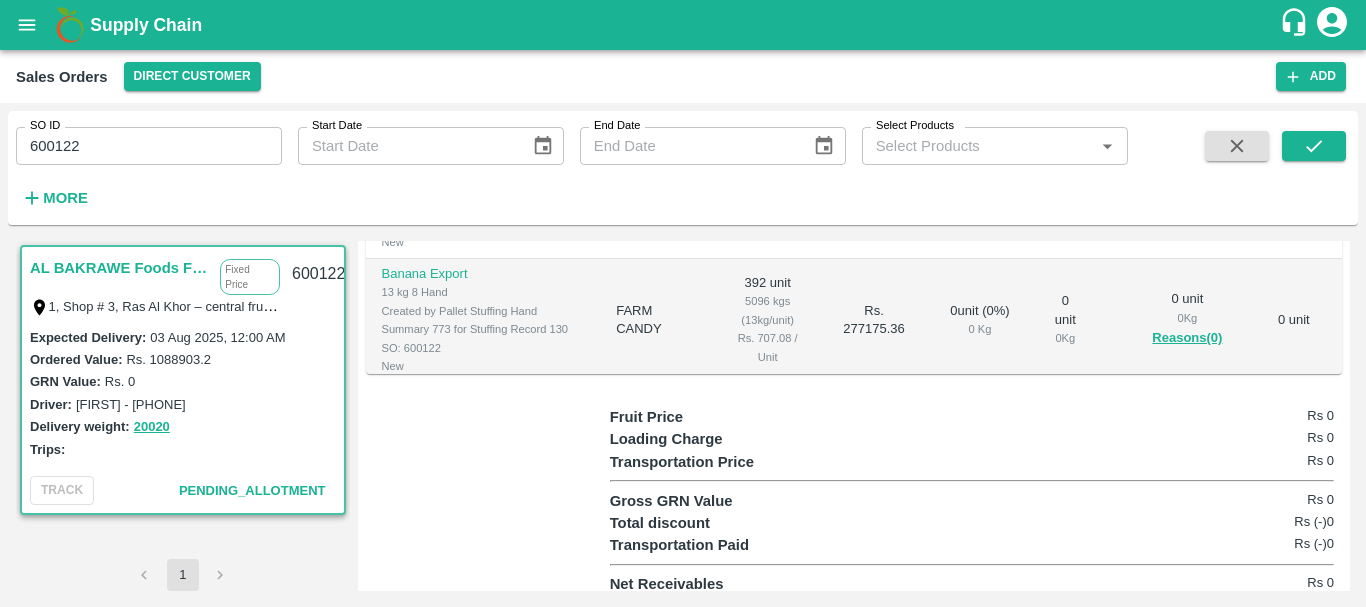 scroll, scrollTop: 0, scrollLeft: 0, axis: both 